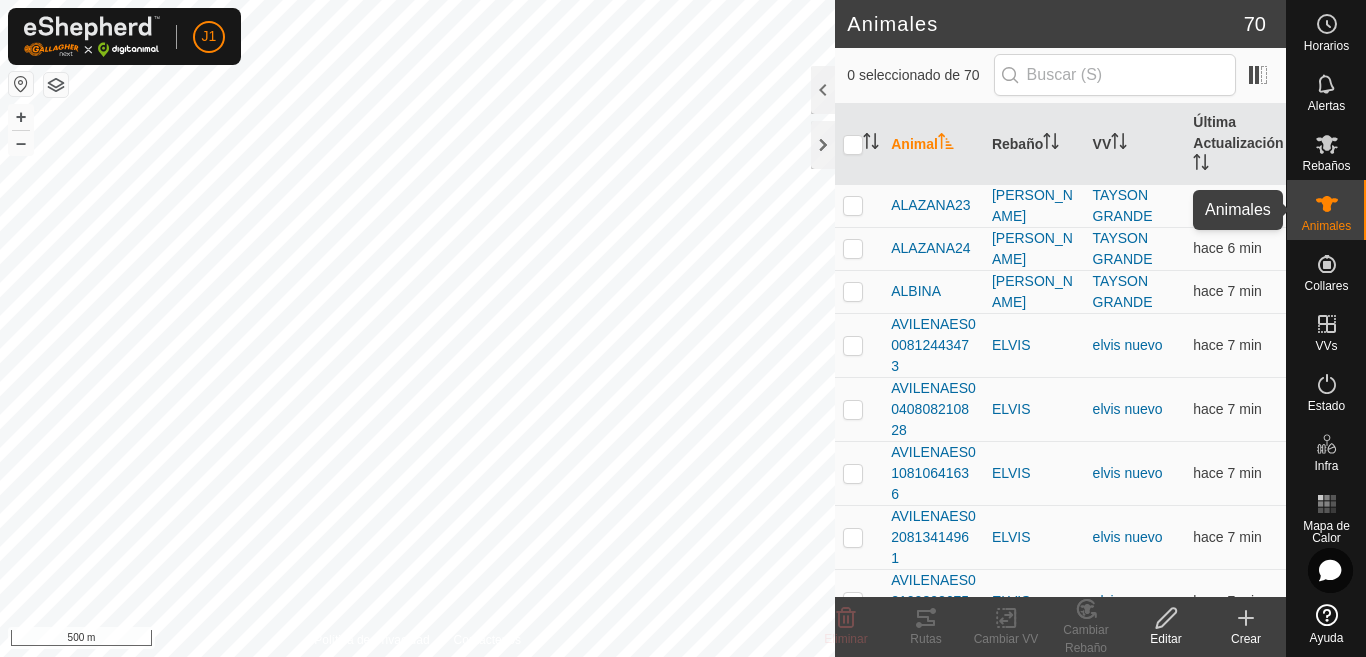 scroll, scrollTop: 0, scrollLeft: 0, axis: both 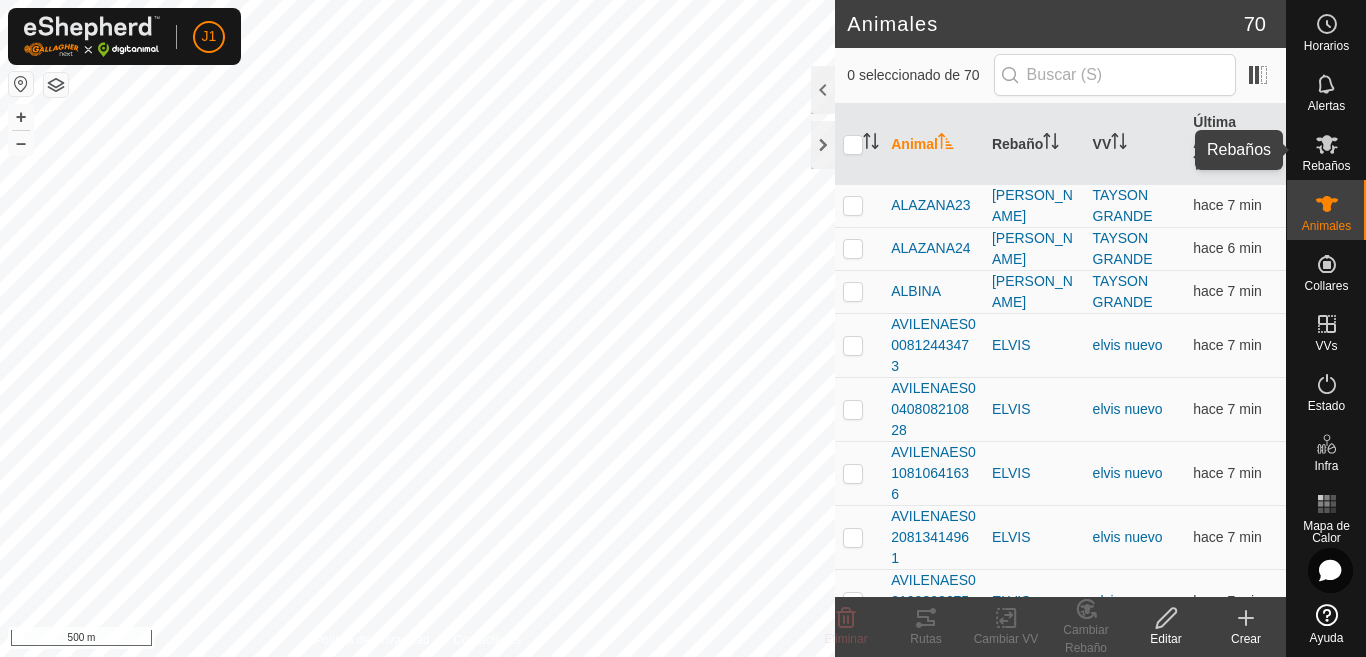click at bounding box center (1327, 144) 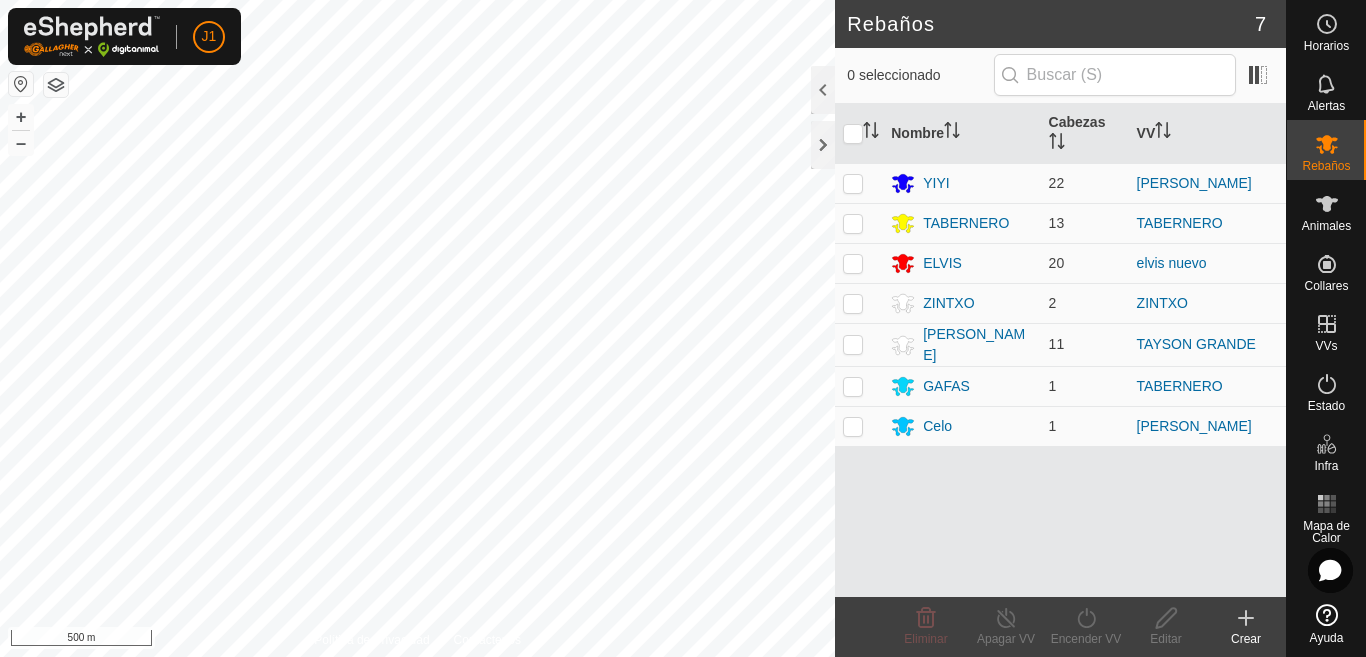 scroll, scrollTop: 0, scrollLeft: 0, axis: both 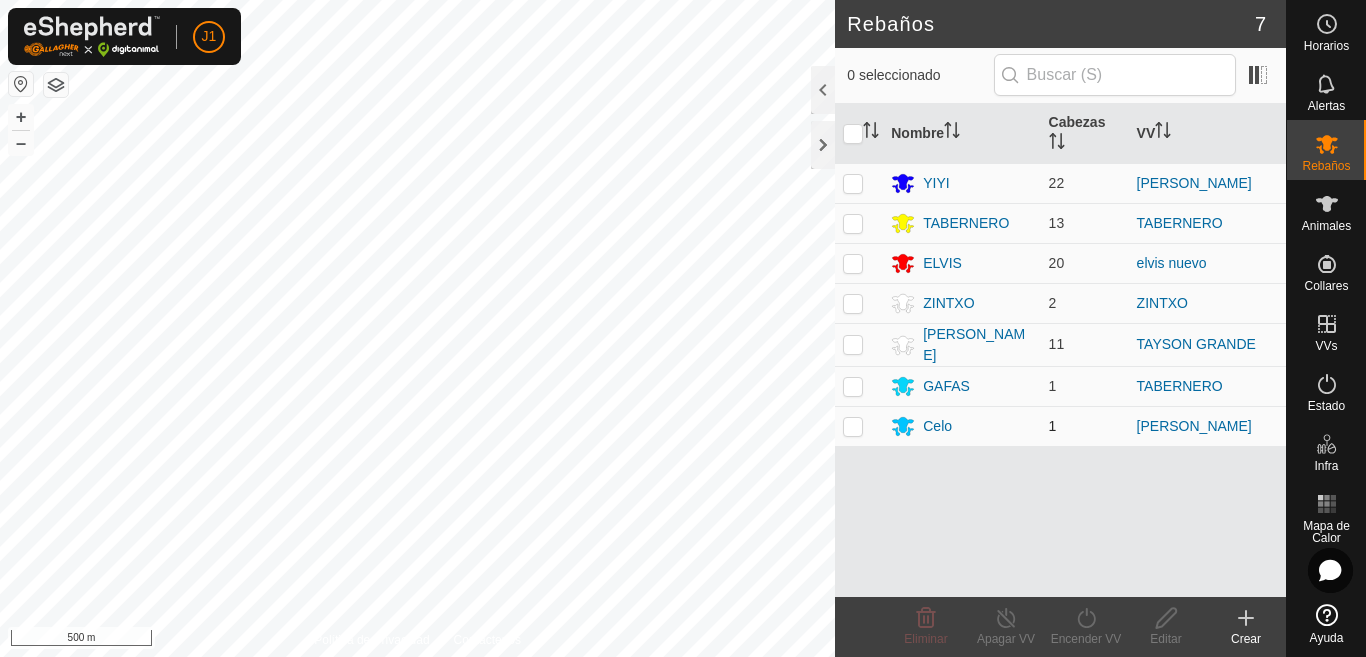 click at bounding box center [853, 426] 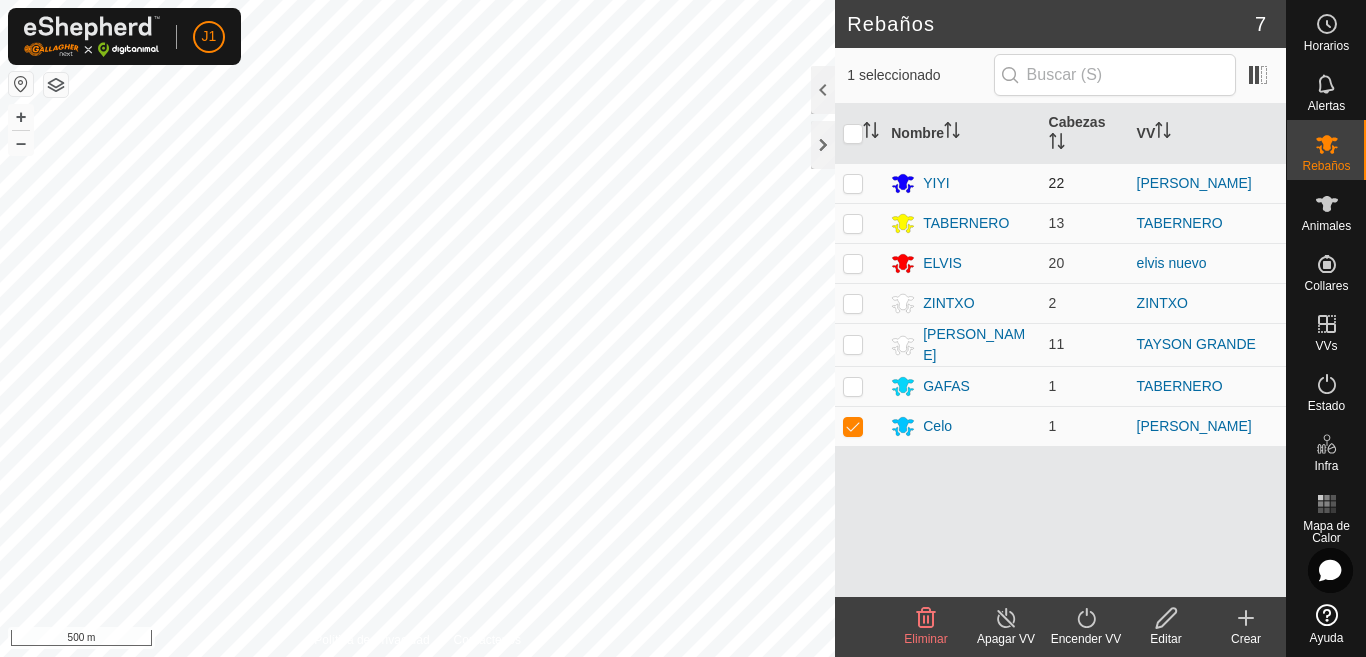 click at bounding box center (853, 183) 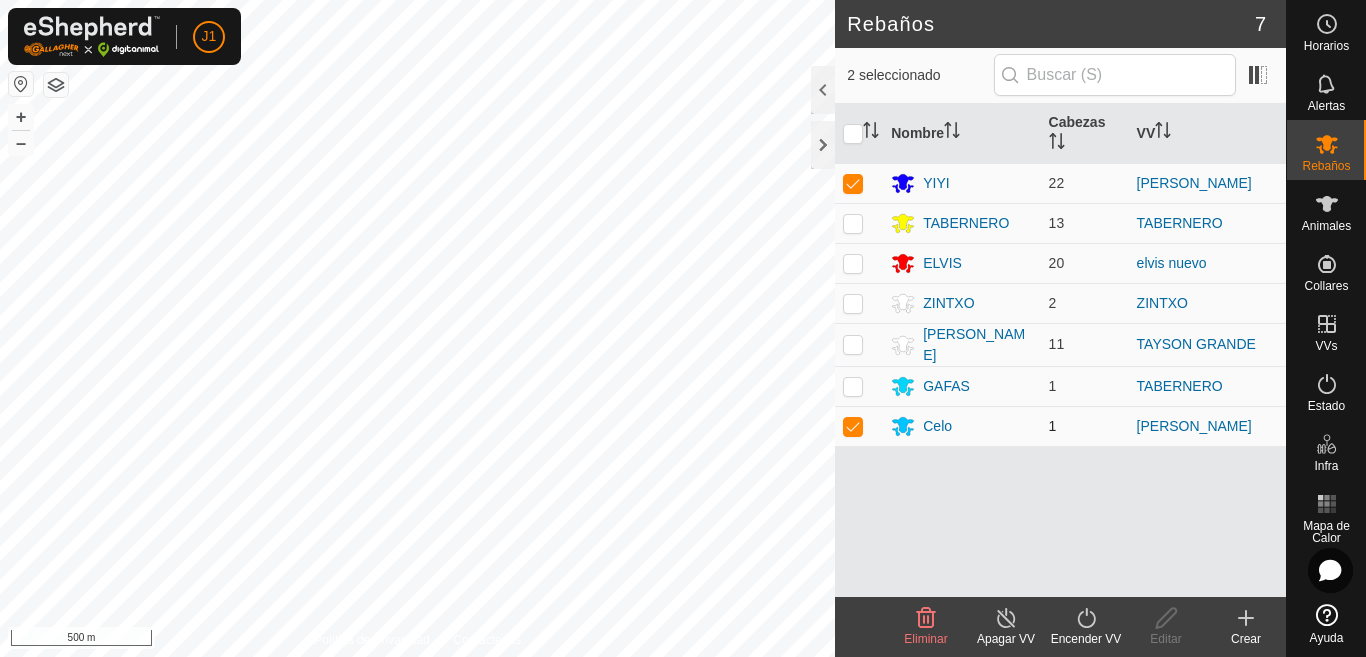 click at bounding box center (853, 426) 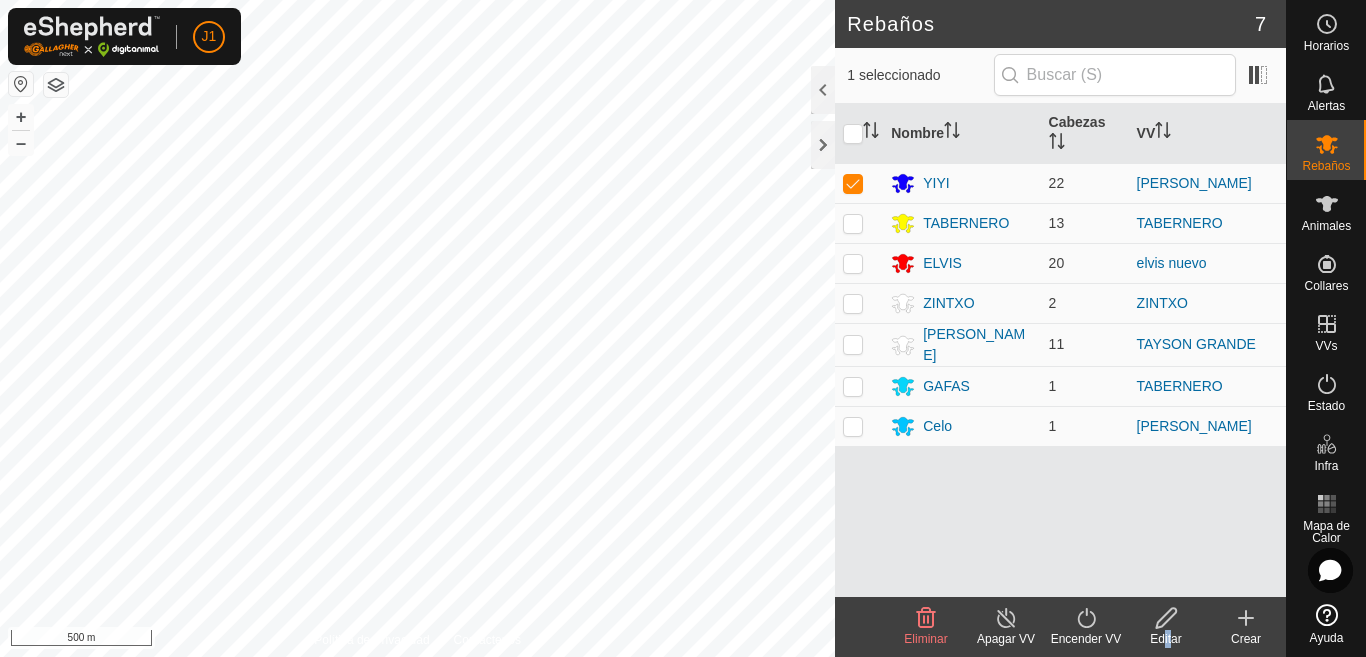 click on "Editar" 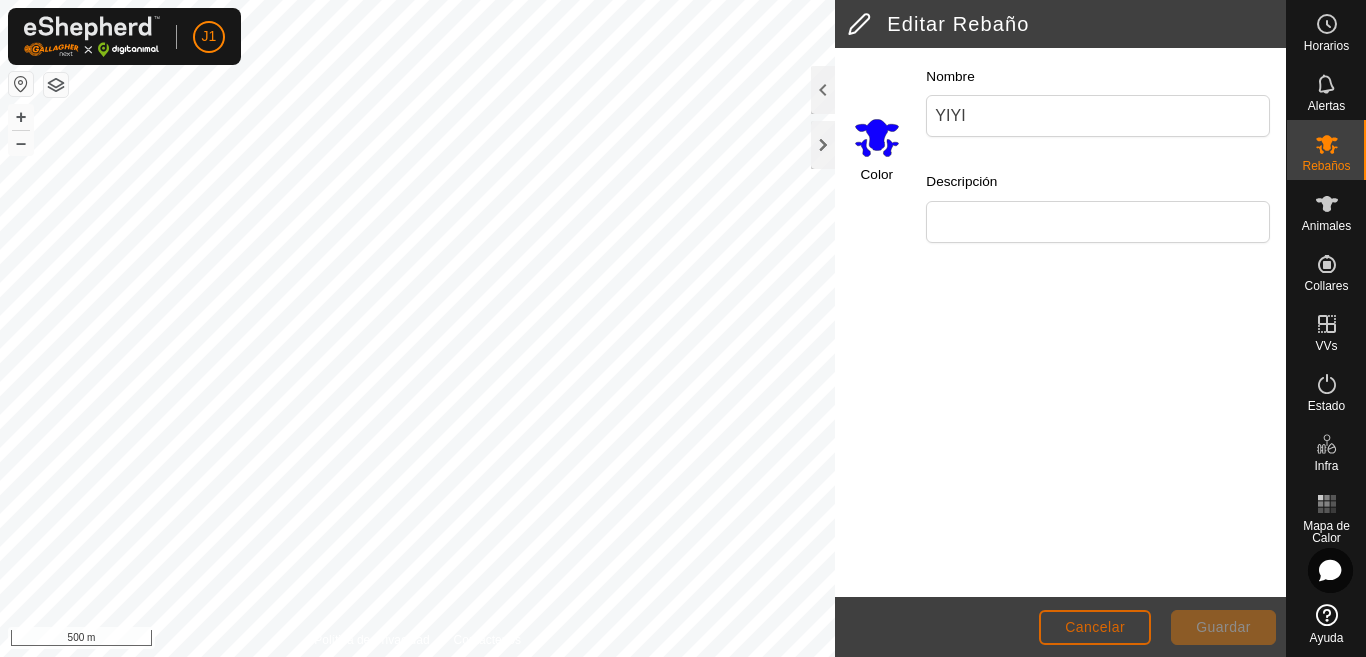 click on "Cancelar" 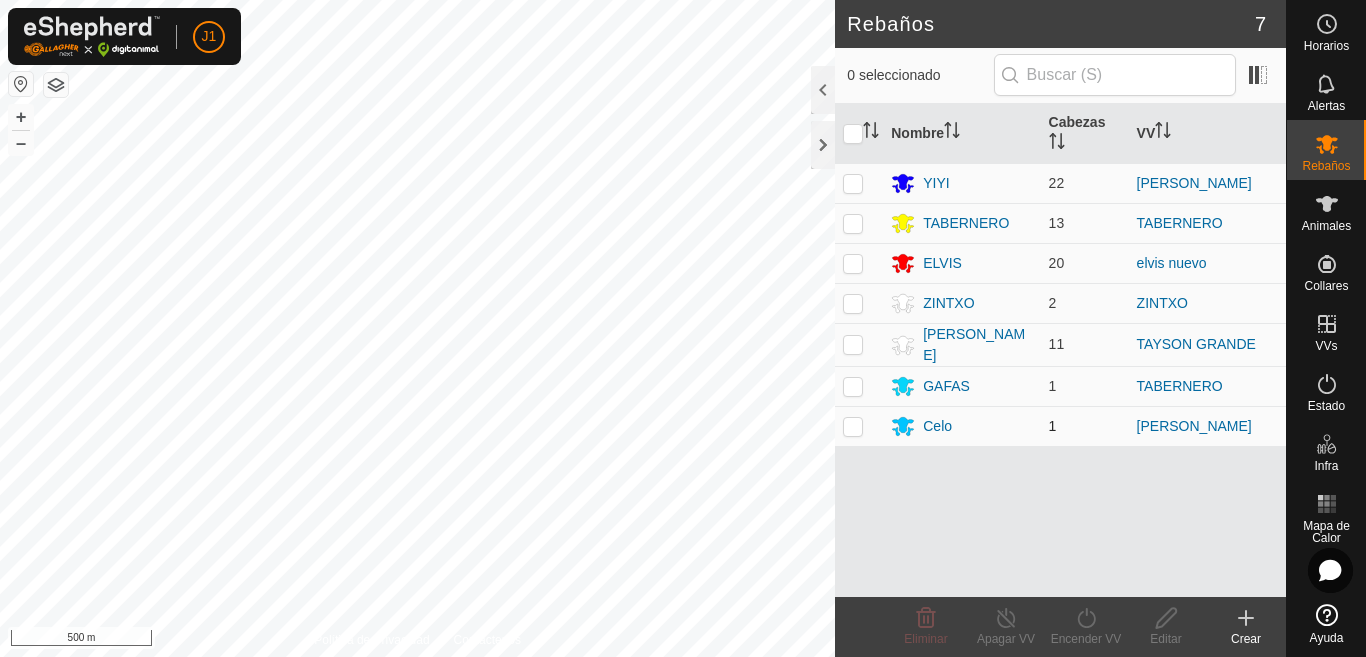 click at bounding box center [853, 426] 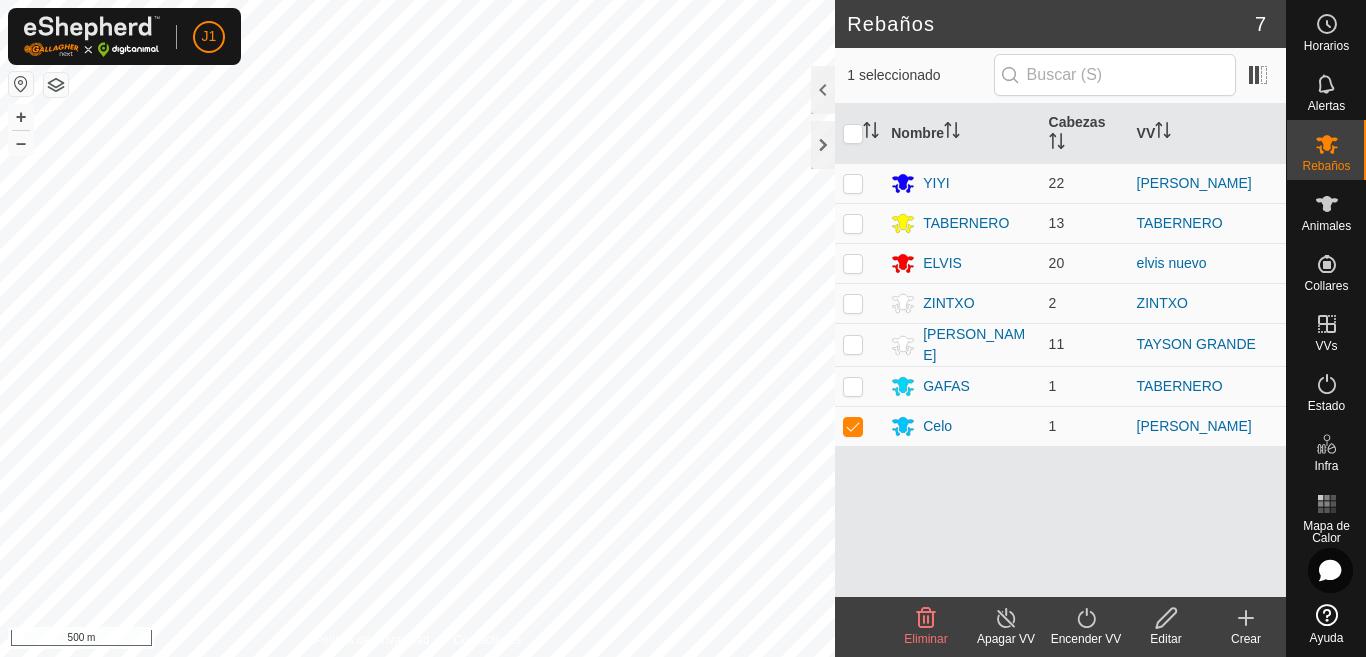 click 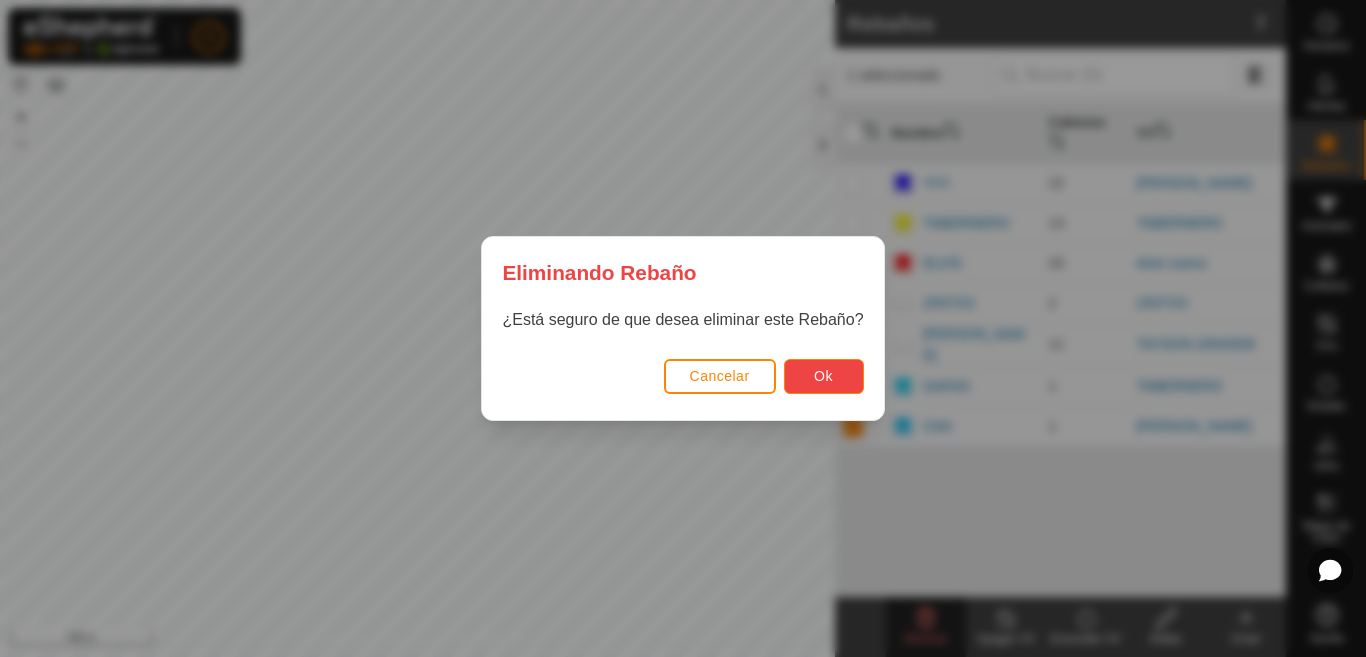 click on "Ok" at bounding box center [823, 376] 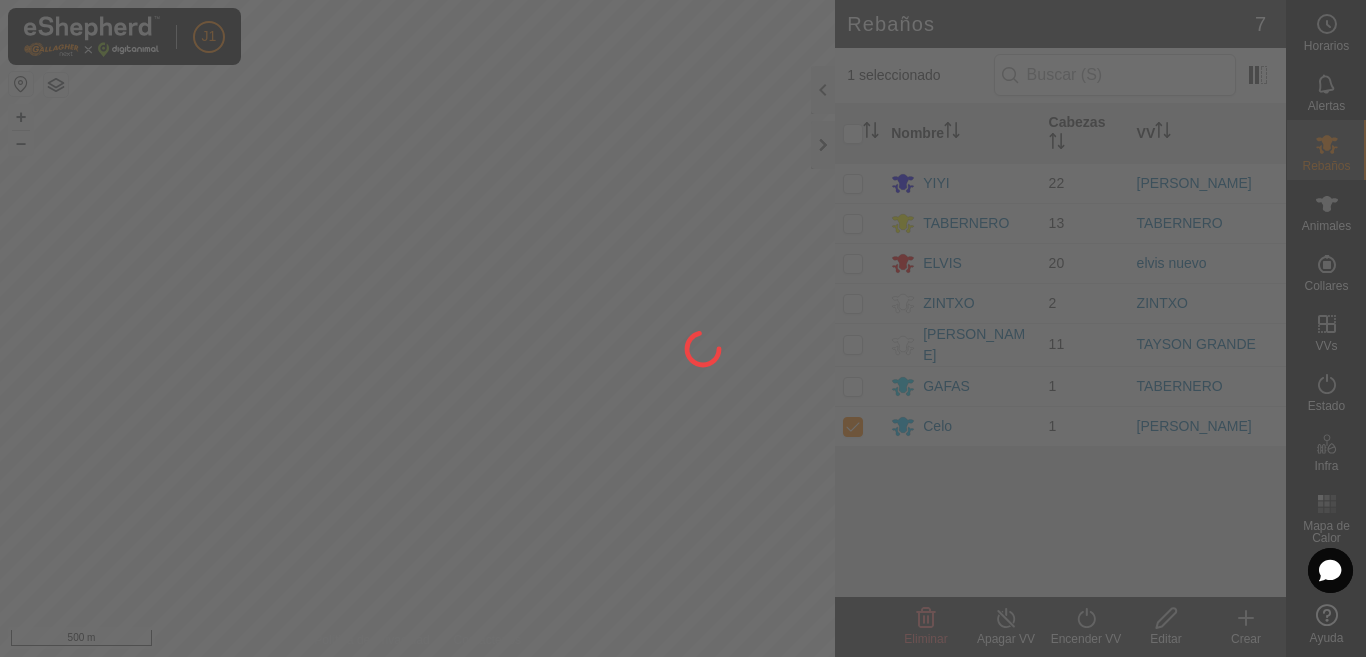 checkbox on "false" 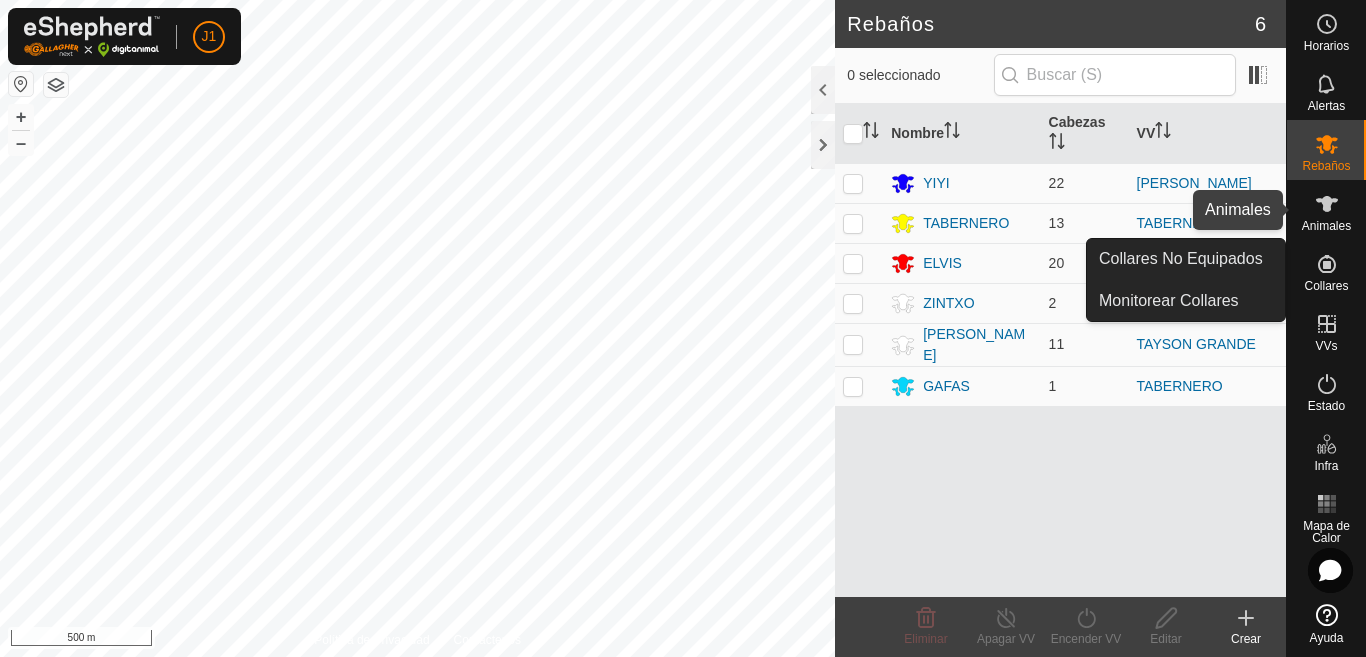 click 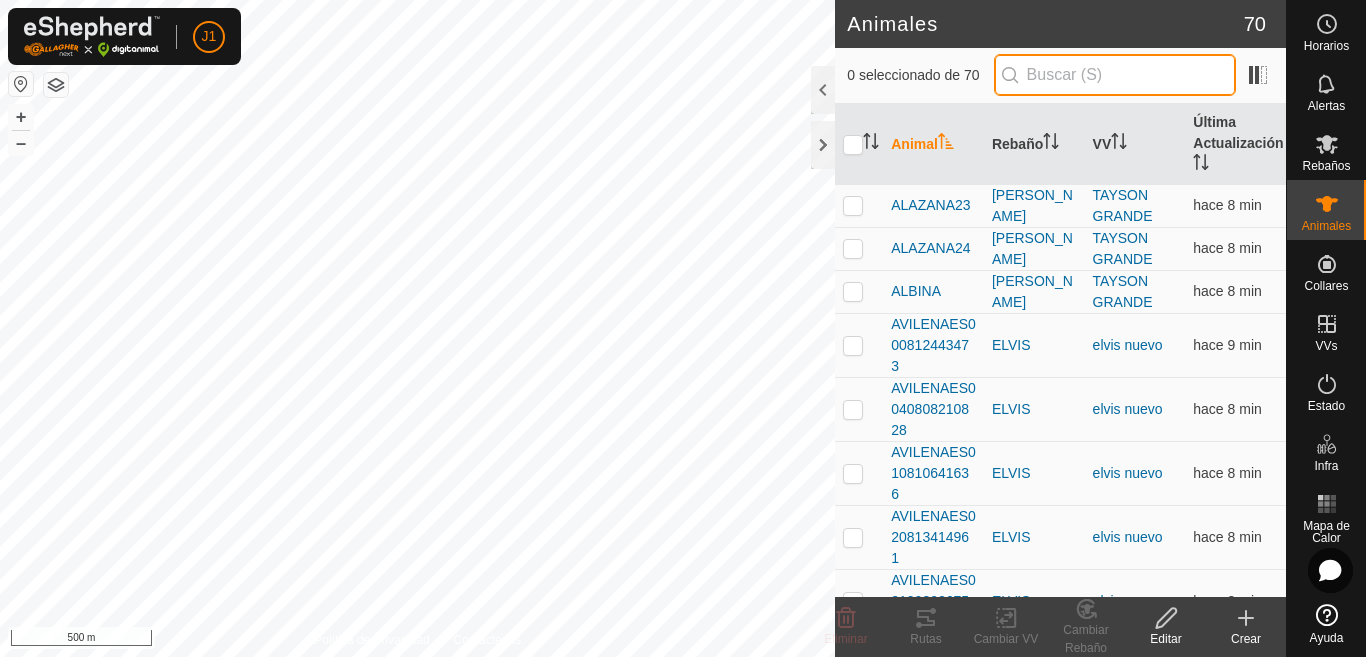 click at bounding box center (1115, 75) 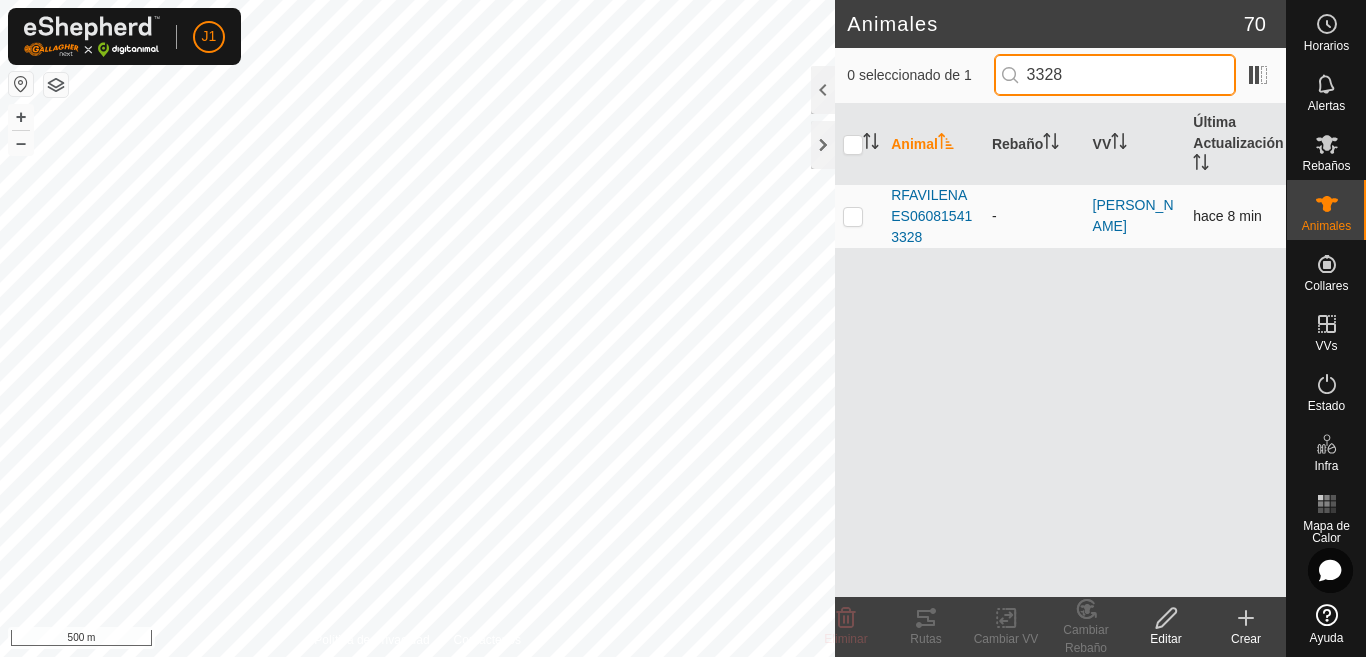 type on "3328" 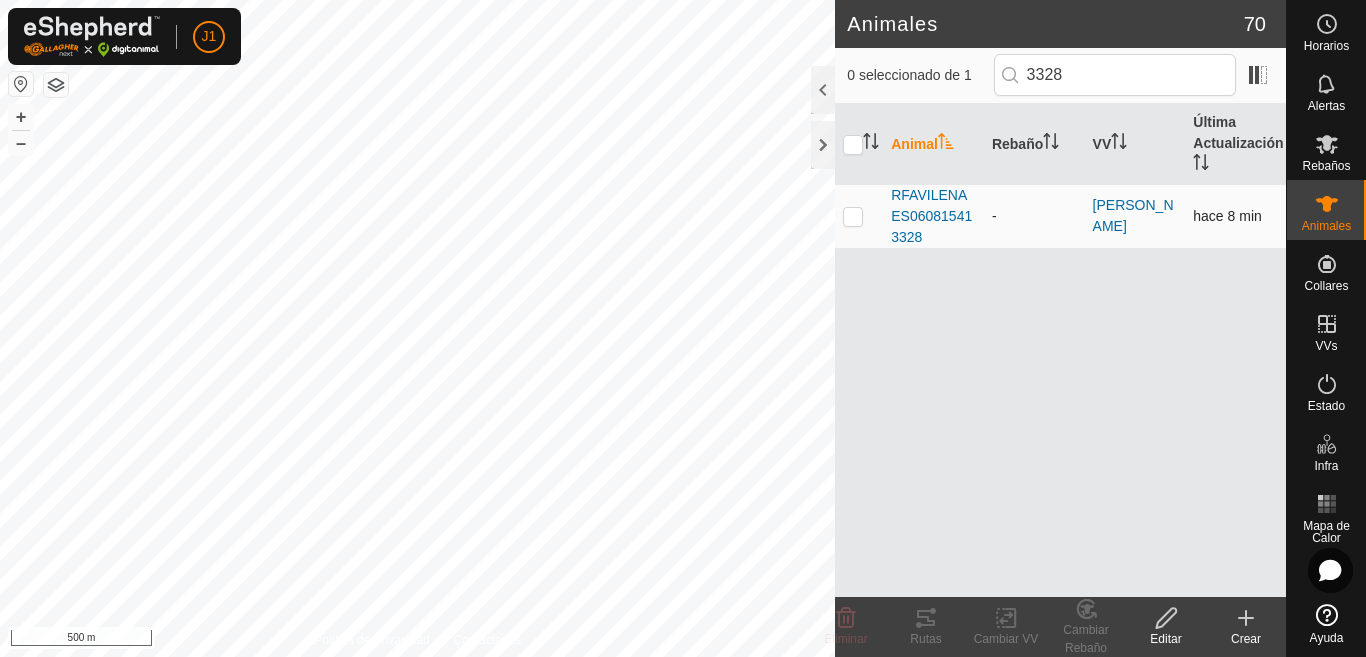 click at bounding box center [853, 216] 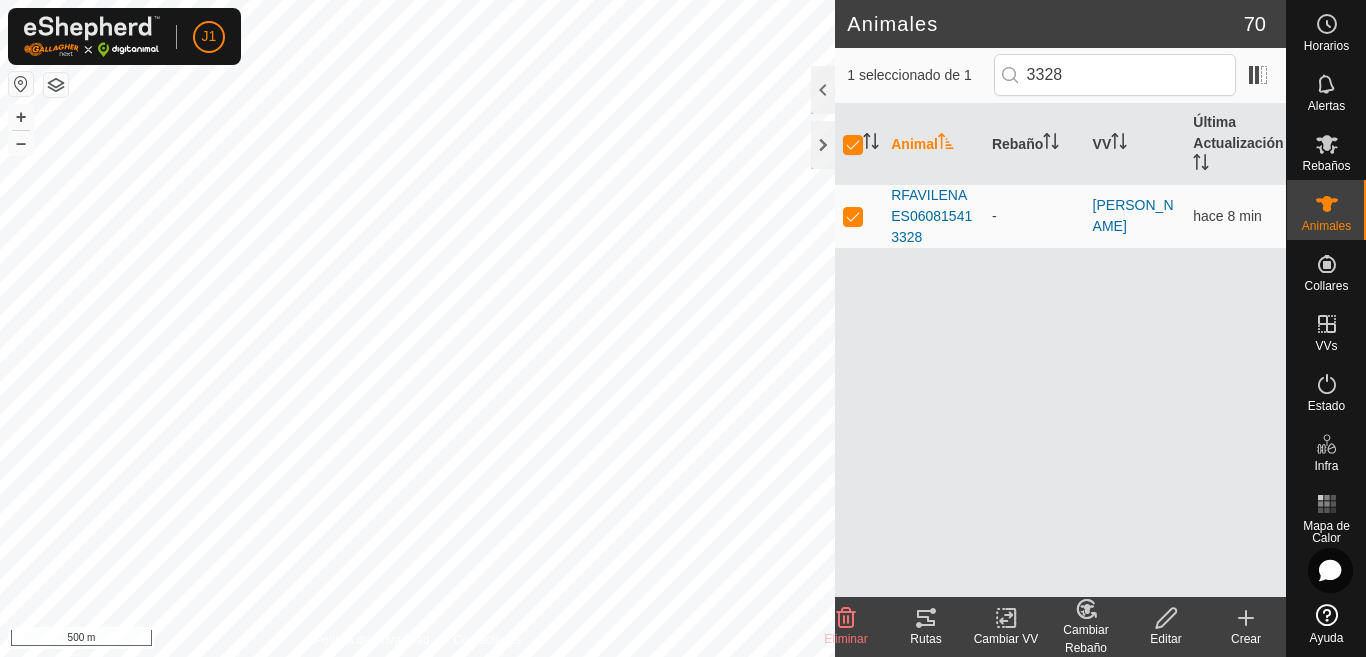 click on "Cambiar Rebaño" 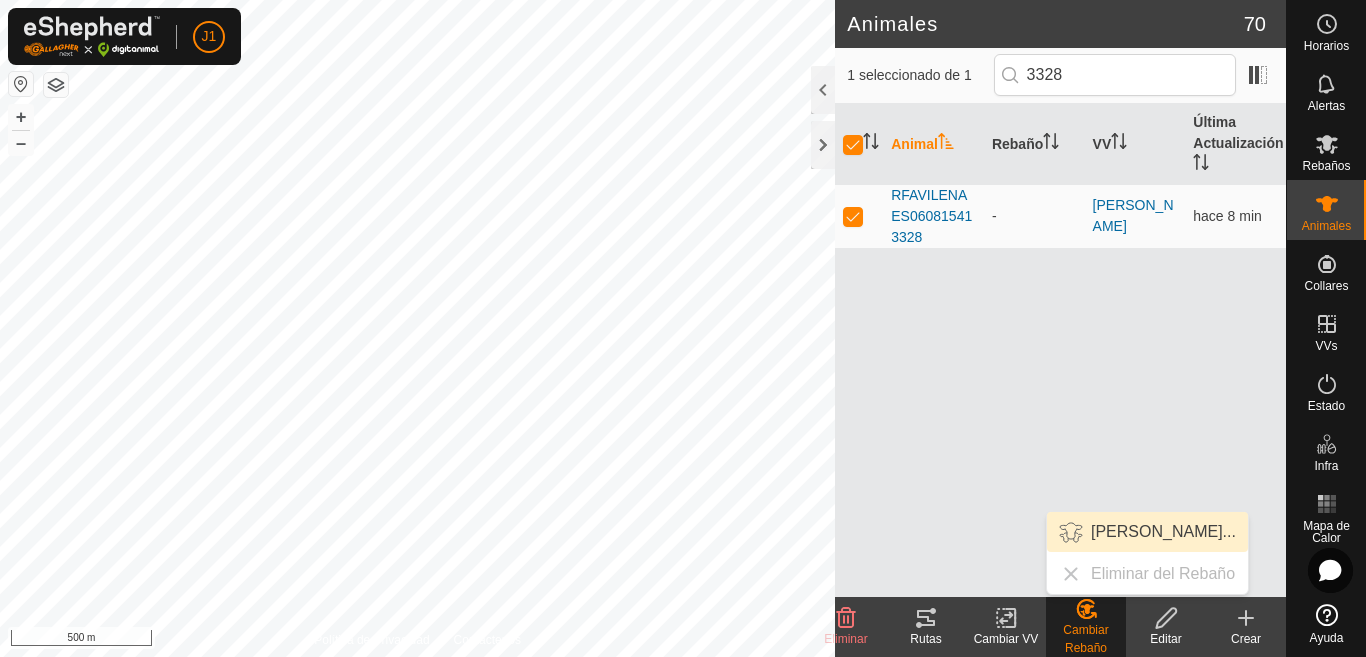 click on "Elegir Rebaño..." at bounding box center (1147, 532) 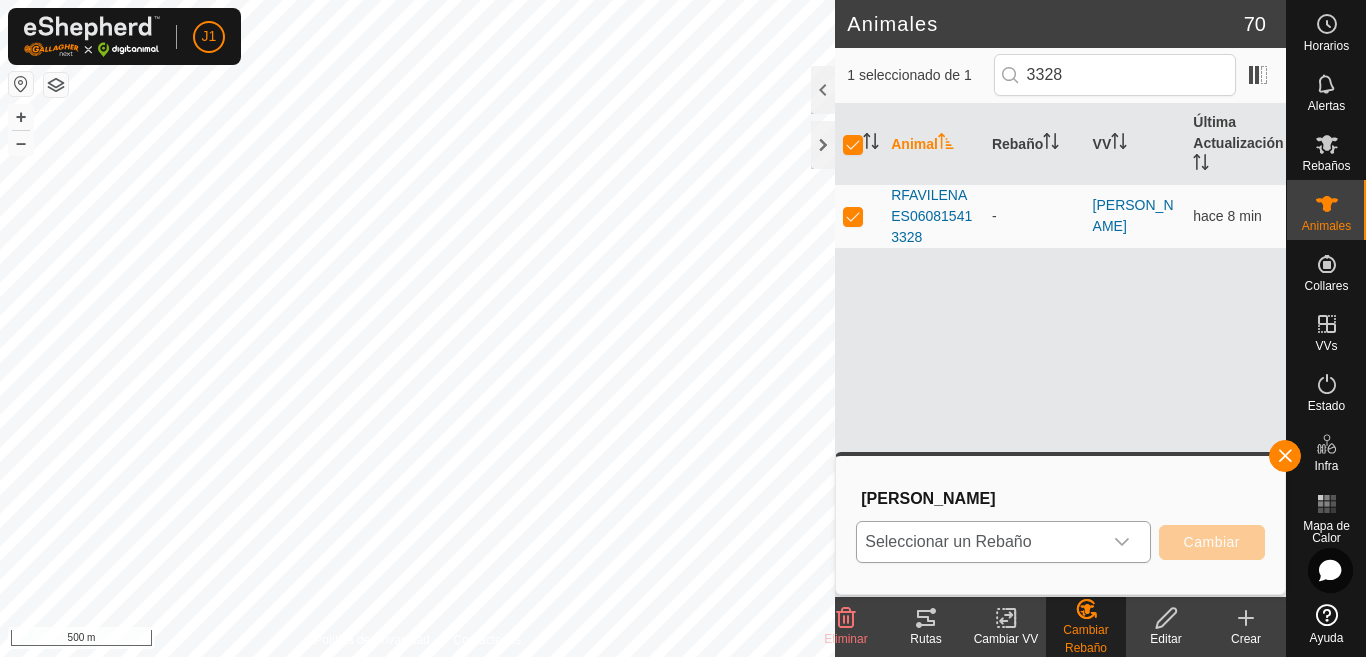 click 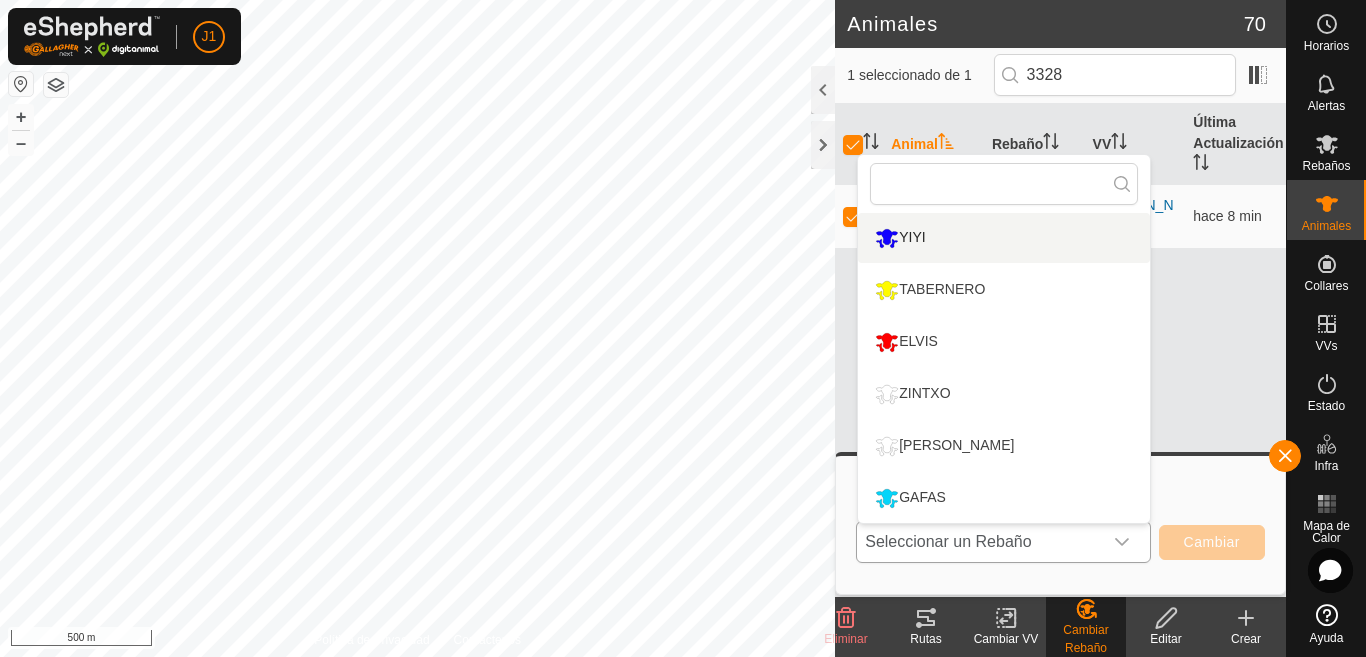 click on "YIYI" at bounding box center (1004, 238) 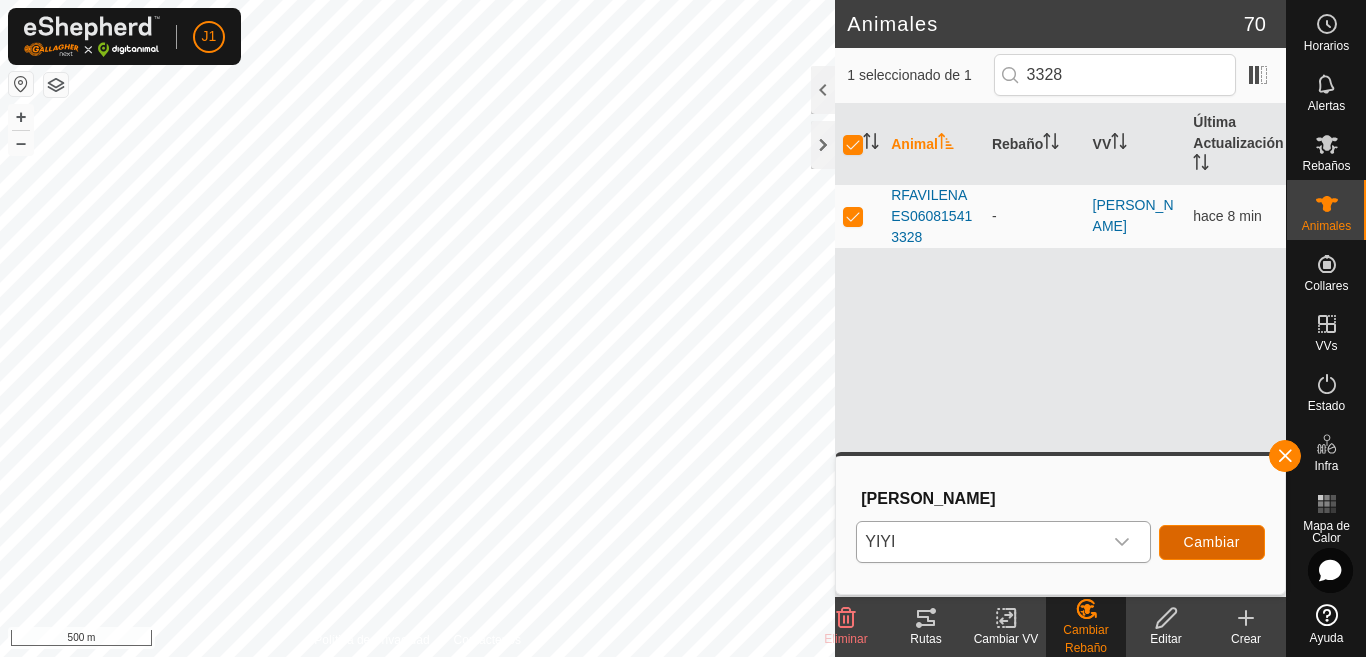 click on "Cambiar" at bounding box center [1212, 542] 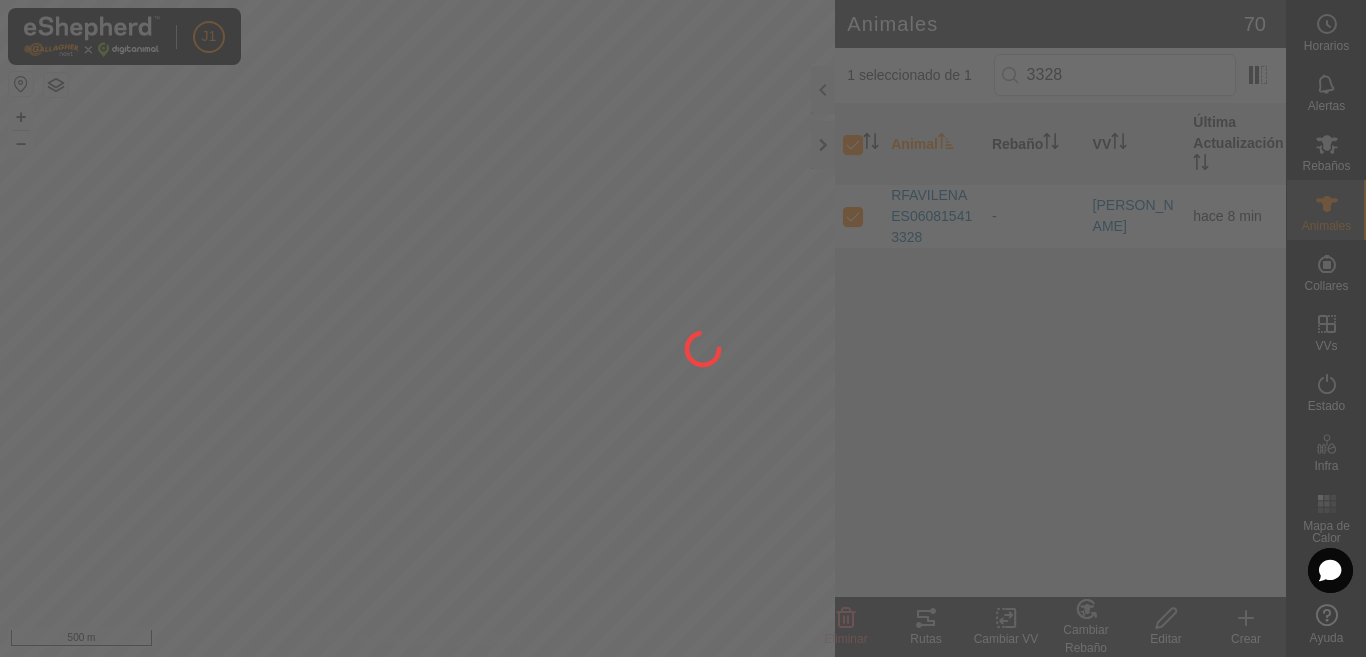 checkbox on "false" 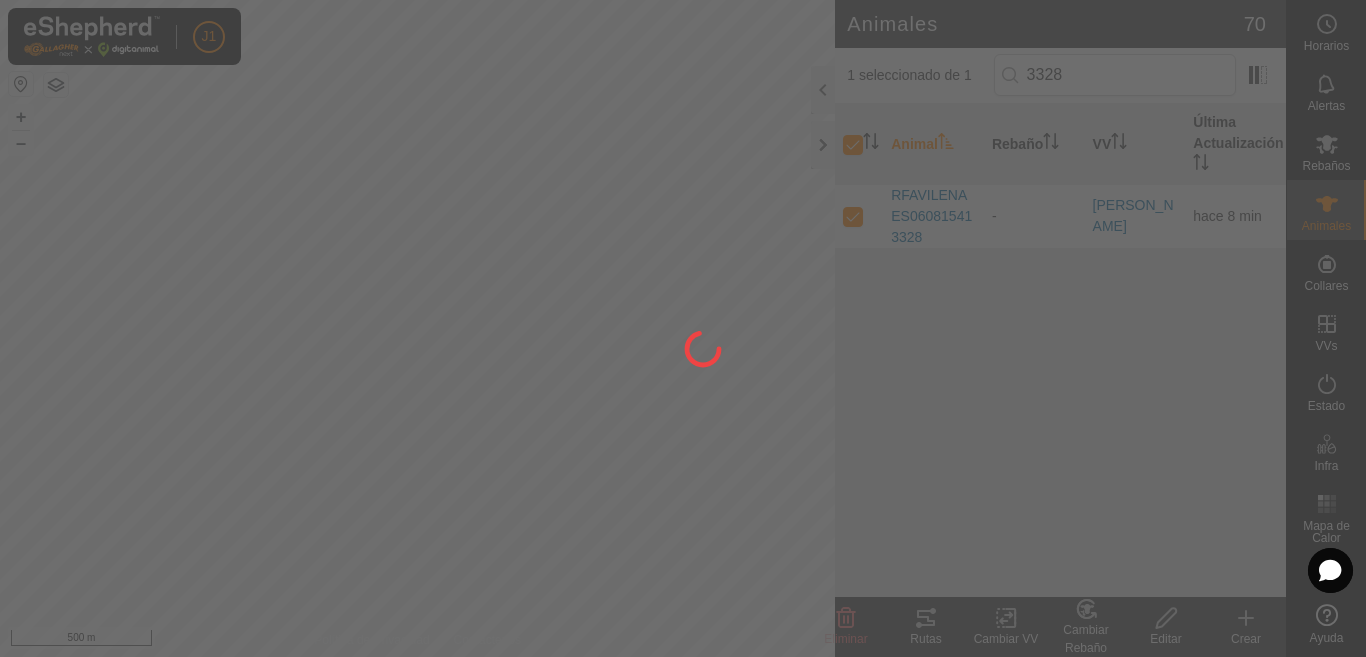 checkbox on "false" 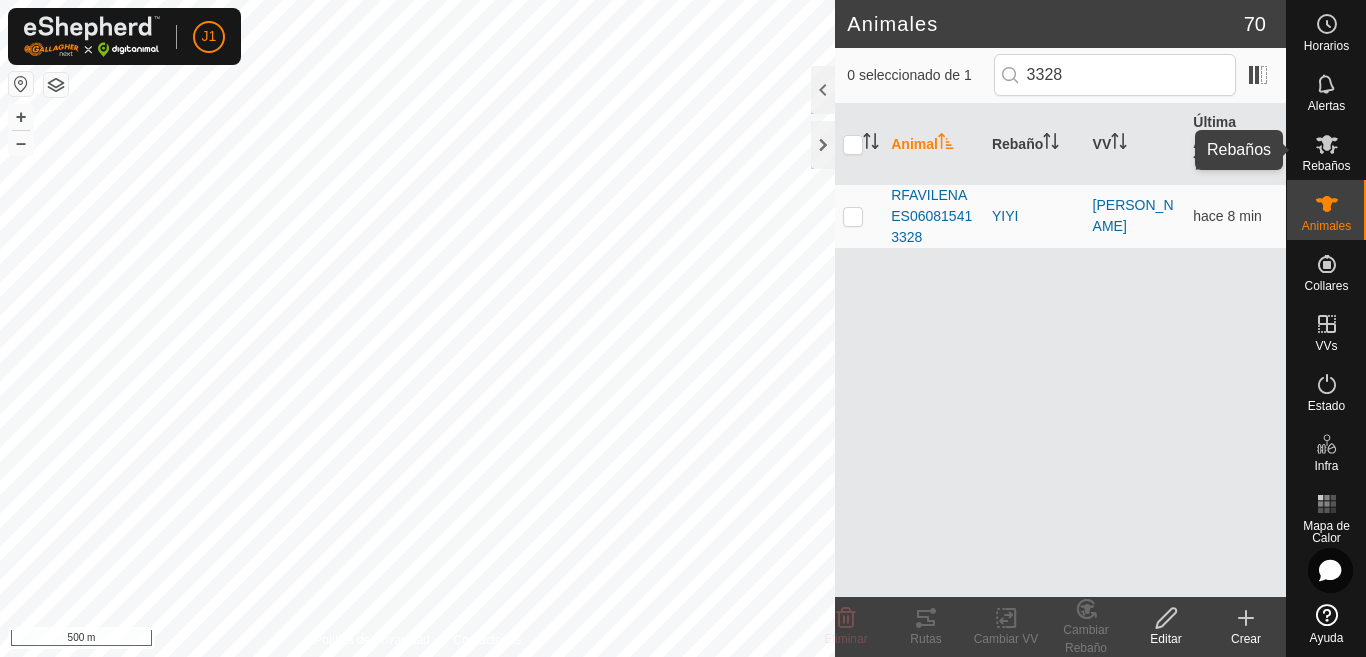 click on "Rebaños" at bounding box center [1326, 166] 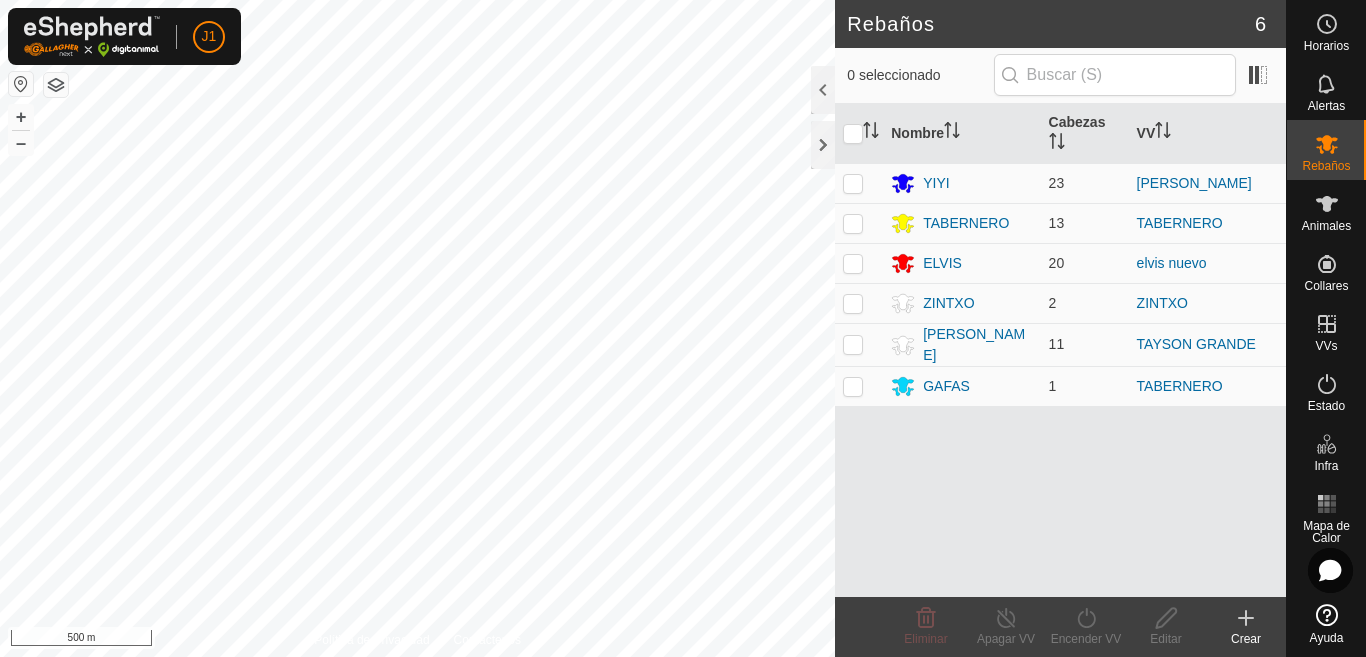 click on "Crear" 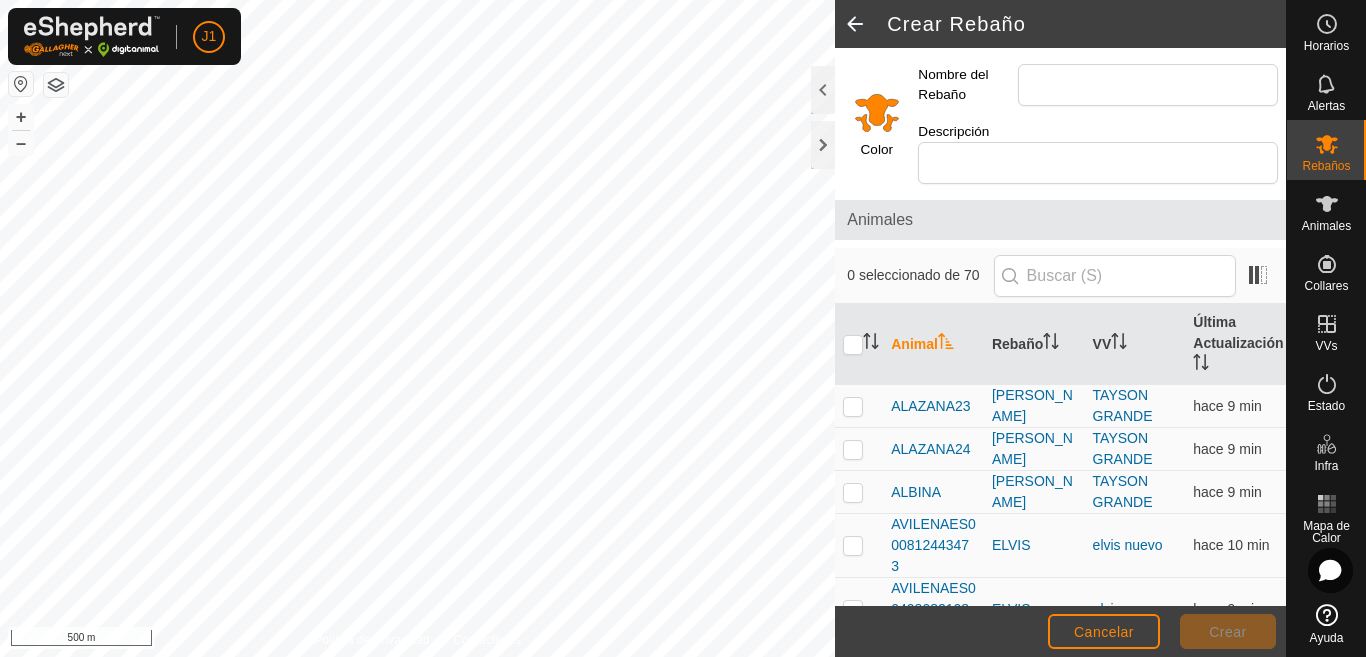 click 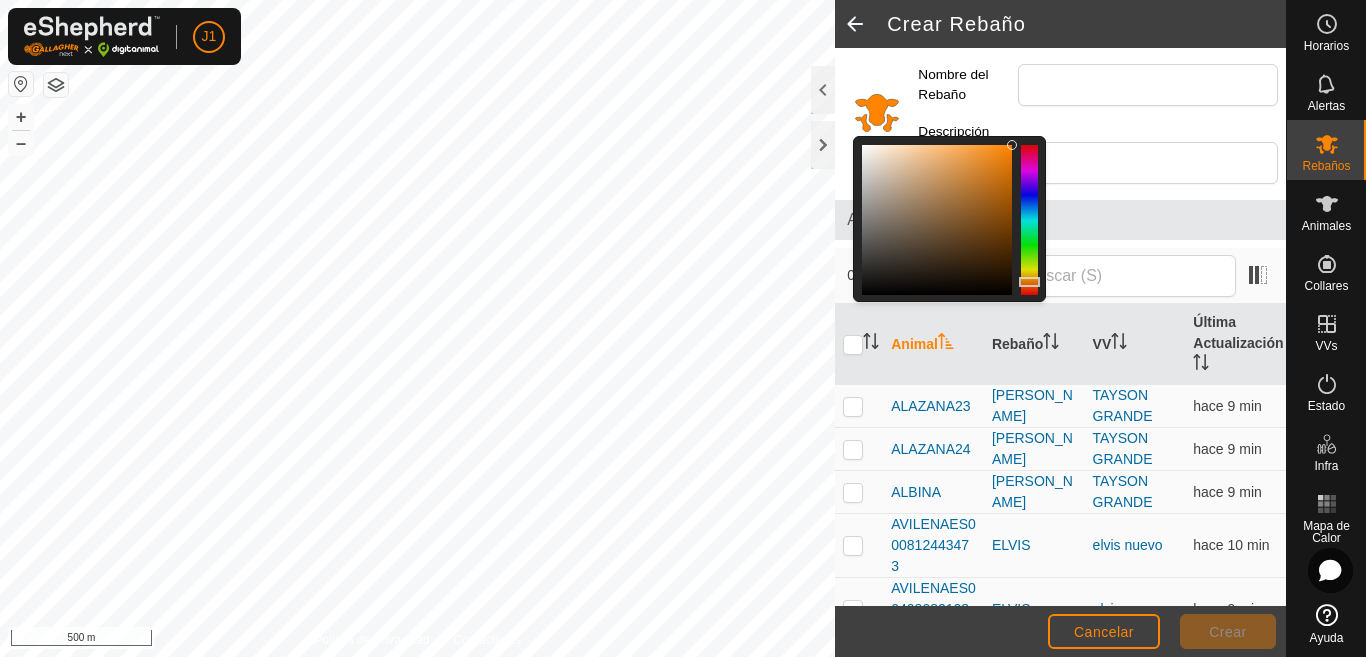 click 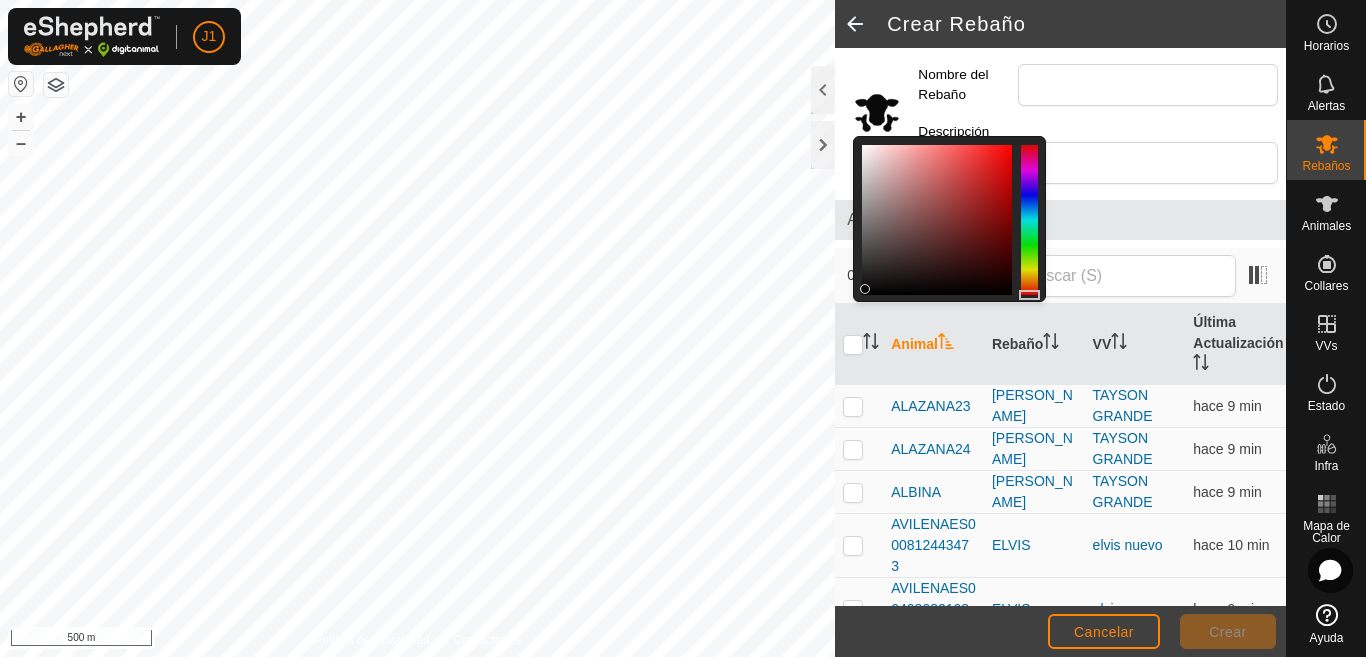 drag, startPoint x: 1034, startPoint y: 281, endPoint x: 1027, endPoint y: 293, distance: 13.892444 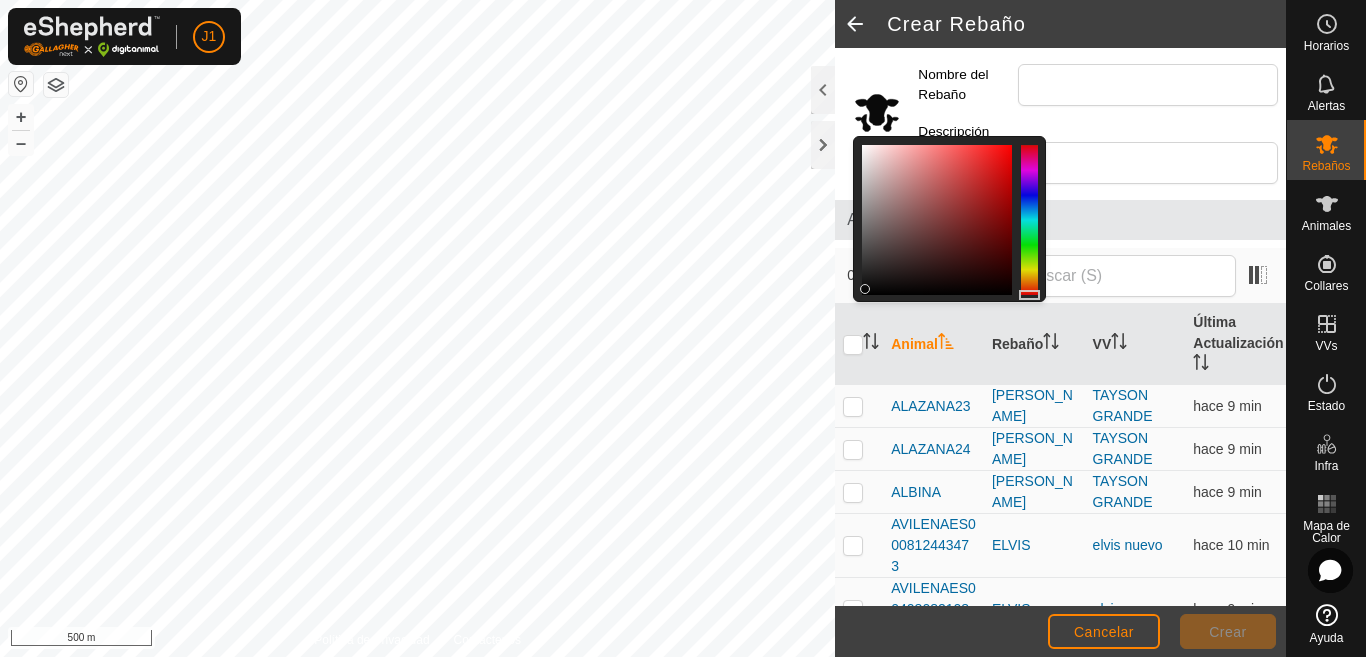 click 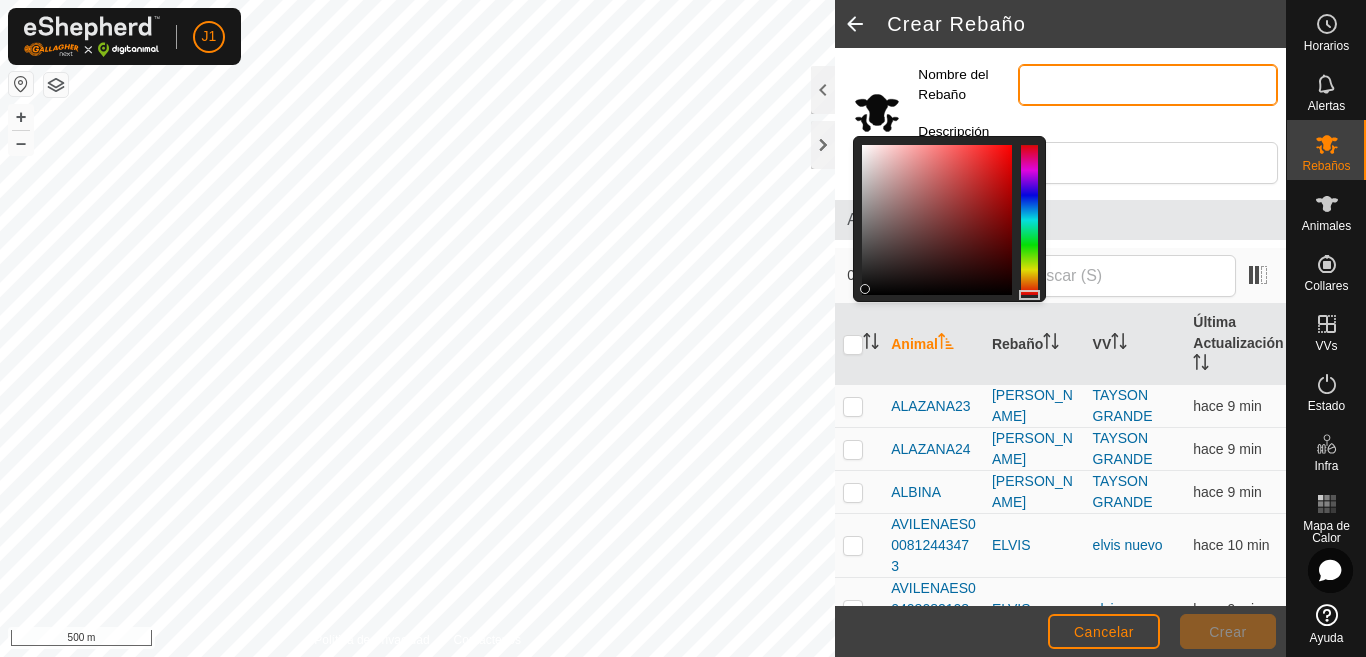click on "Nombre del Rebaño" at bounding box center [1148, 85] 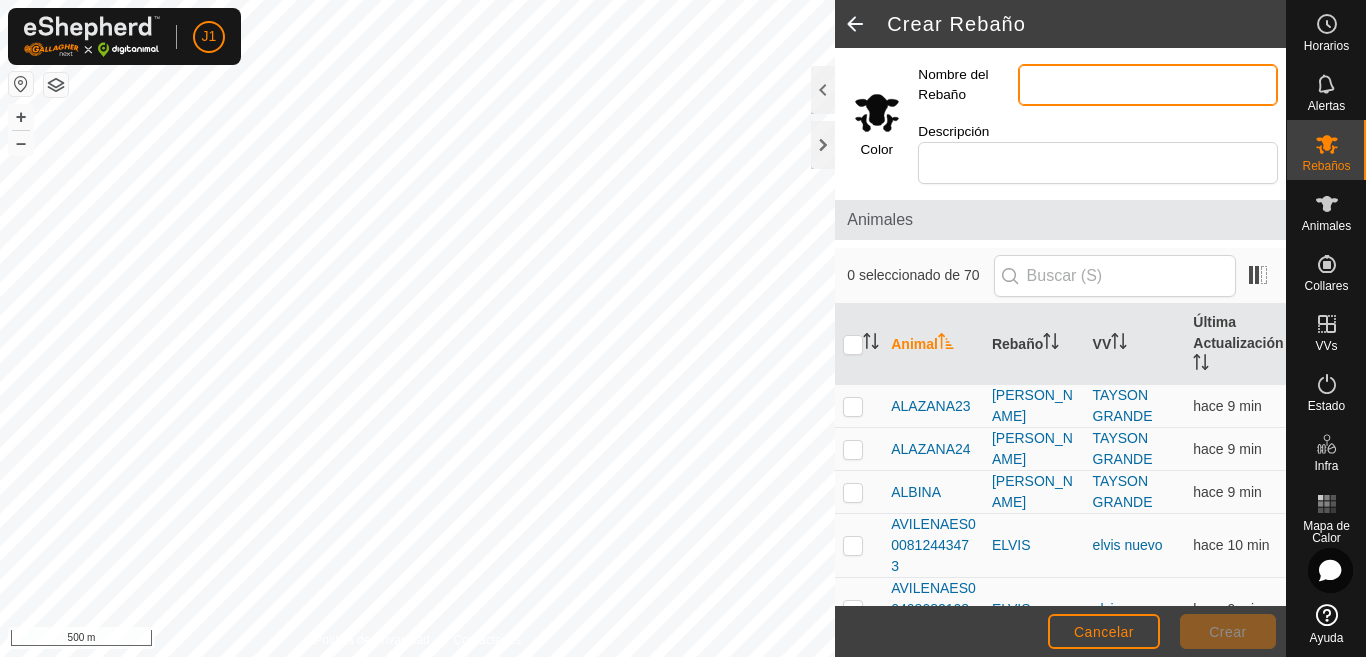 type on "t" 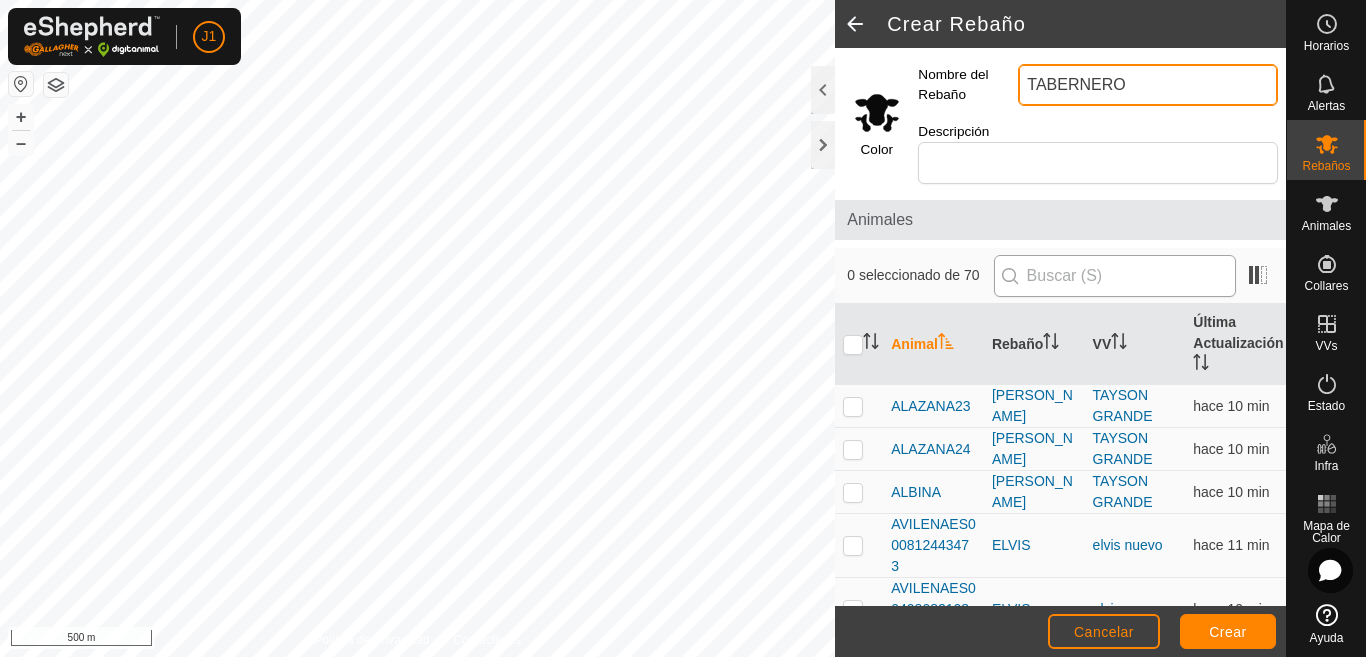type on "TABERNERO" 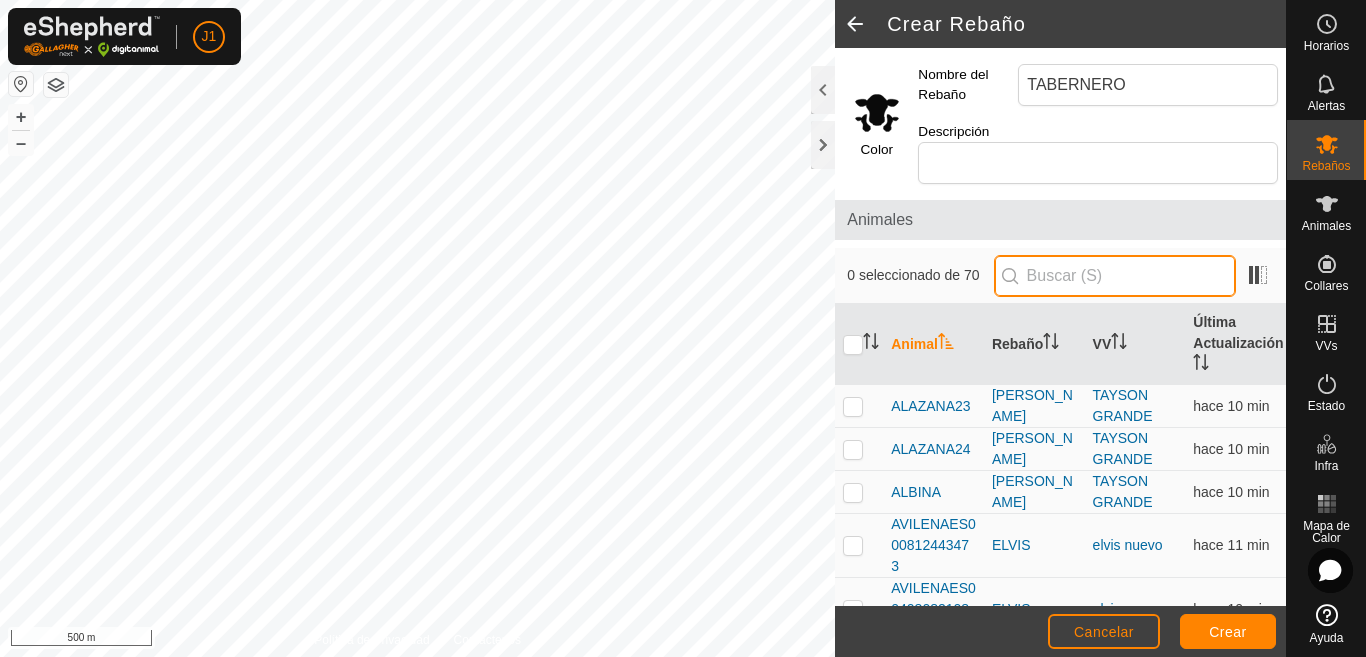 click at bounding box center [1115, 276] 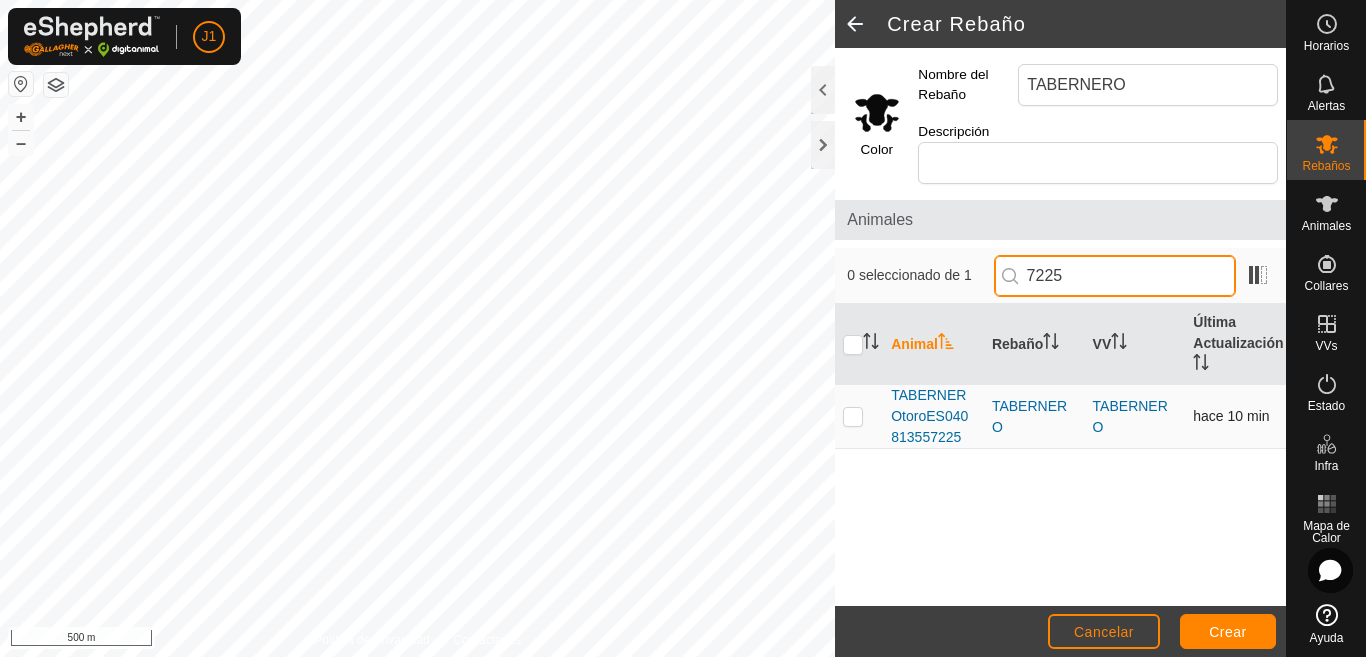 type on "7225" 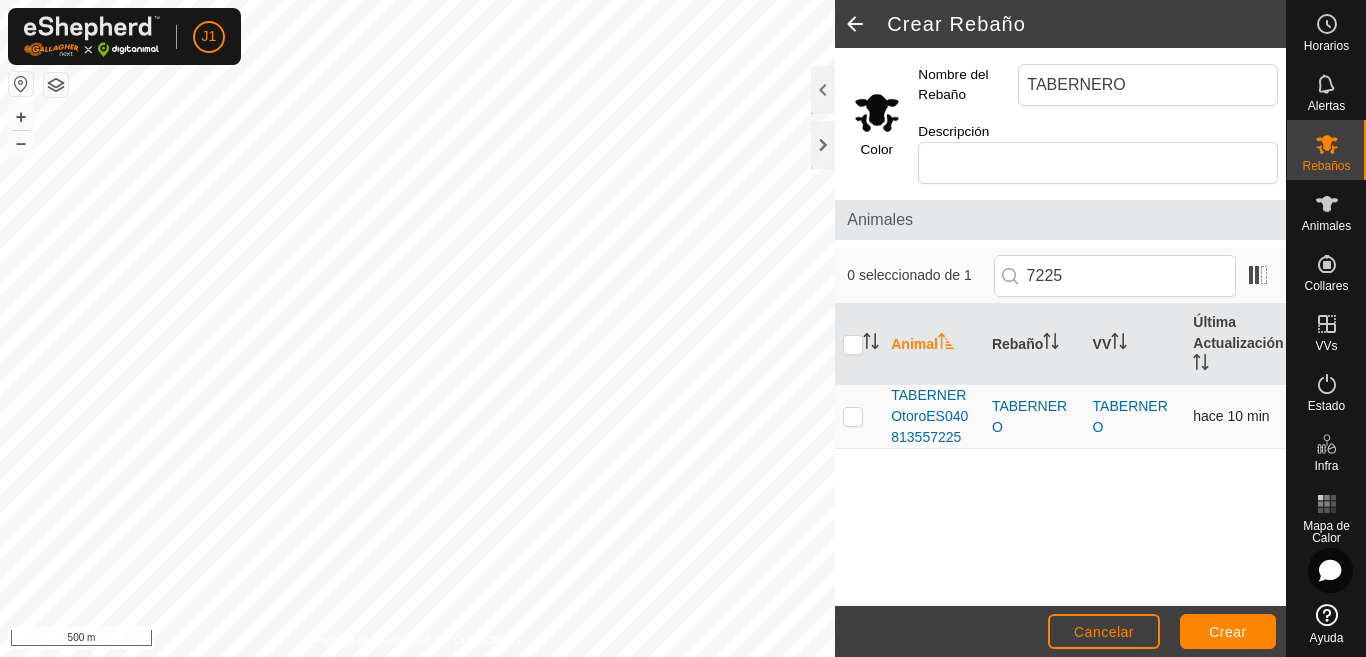 click at bounding box center [853, 416] 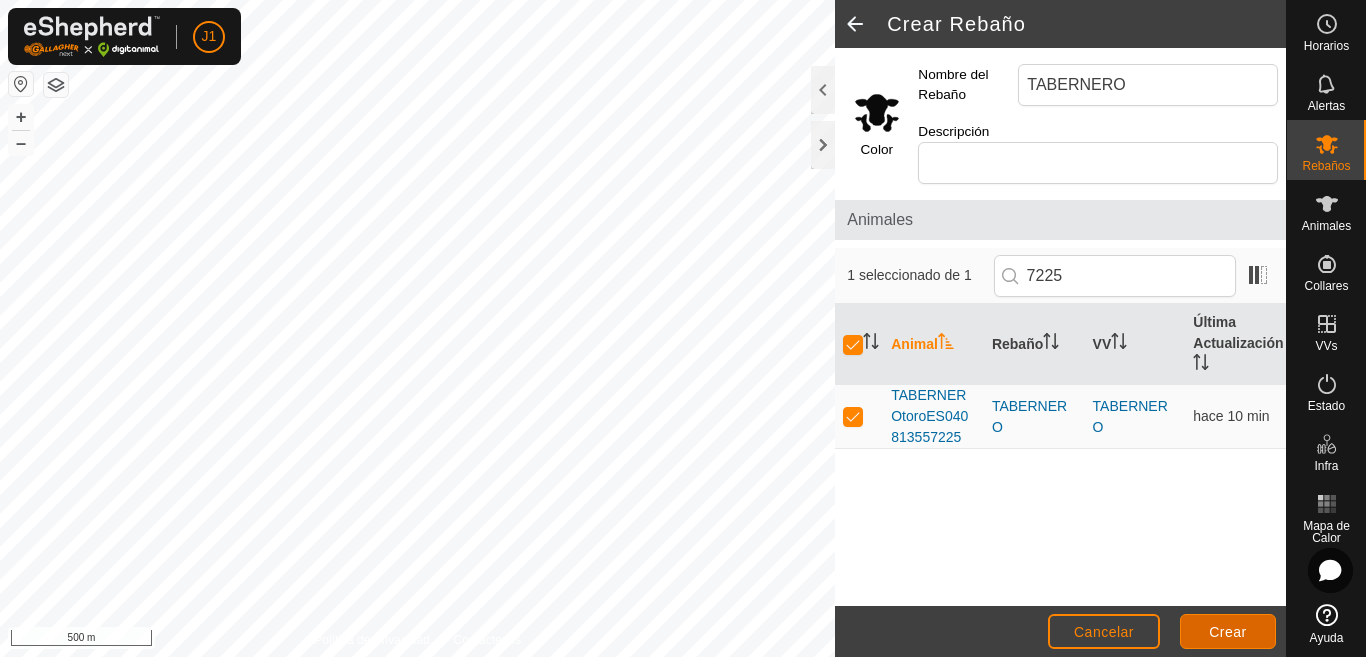 click on "Crear" at bounding box center (1228, 632) 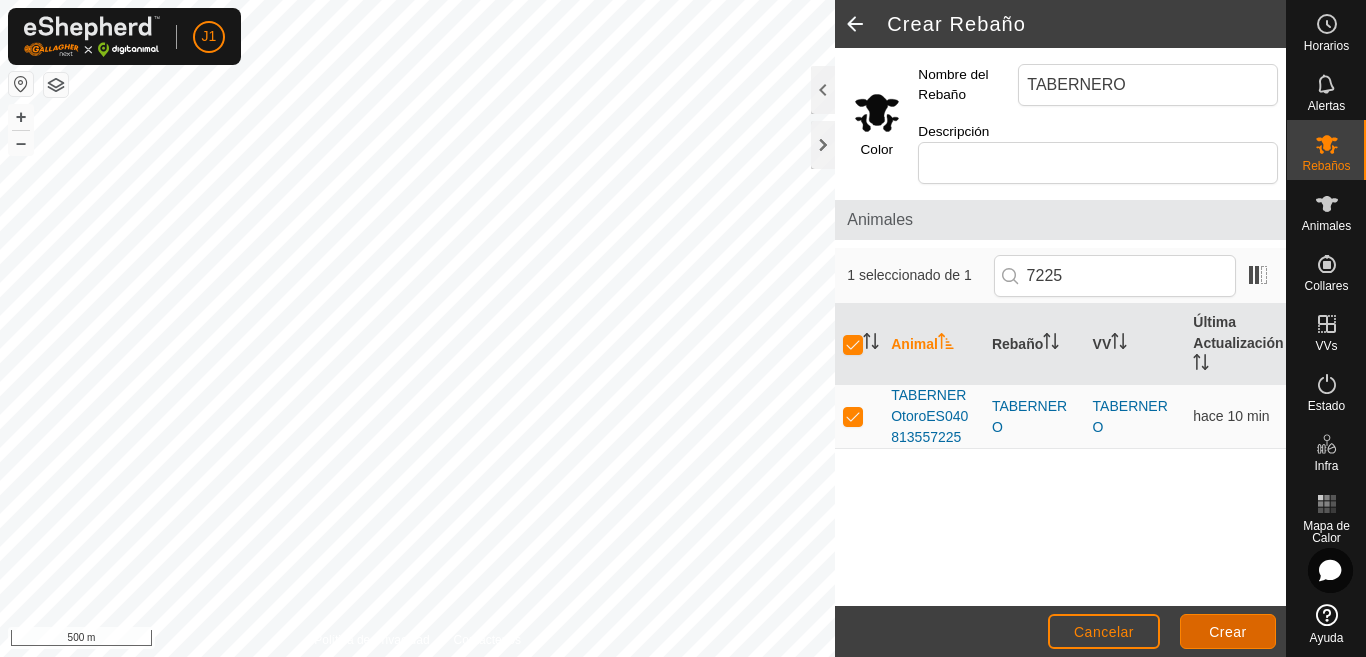 click on "Crear" at bounding box center [1228, 632] 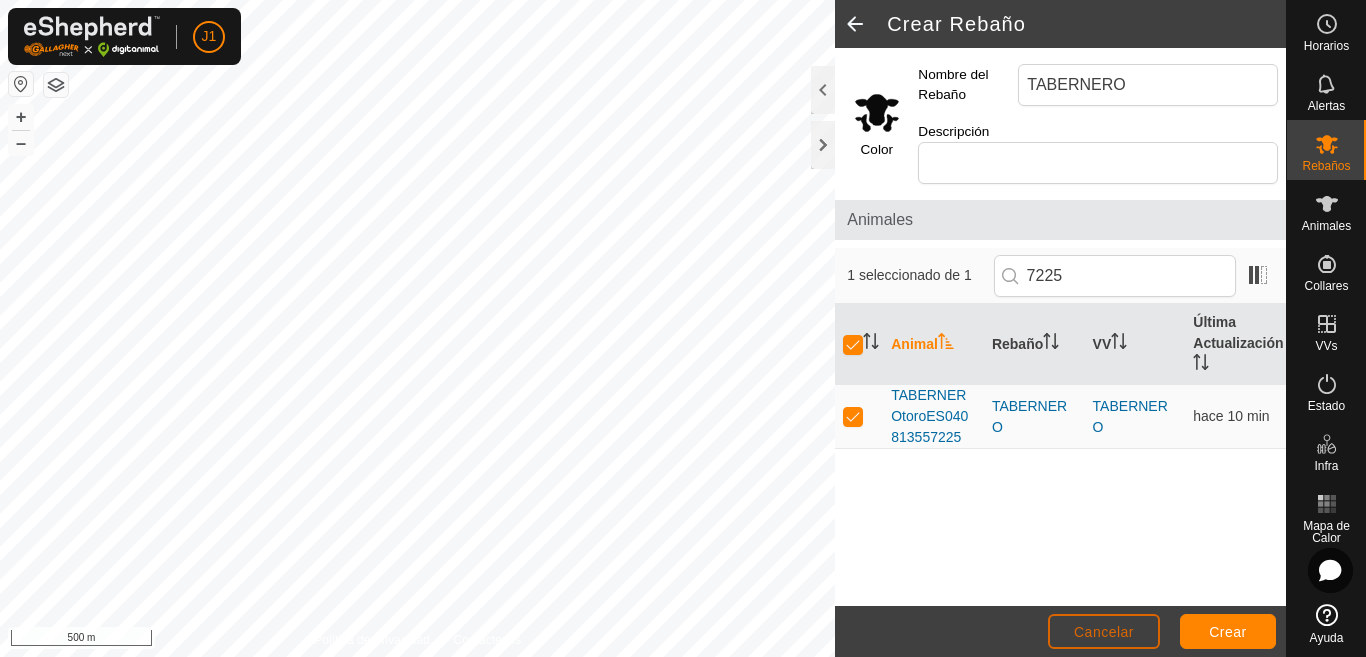 click on "Cancelar" 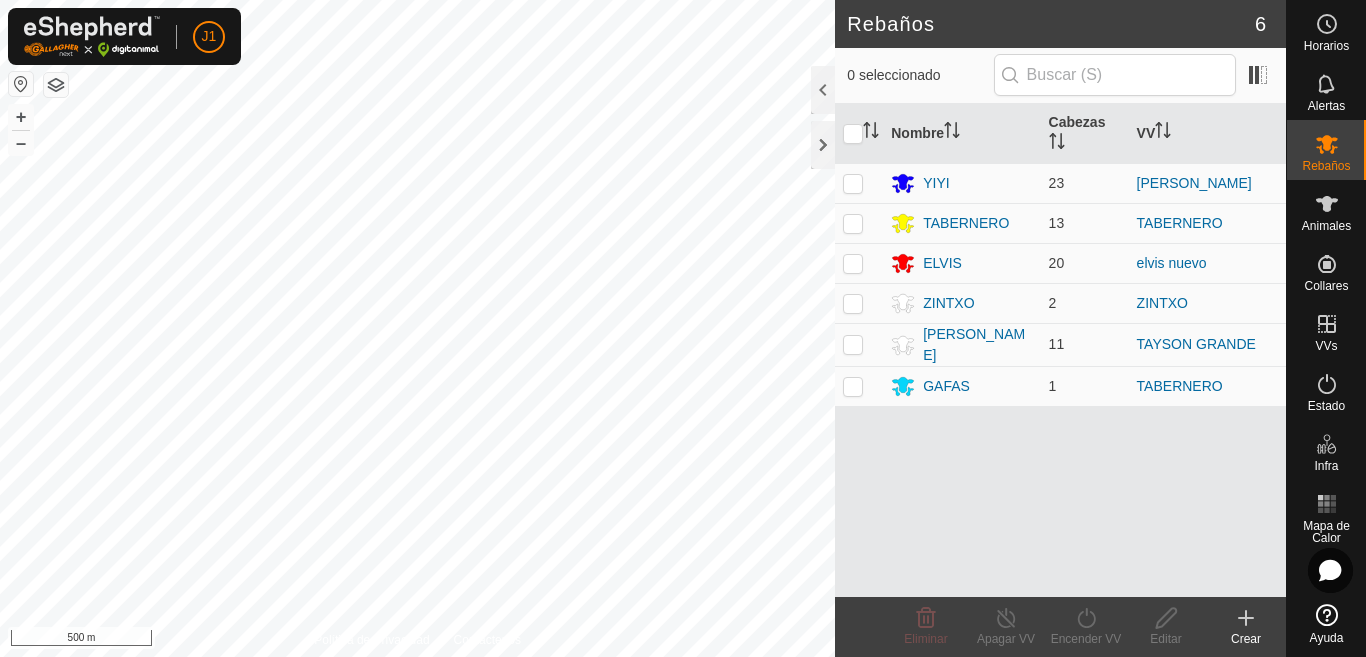 scroll, scrollTop: 0, scrollLeft: 0, axis: both 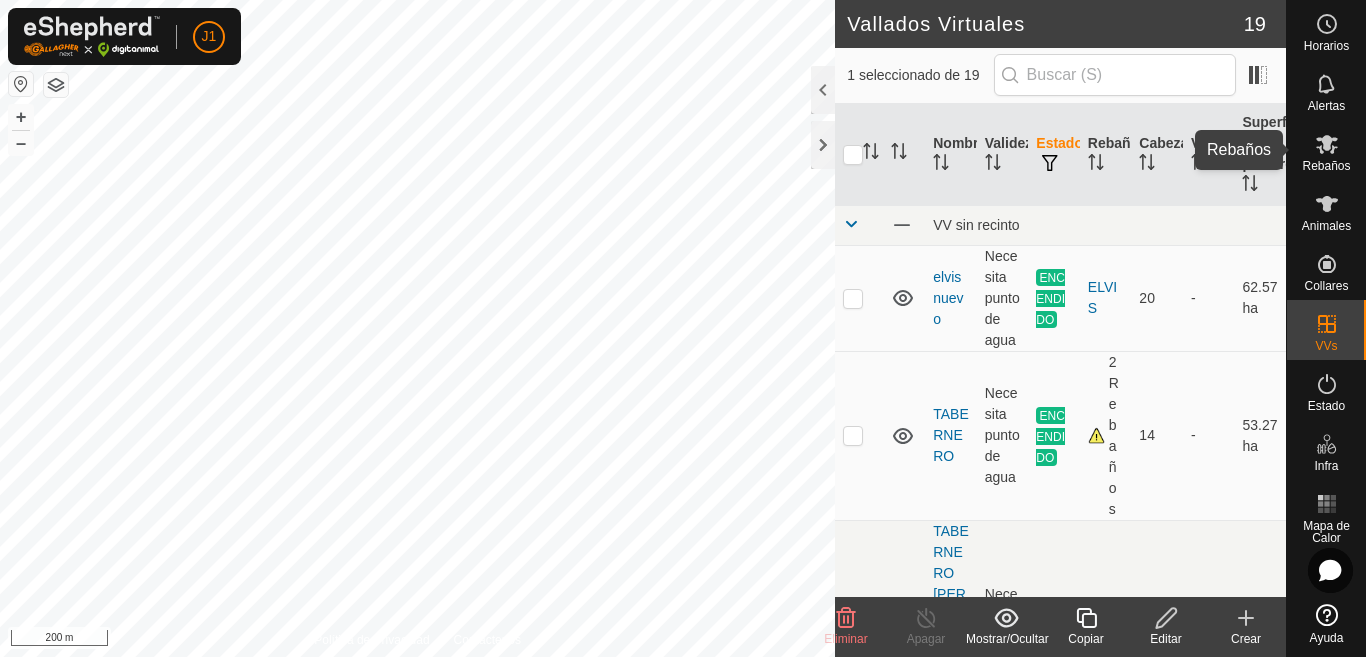 click 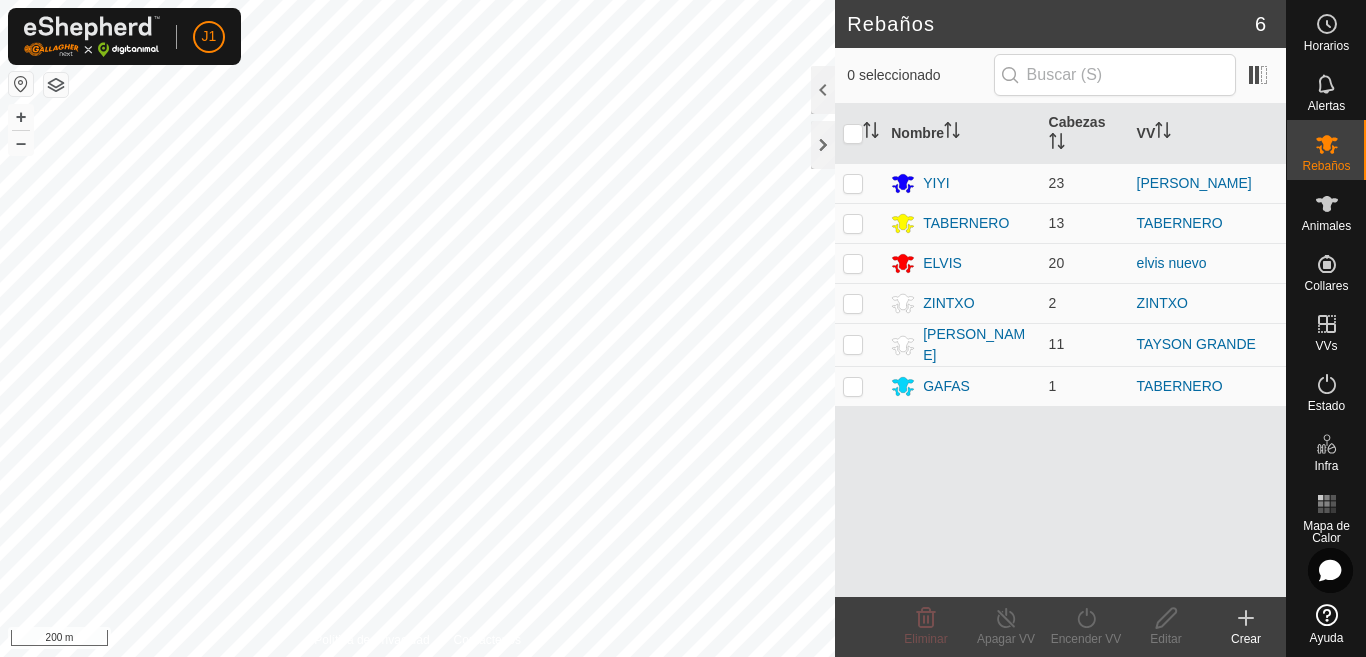 click 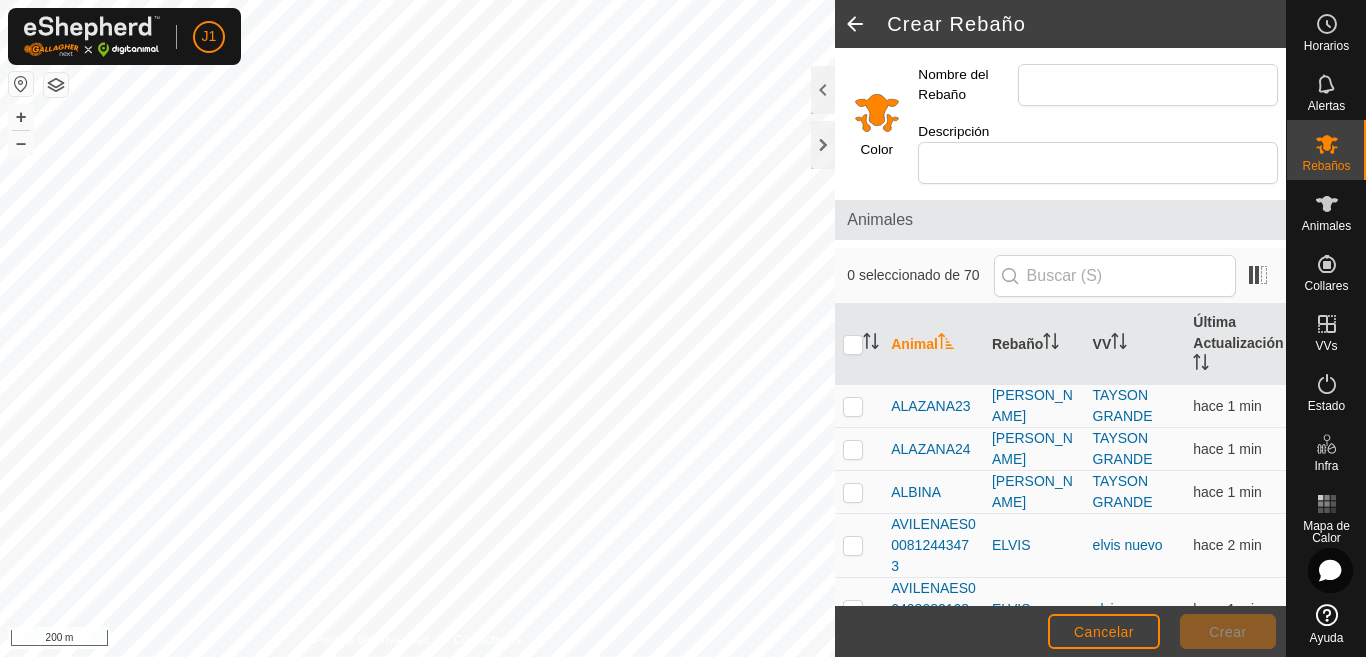 click 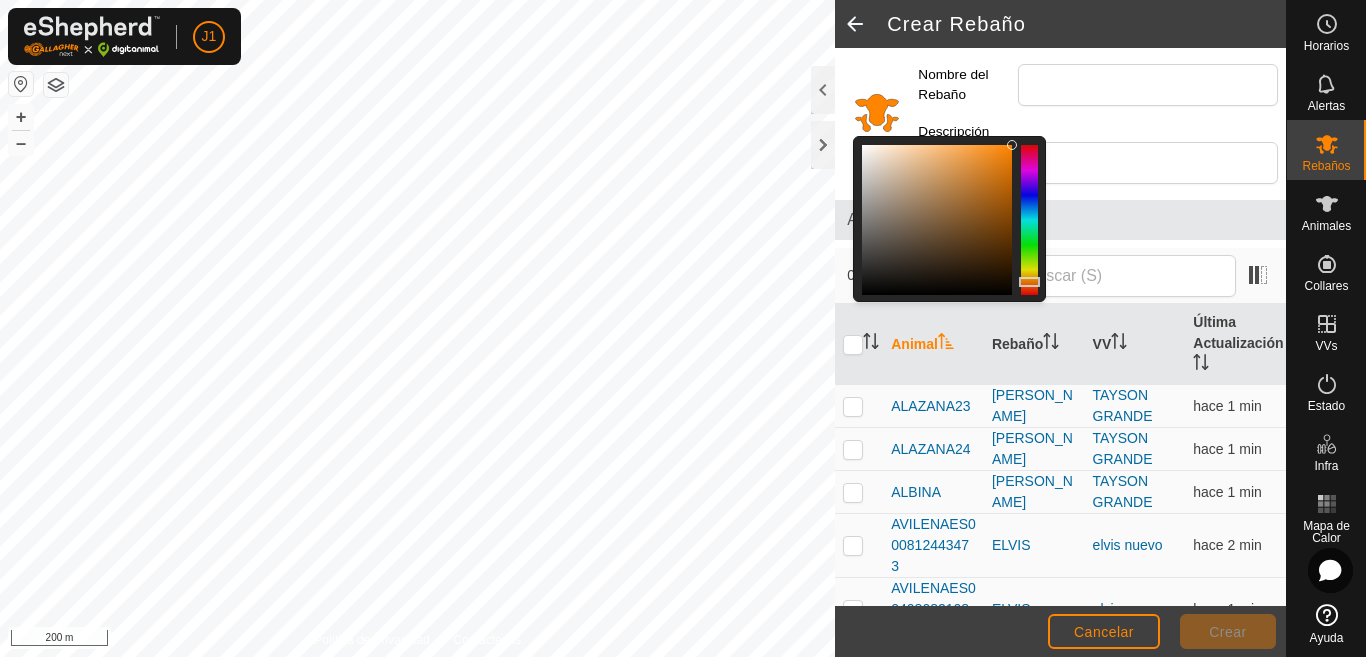 click 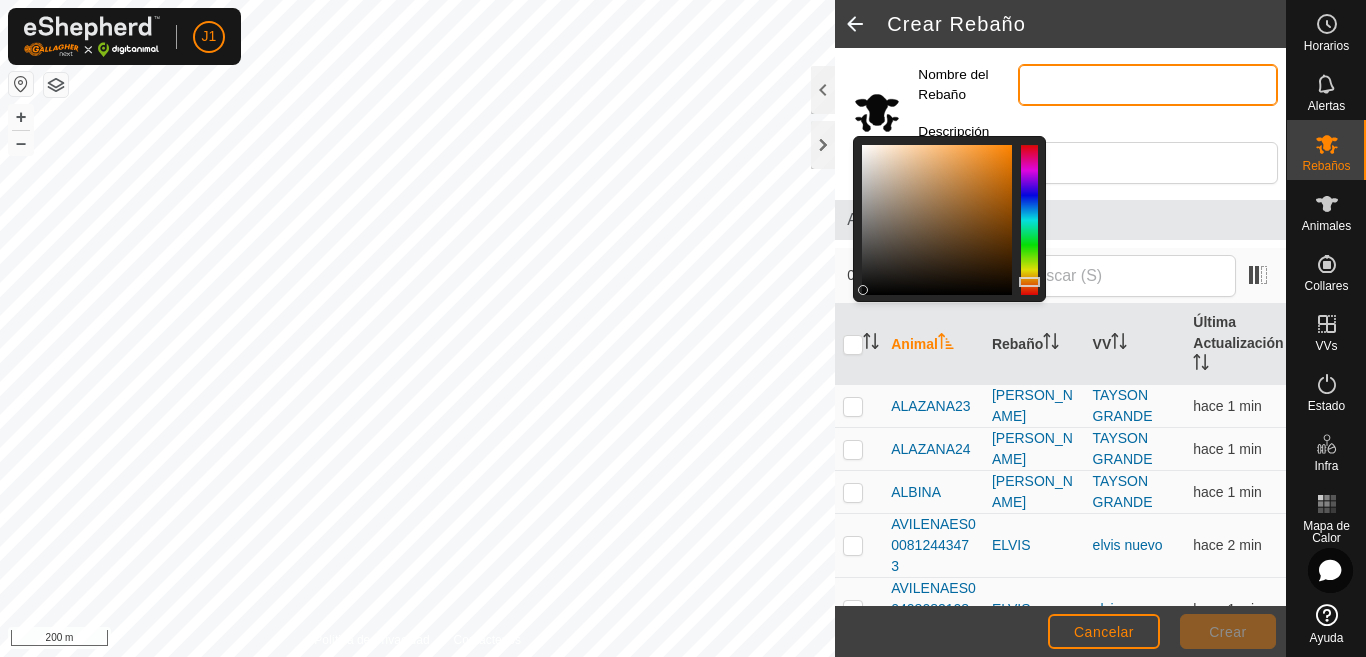 click on "Nombre del Rebaño" at bounding box center (1148, 85) 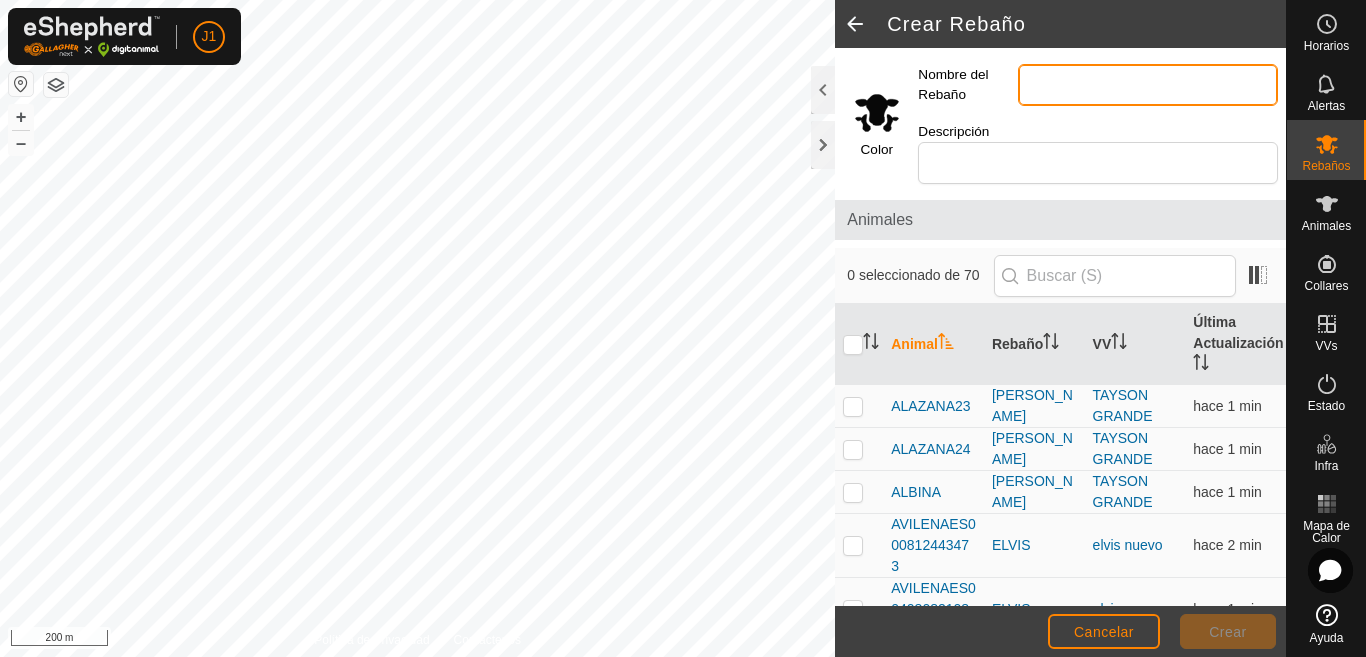 type on "TABERNERO" 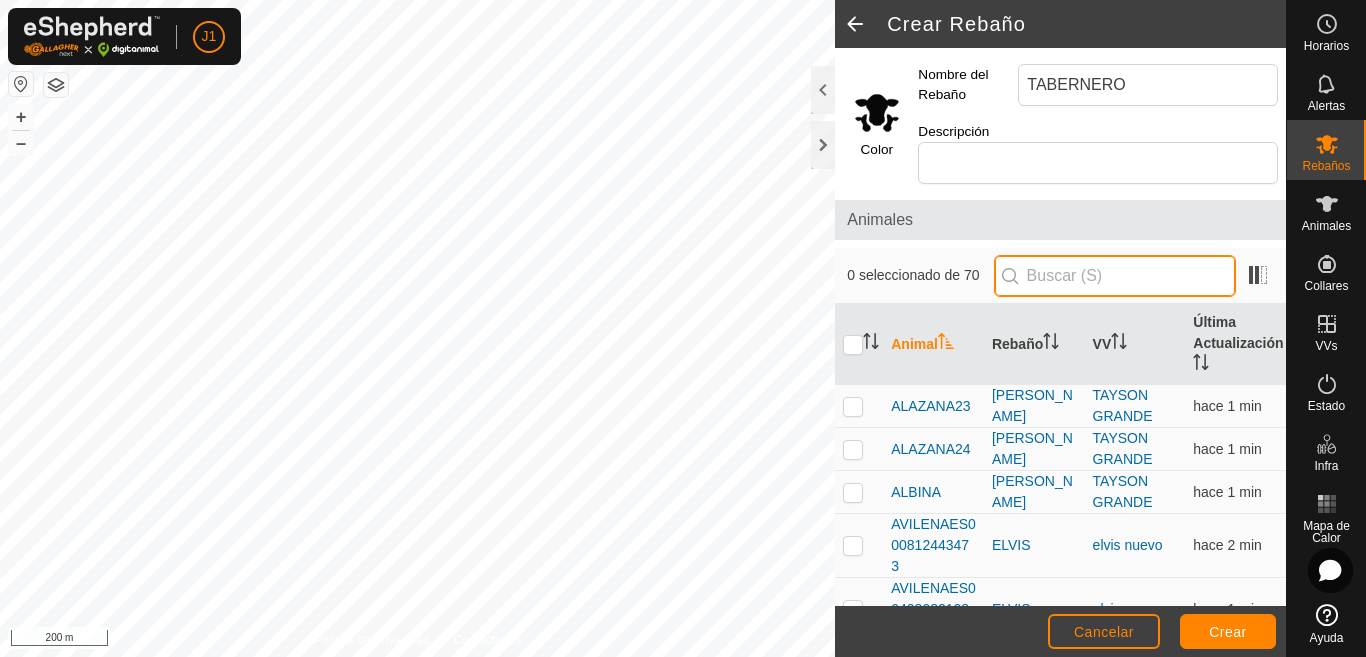 click at bounding box center (1115, 276) 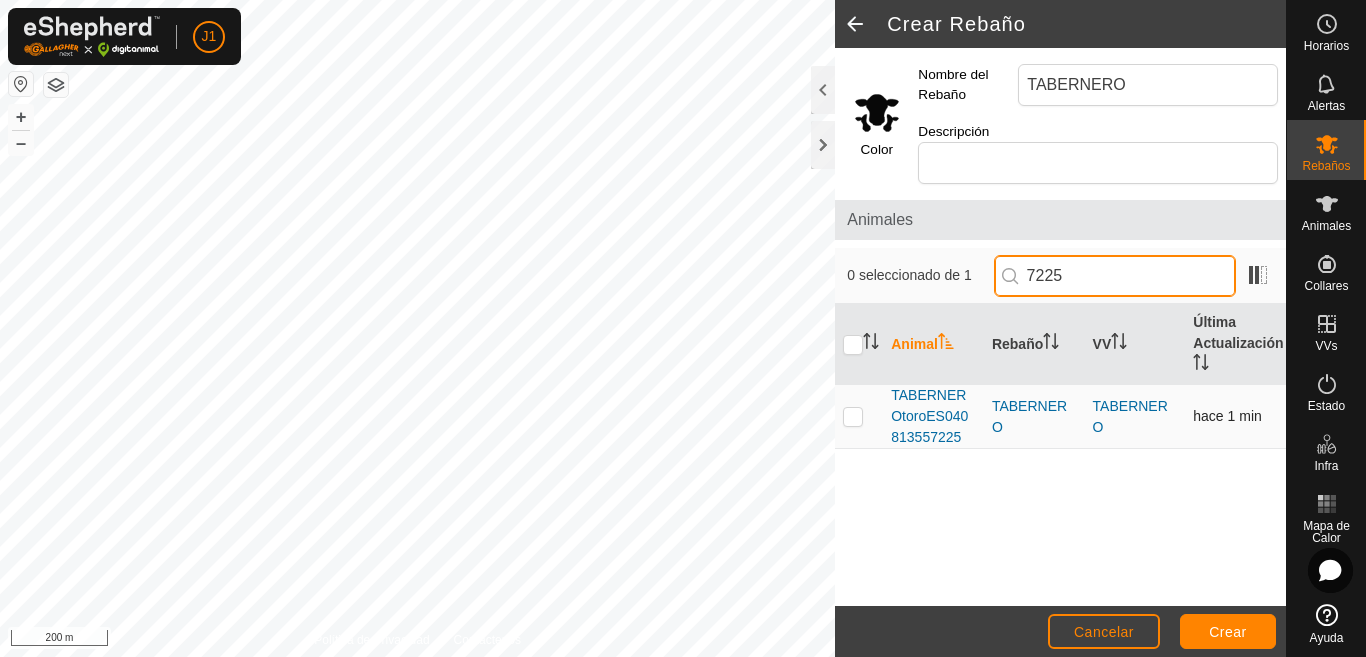 type on "7225" 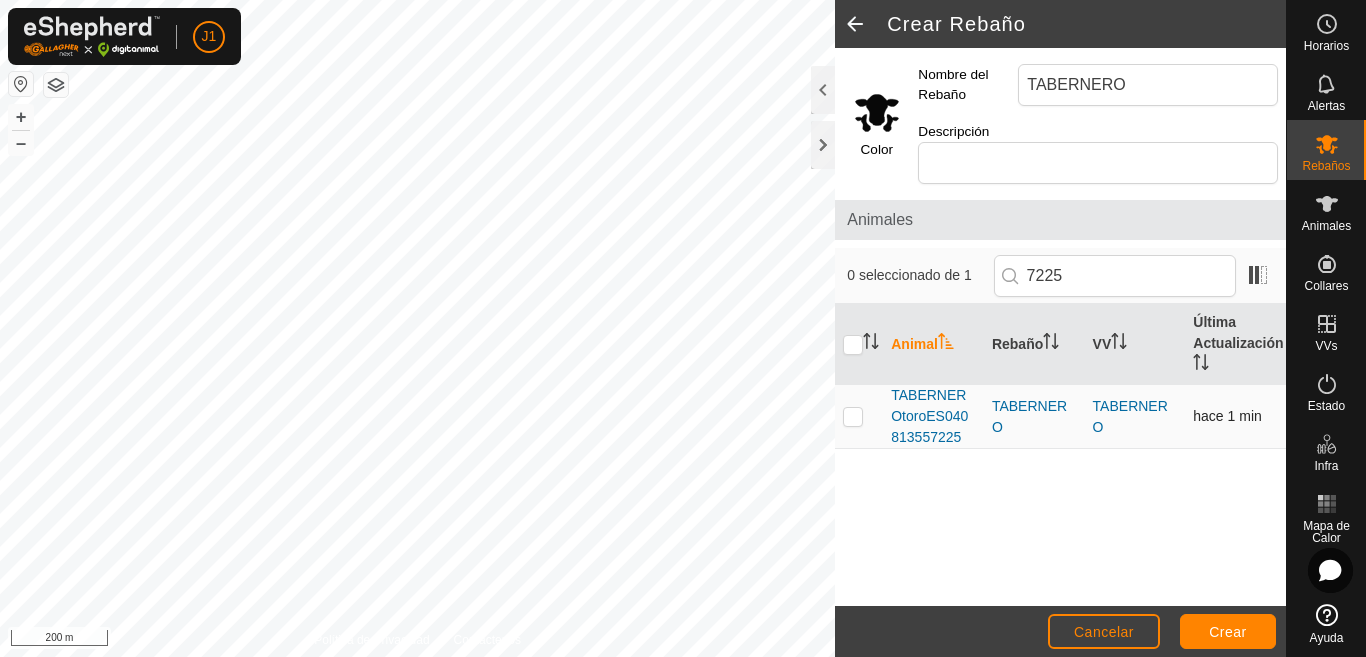 click at bounding box center (853, 416) 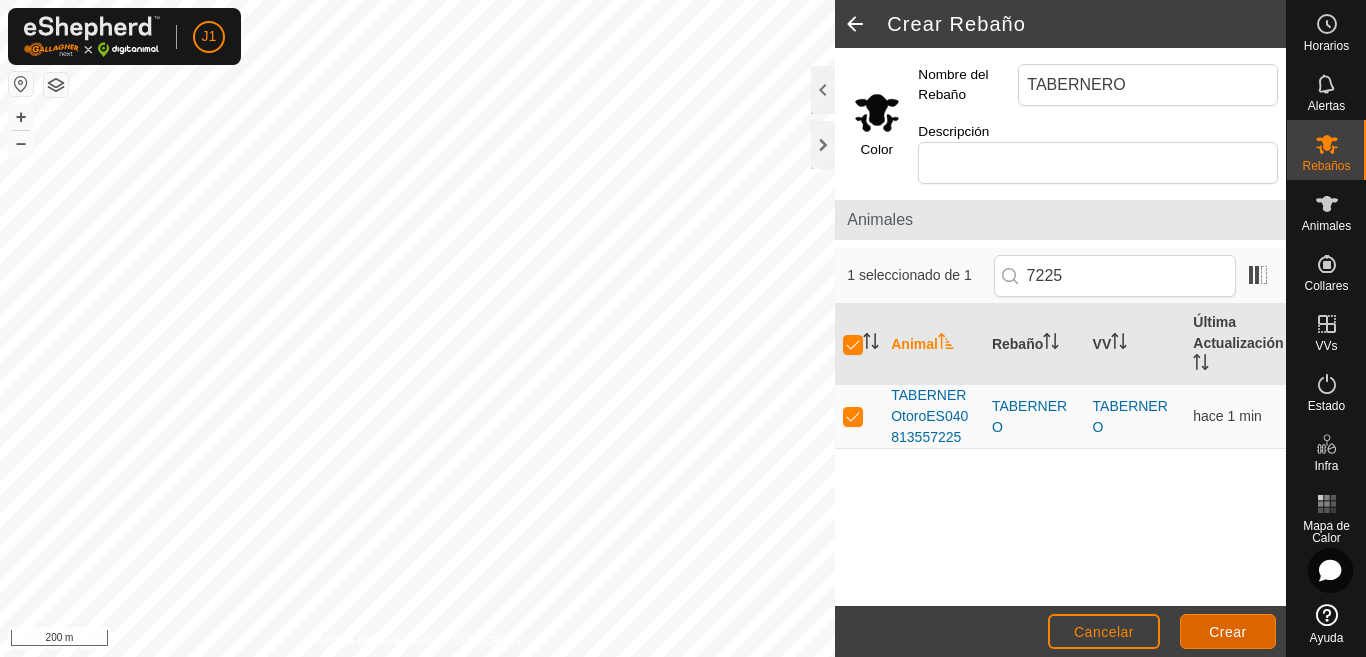 click on "Crear" at bounding box center (1228, 632) 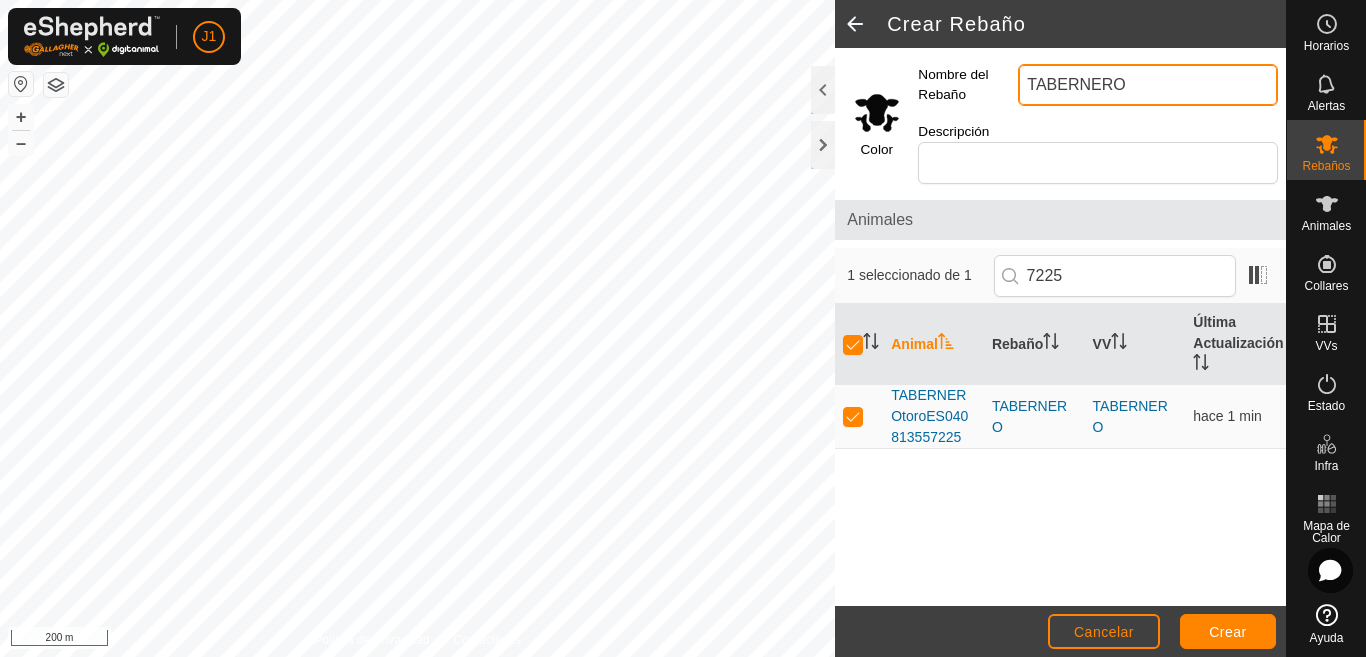 click on "TABERNERO" at bounding box center (1148, 85) 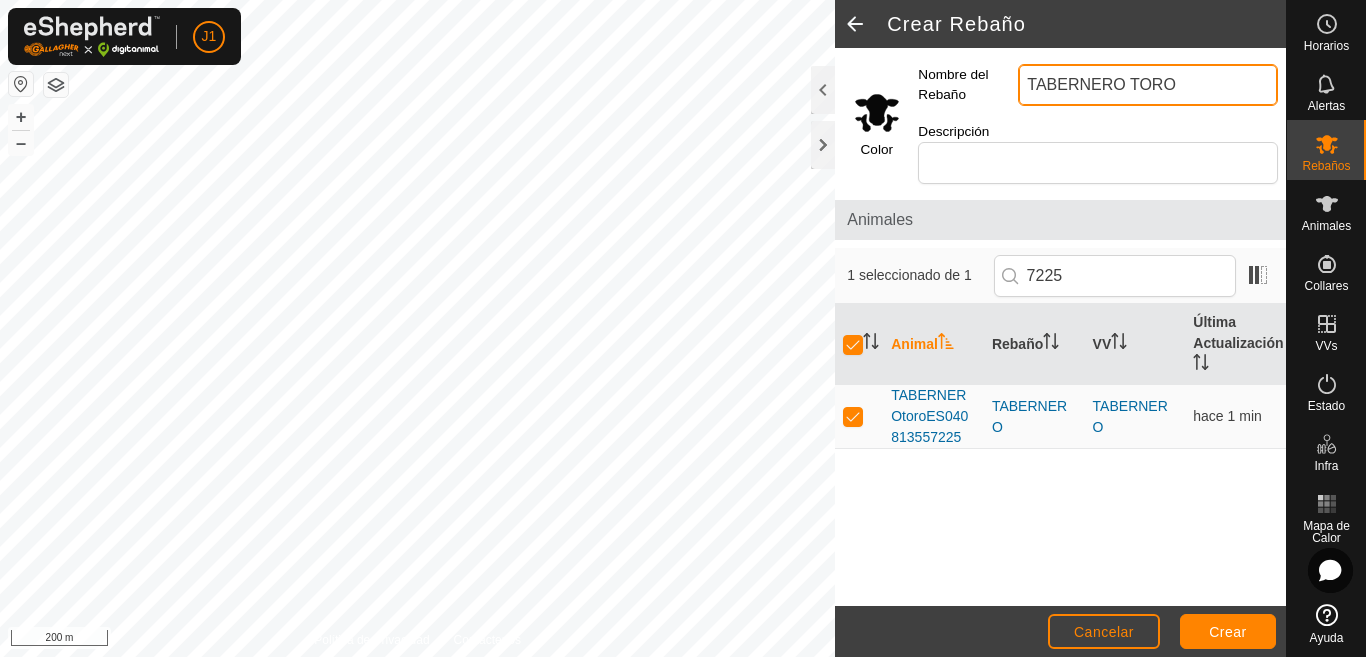 type on "TABERNERO TORO" 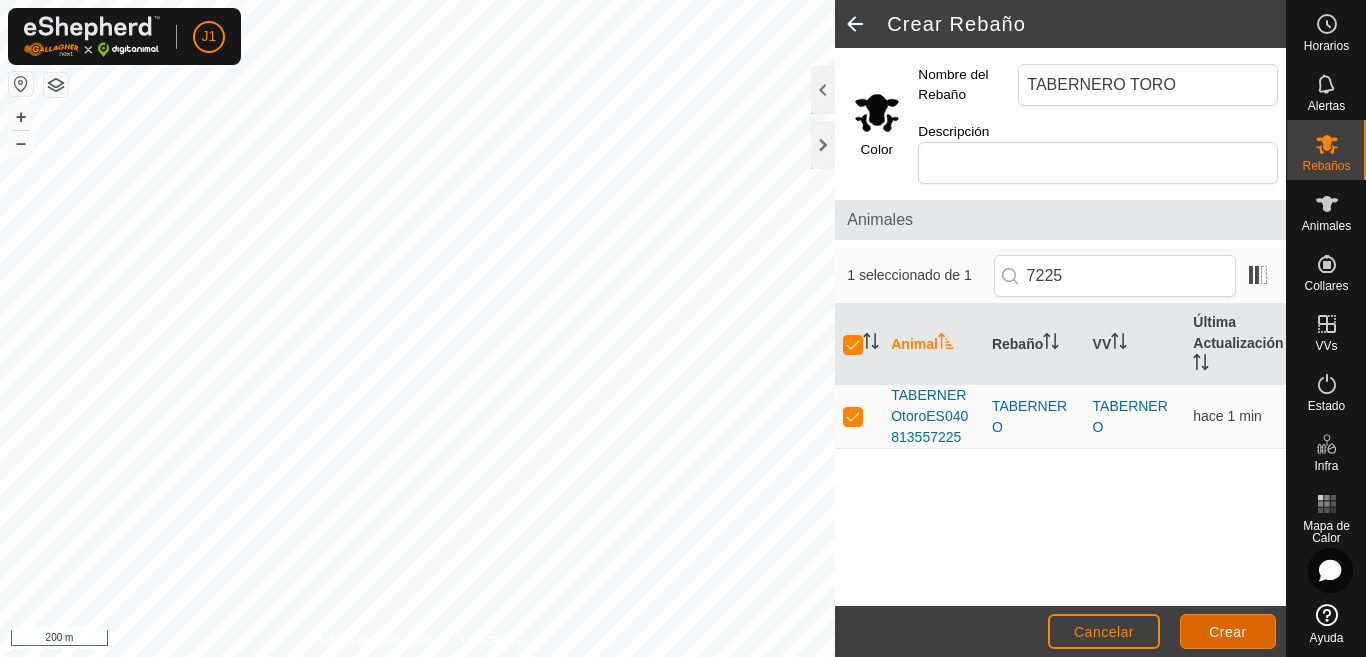 click on "Crear" at bounding box center (1228, 632) 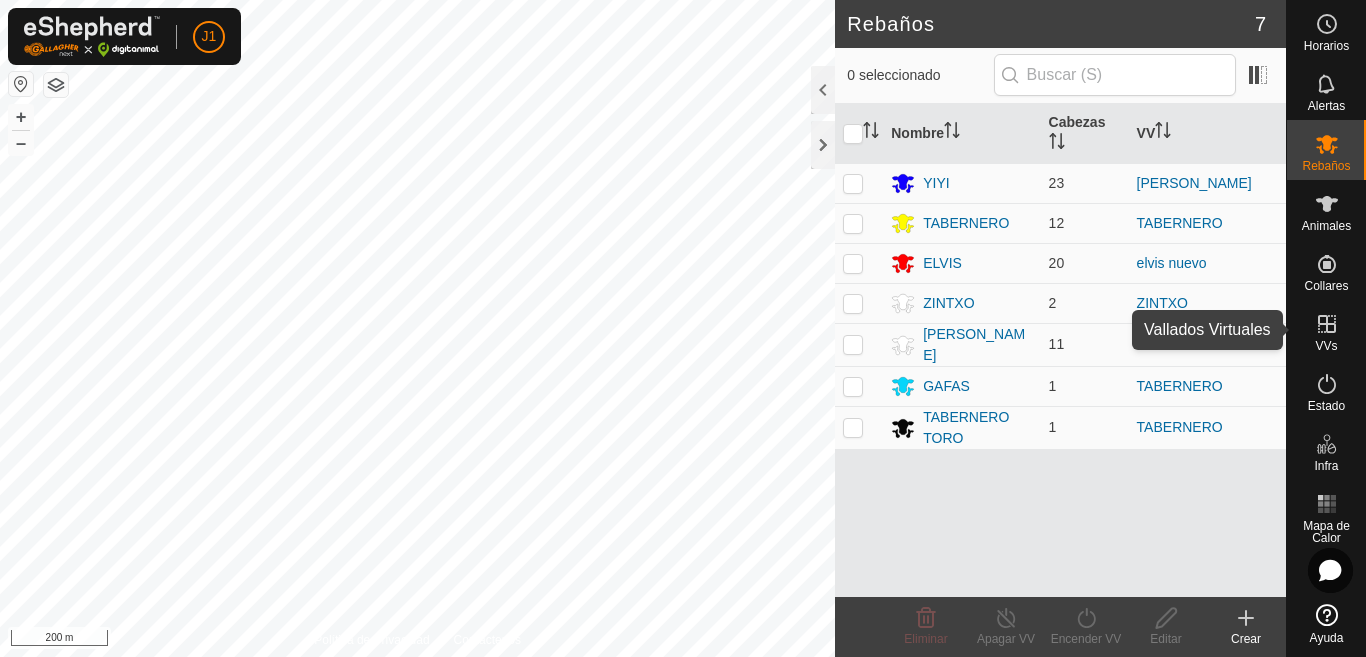click 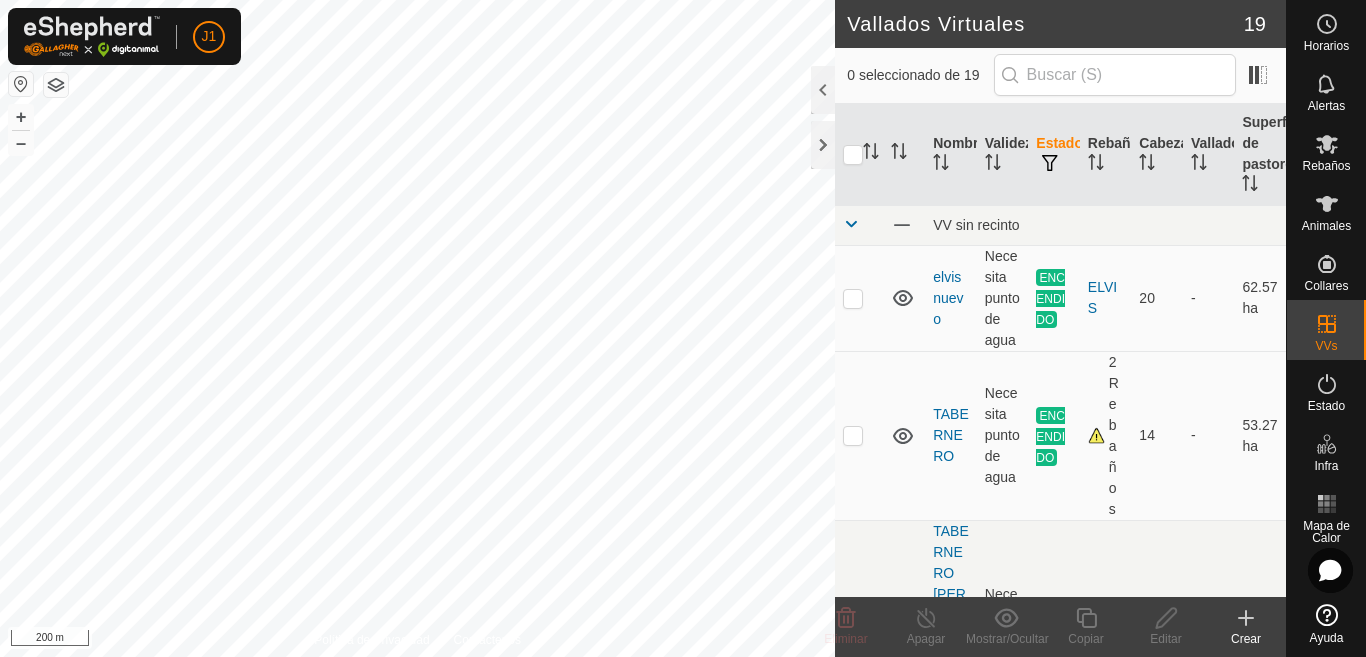 click 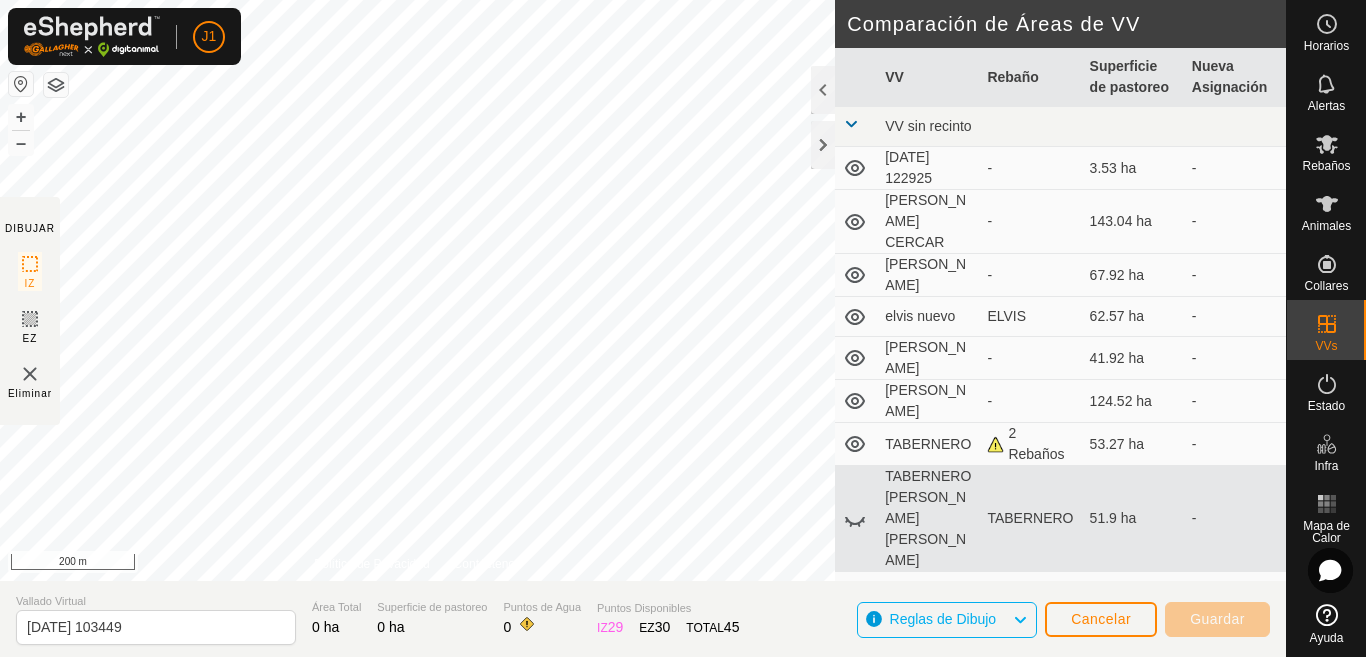 click 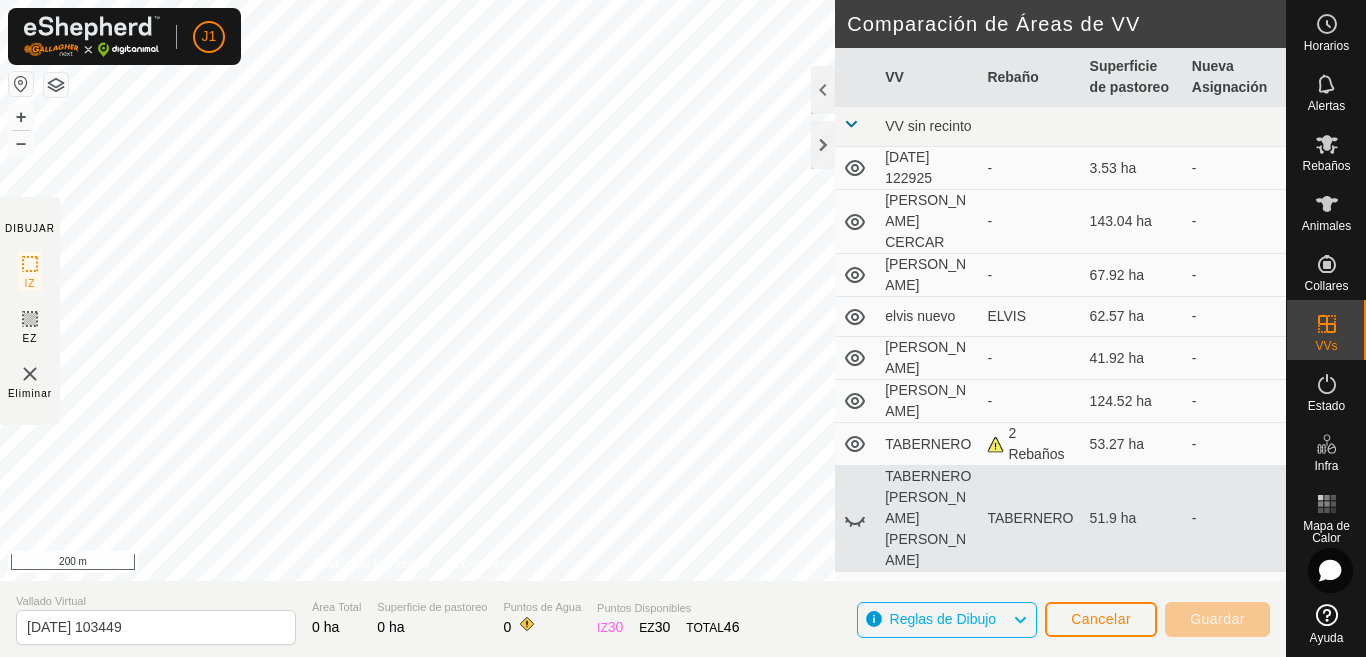 click 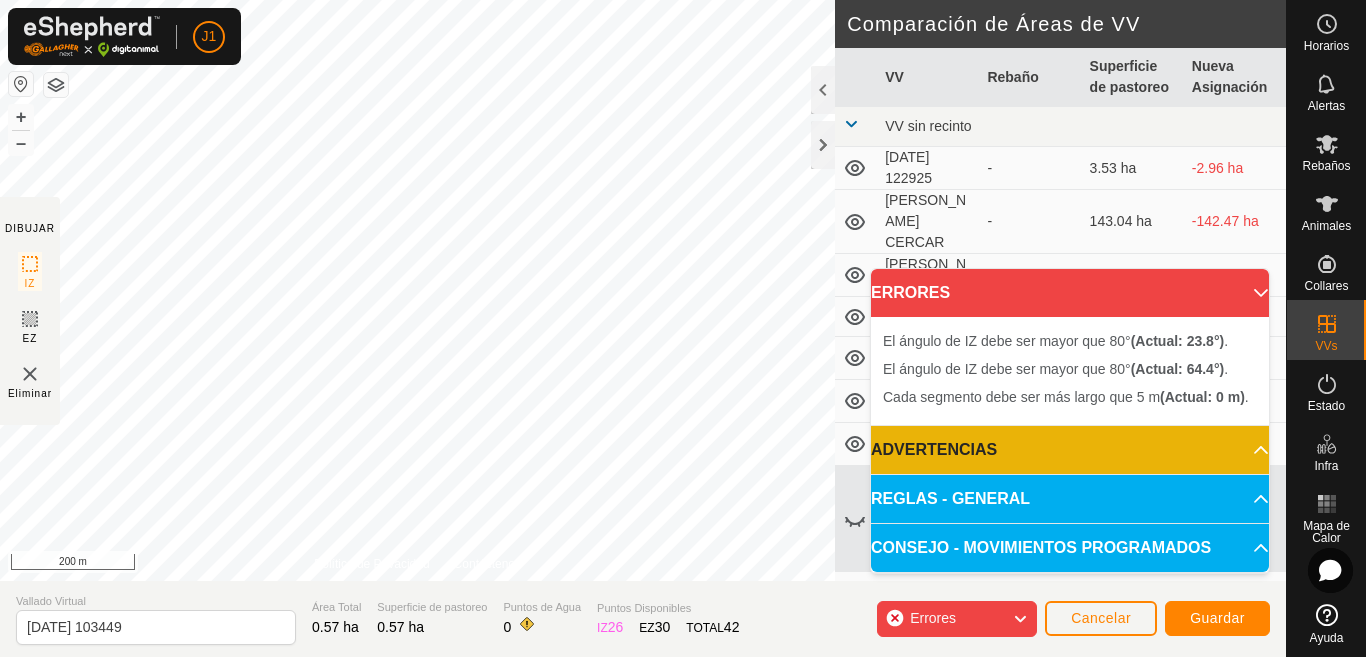 click on "El ángulo de IZ debe ser mayor que 80°  (Actual: 64.4°) . + – ⇧ i 200 m" at bounding box center (417, 290) 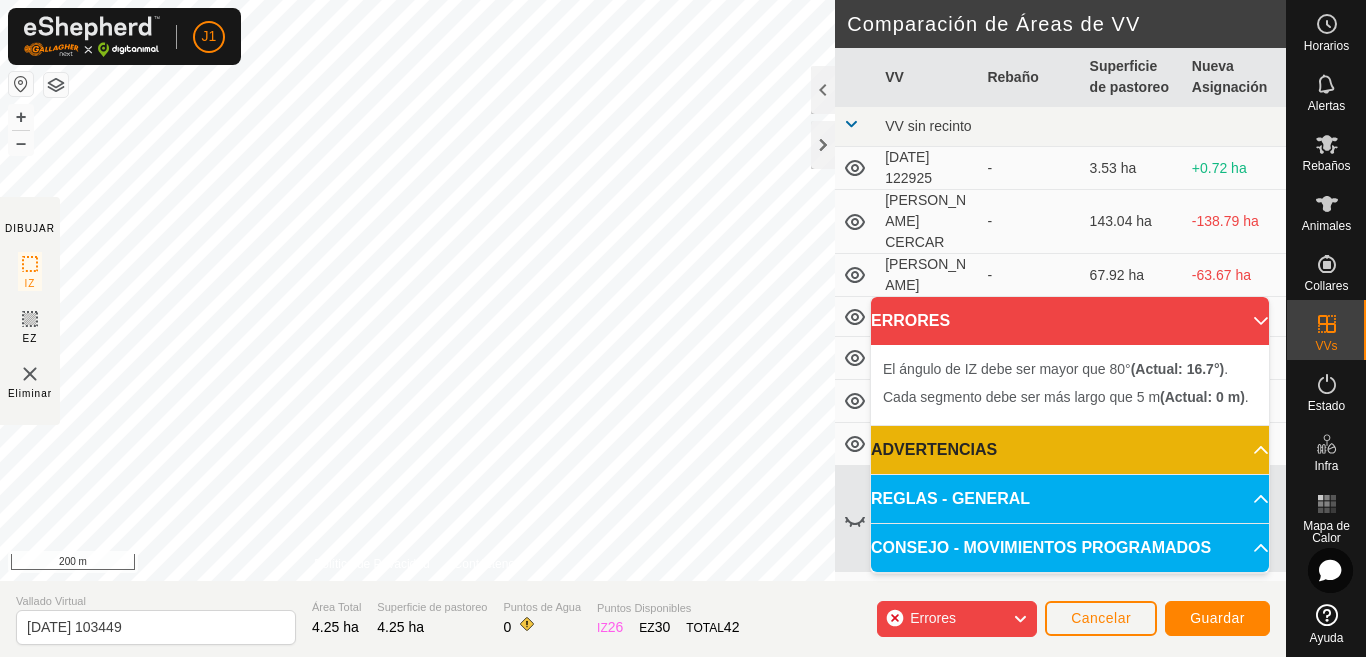 click on "El ángulo de IZ debe ser mayor que 80°  (Actual: 16.7°) . + – ⇧ i 200 m" at bounding box center (417, 290) 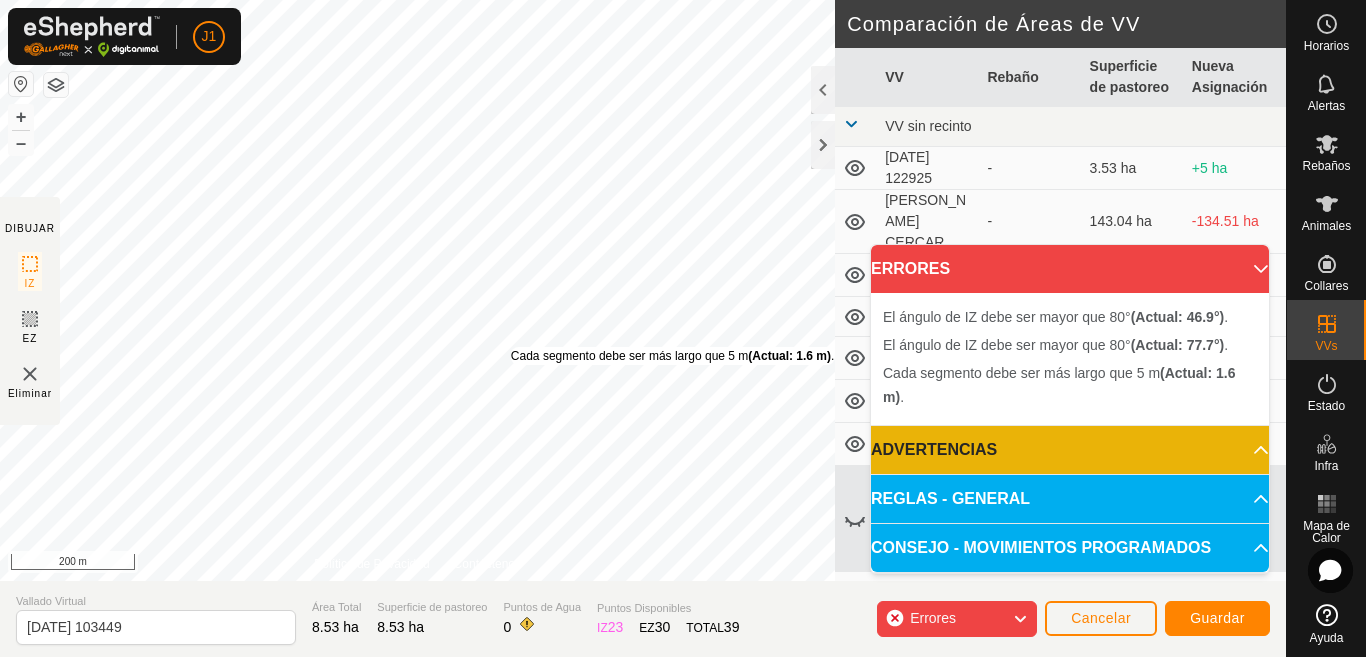 click on "Cada segmento debe ser más largo que 5 m  (Actual: 1.6 m) . + – ⇧ i 200 m" at bounding box center [417, 290] 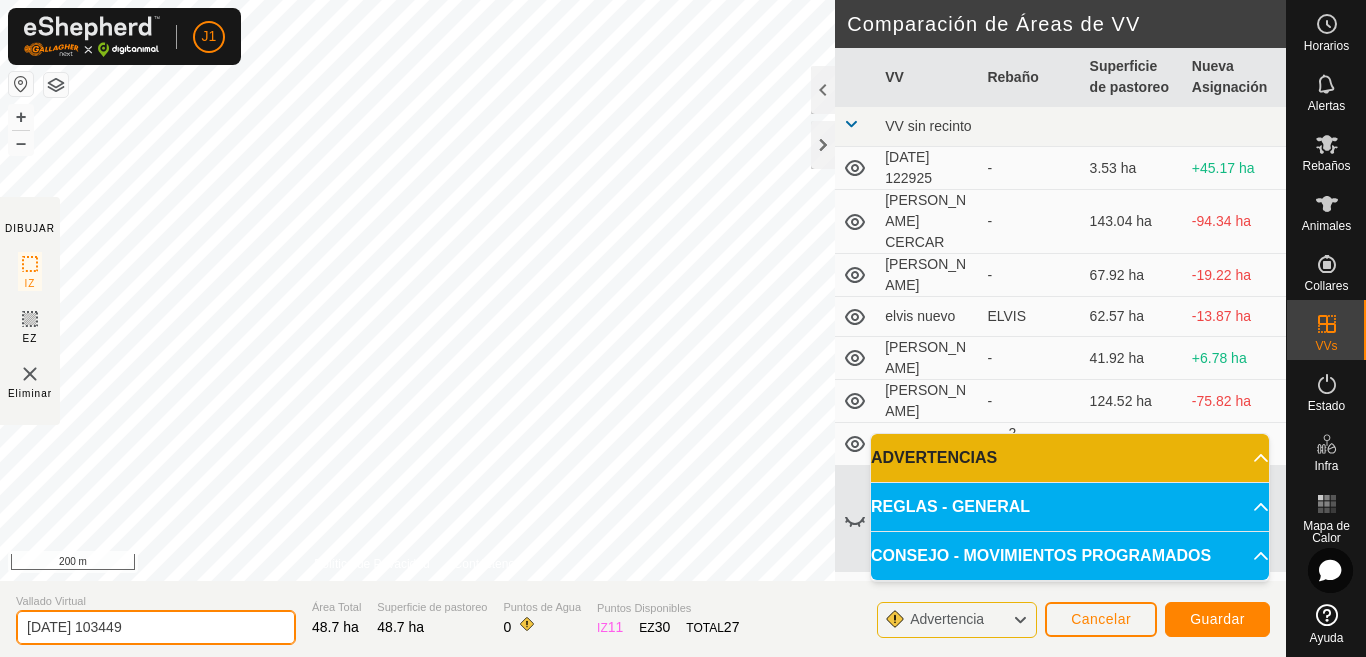 click on "2025-07-13 103449" 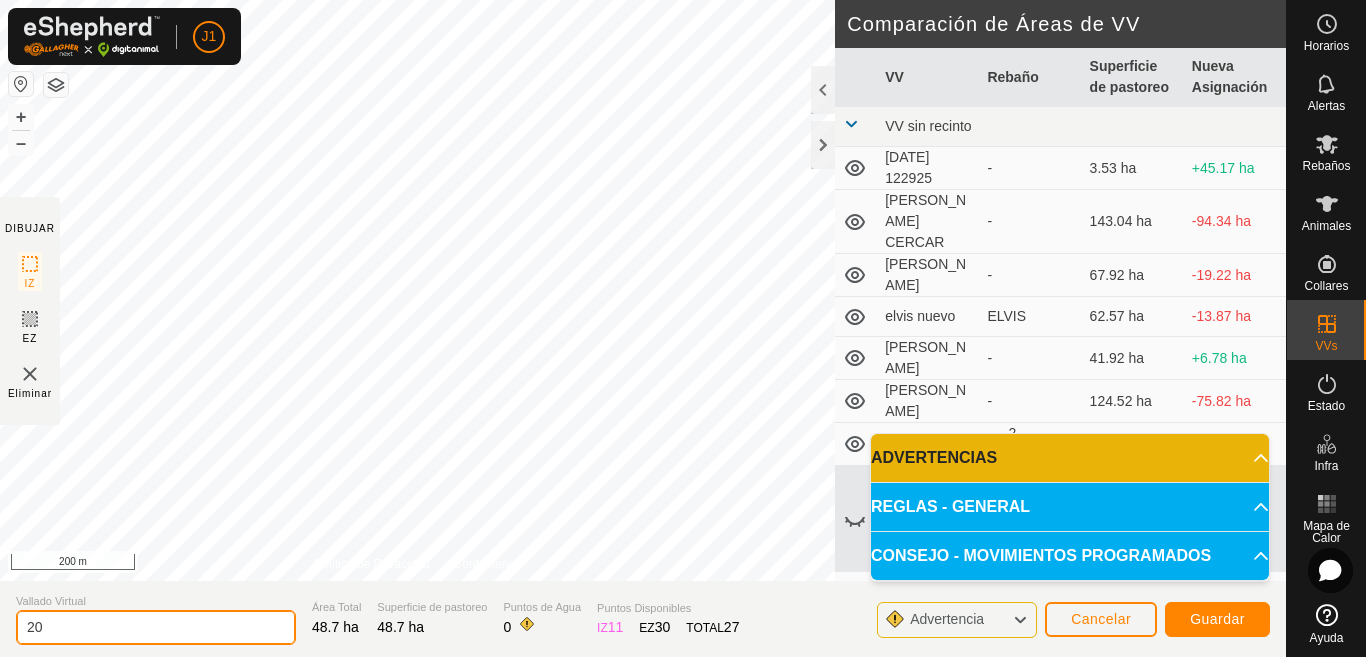type on "2" 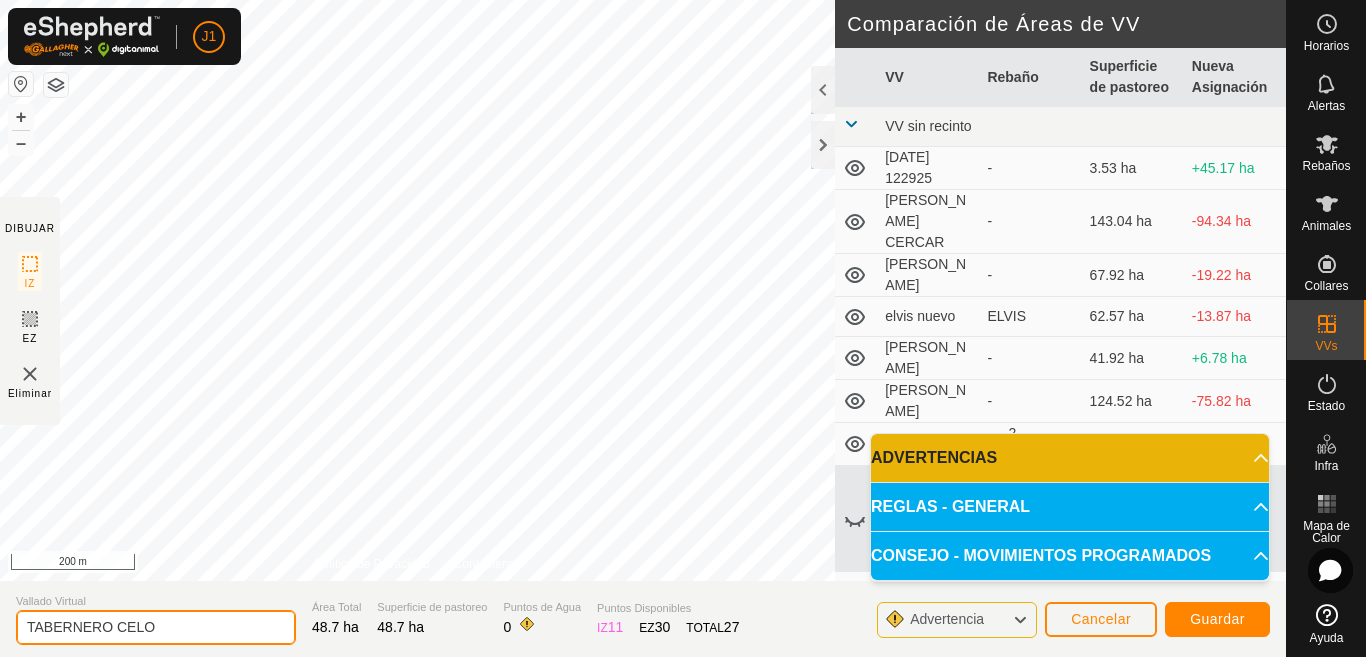 type on "TABERNERO CELO" 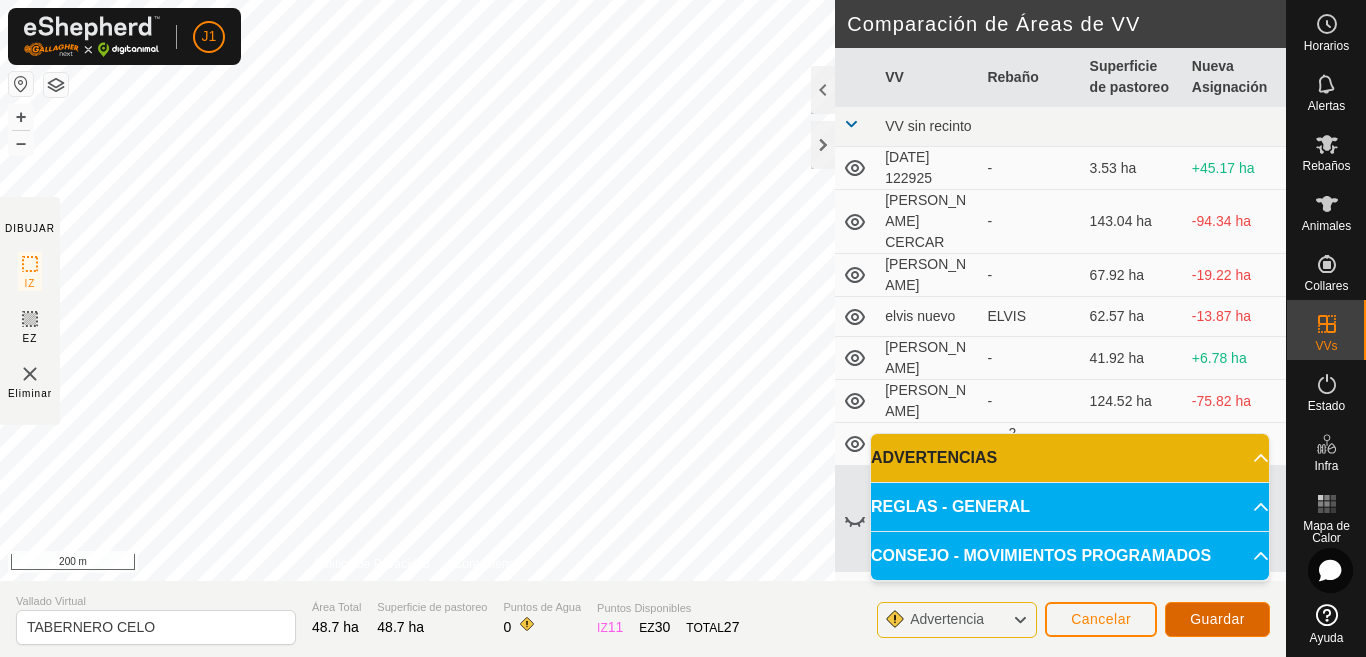 click on "Guardar" 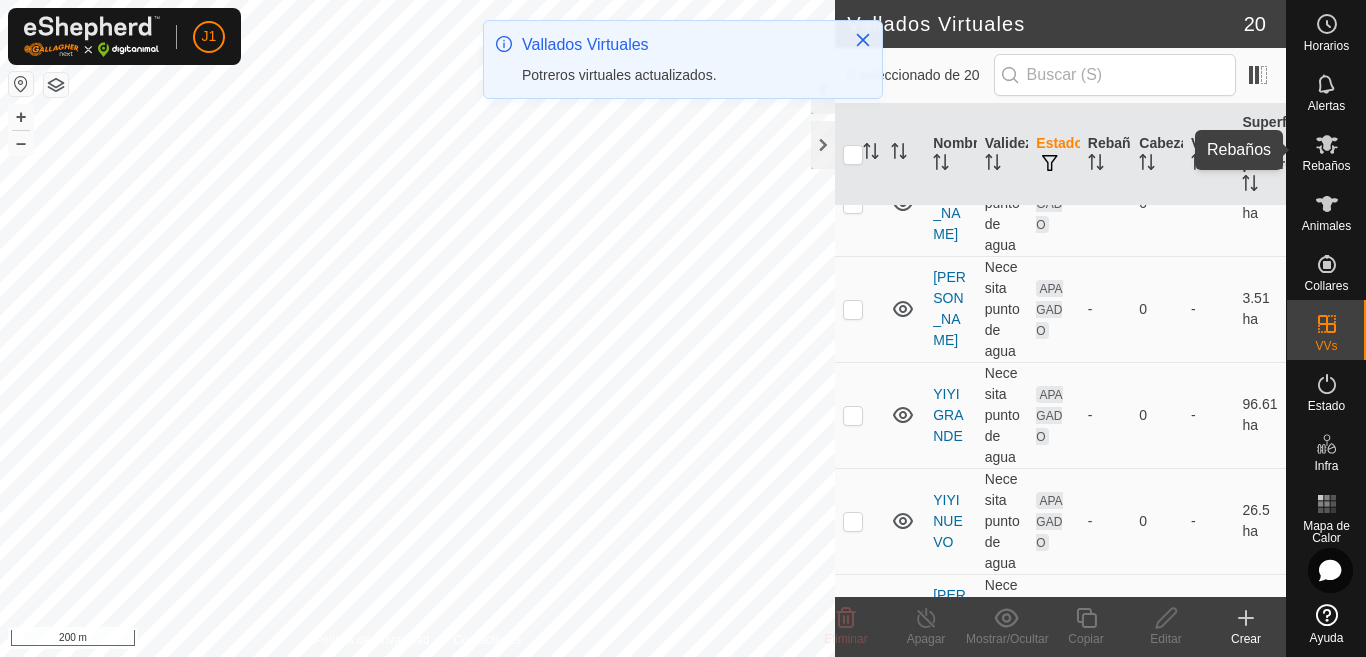 scroll, scrollTop: 0, scrollLeft: 0, axis: both 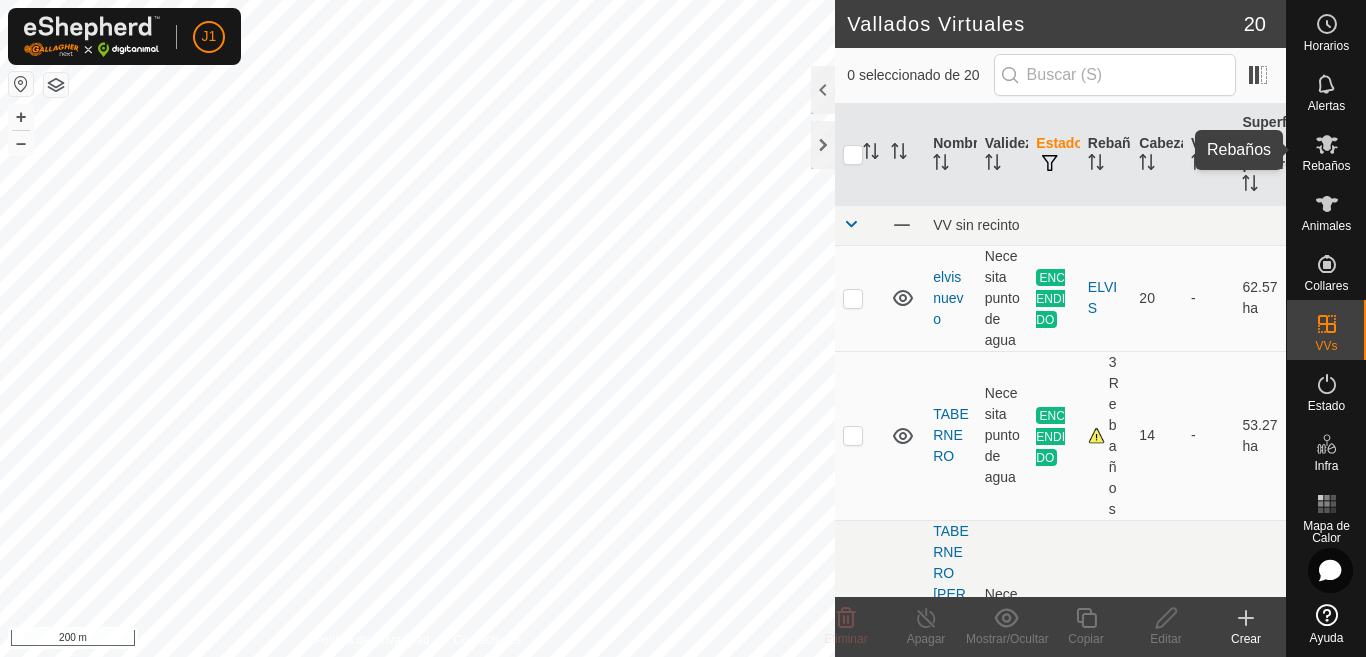click on "Rebaños" at bounding box center [1326, 166] 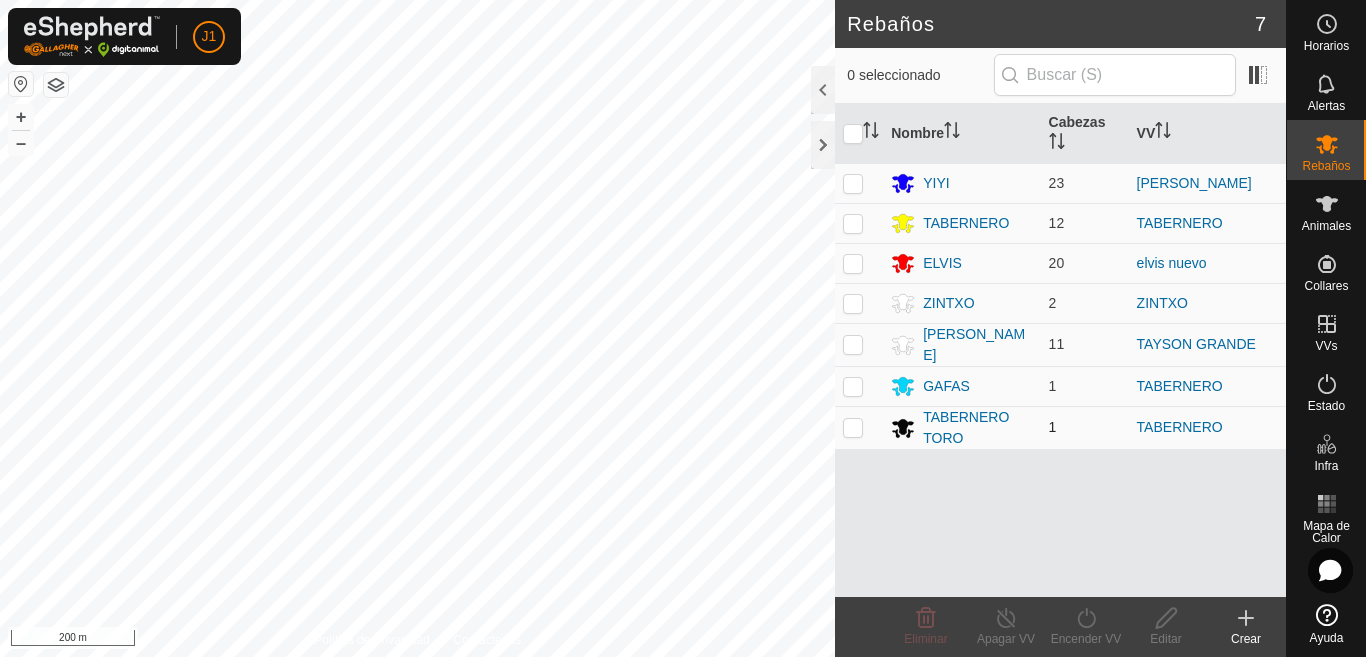click at bounding box center (853, 427) 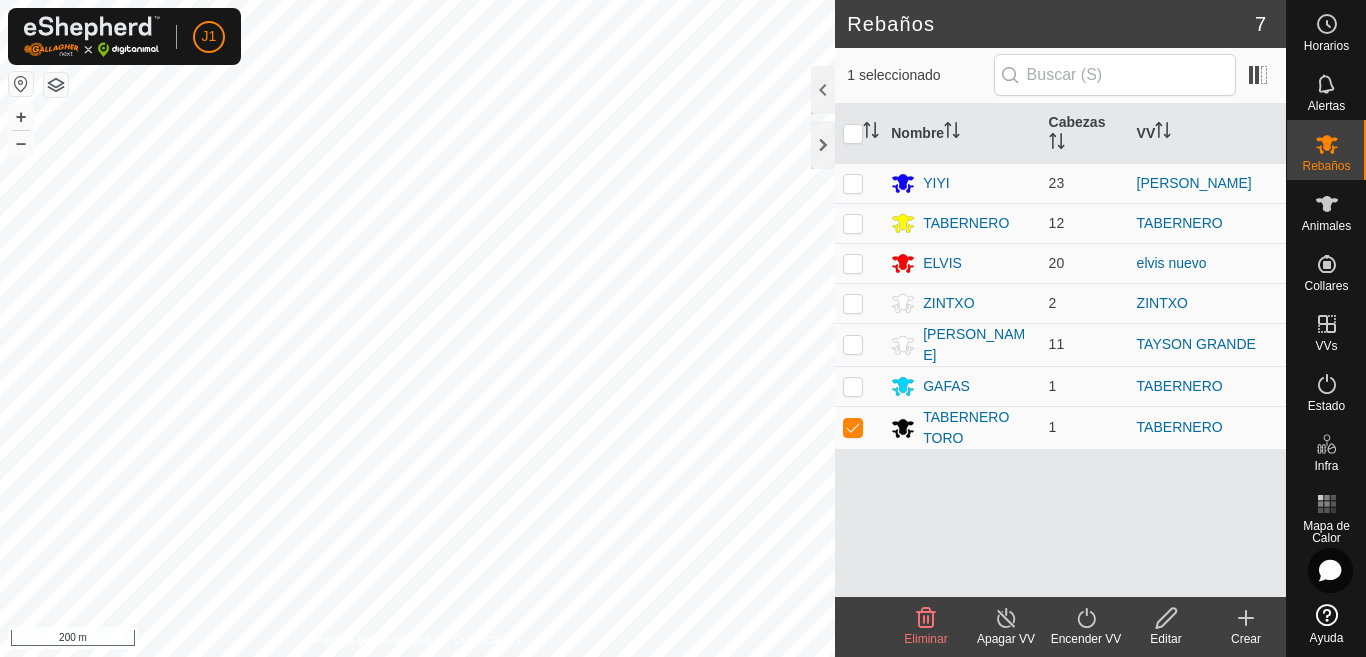click 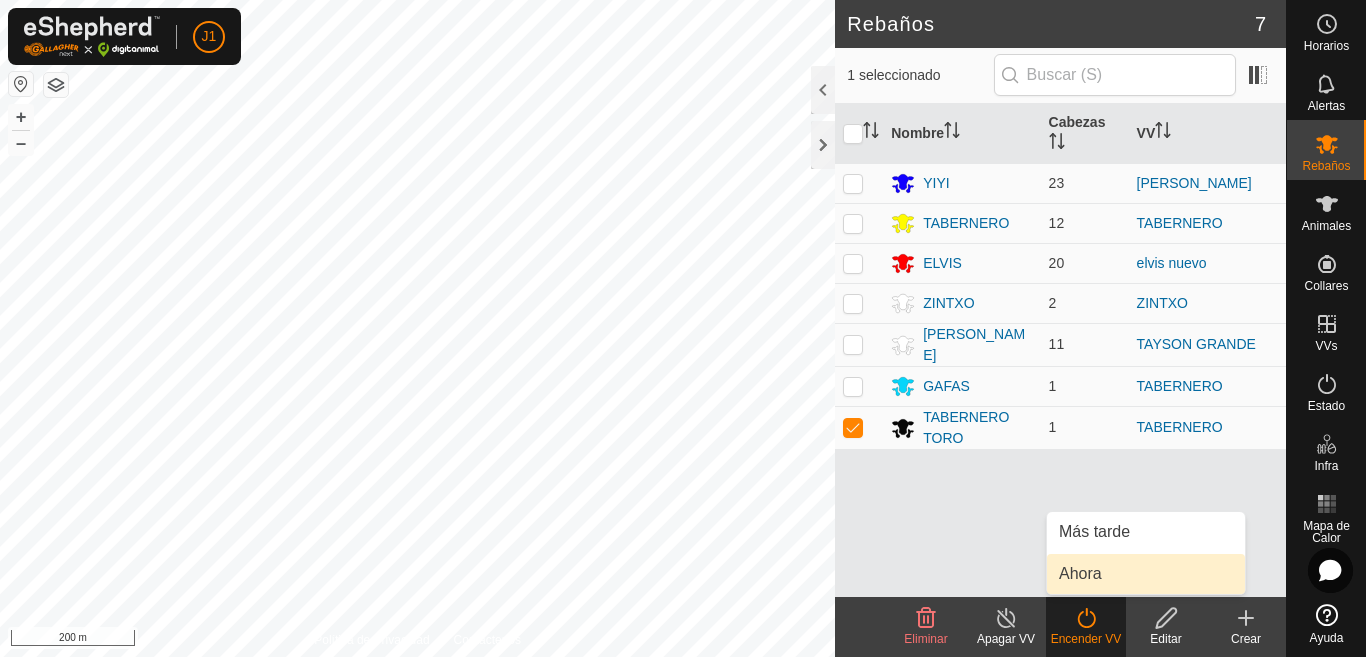 click on "Ahora" at bounding box center [1146, 574] 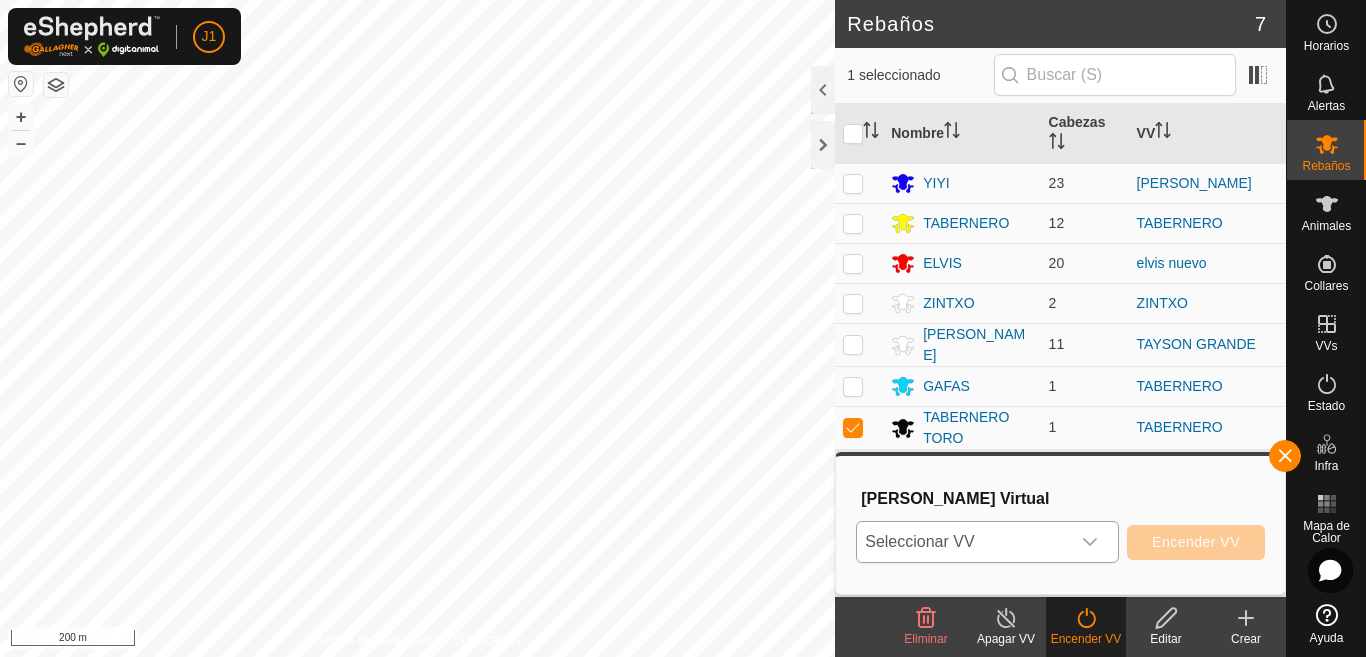 click 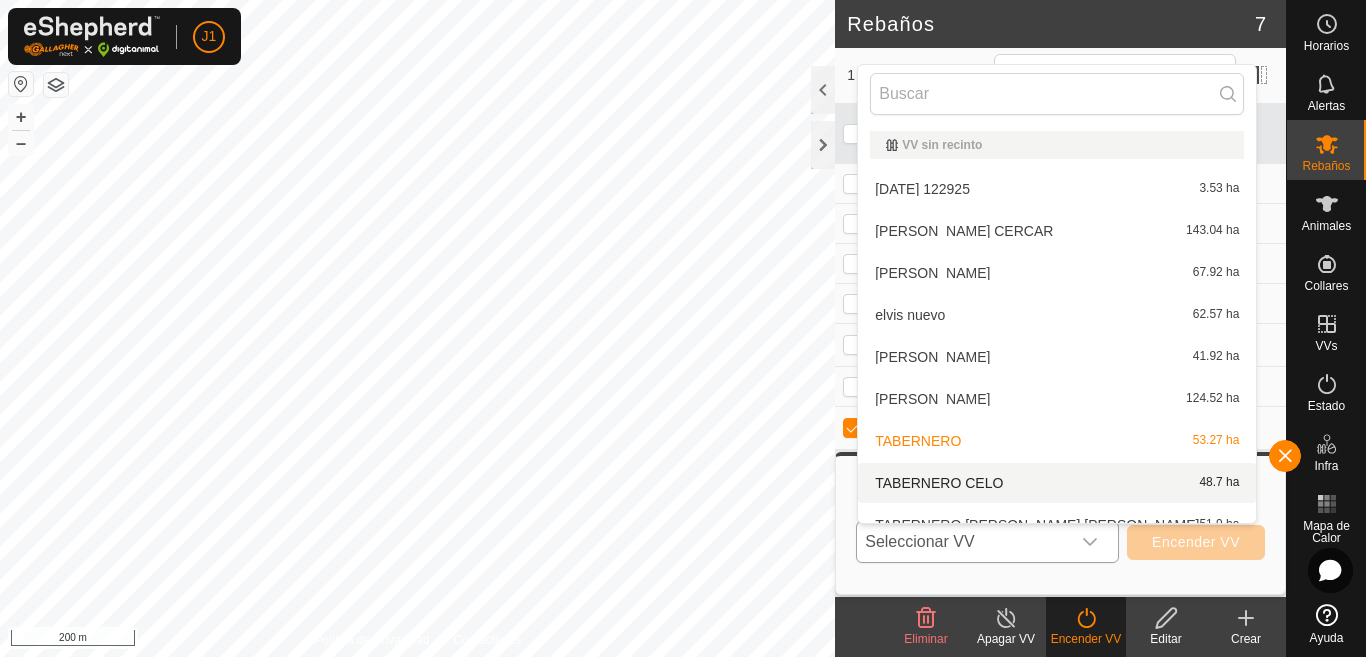 scroll, scrollTop: 22, scrollLeft: 0, axis: vertical 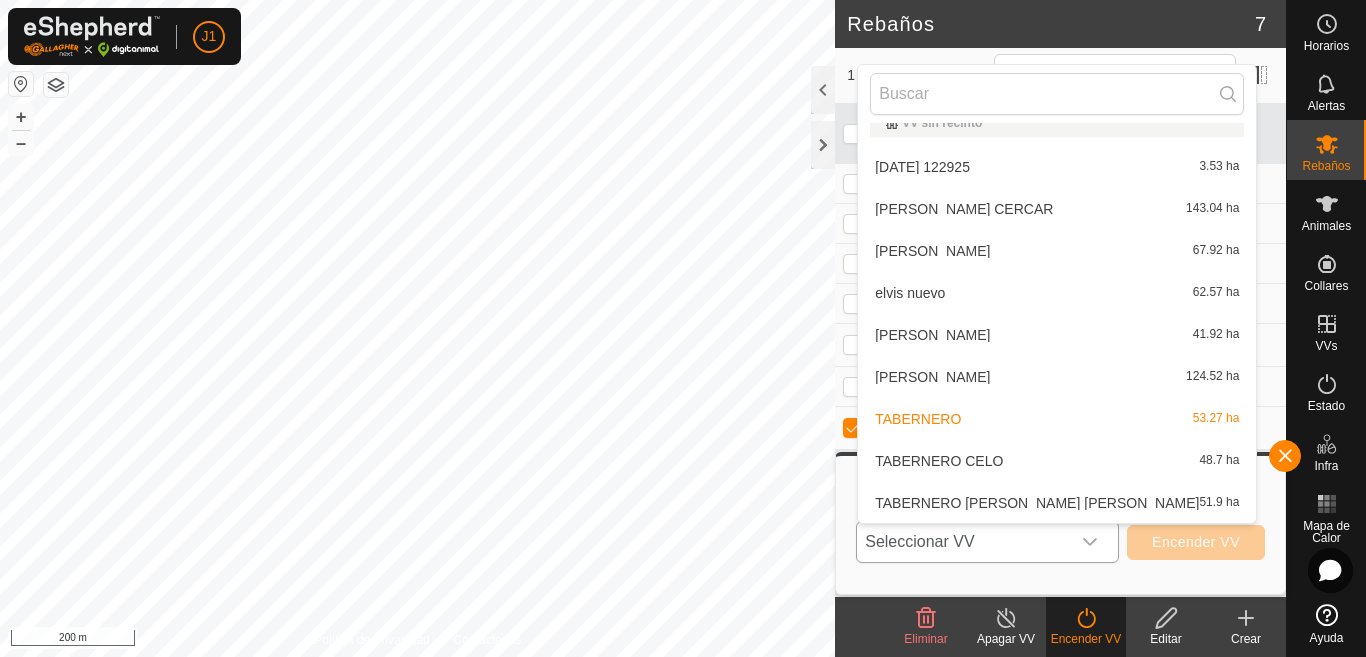 click on "TABERNERO CELO  48.7 ha" at bounding box center [1057, 461] 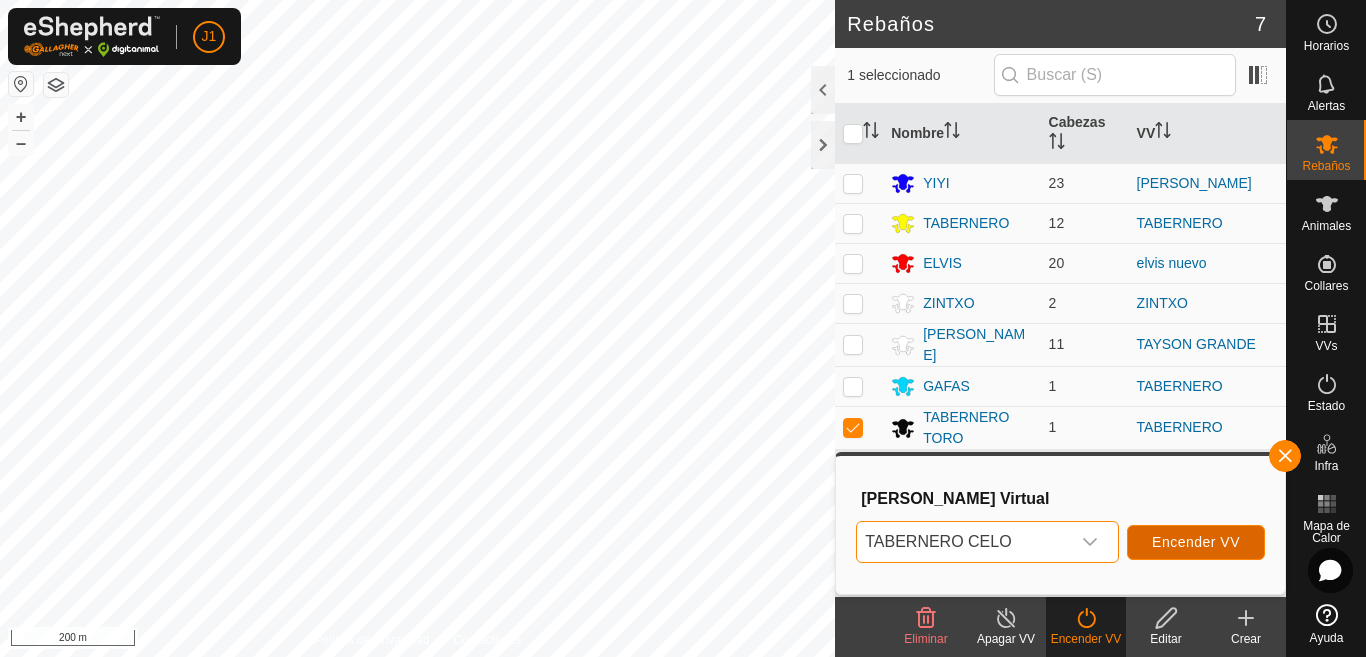 click on "Encender VV" at bounding box center (1196, 542) 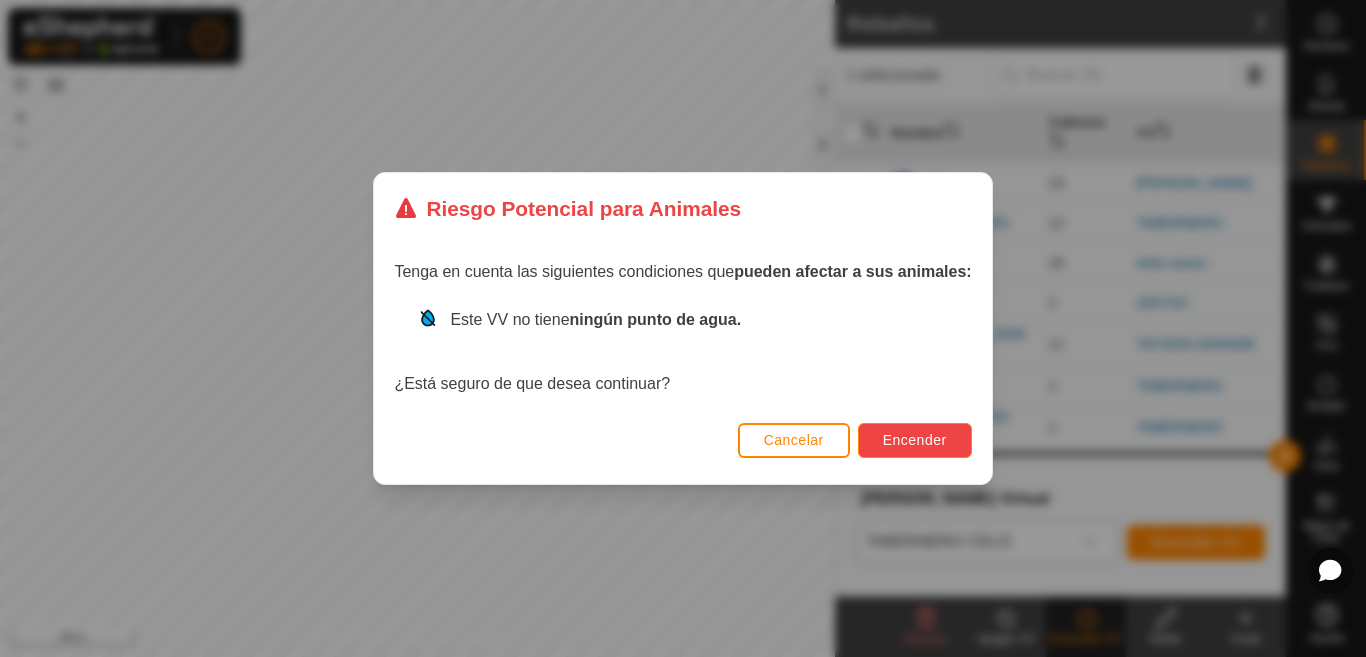 click on "Encender" at bounding box center (915, 440) 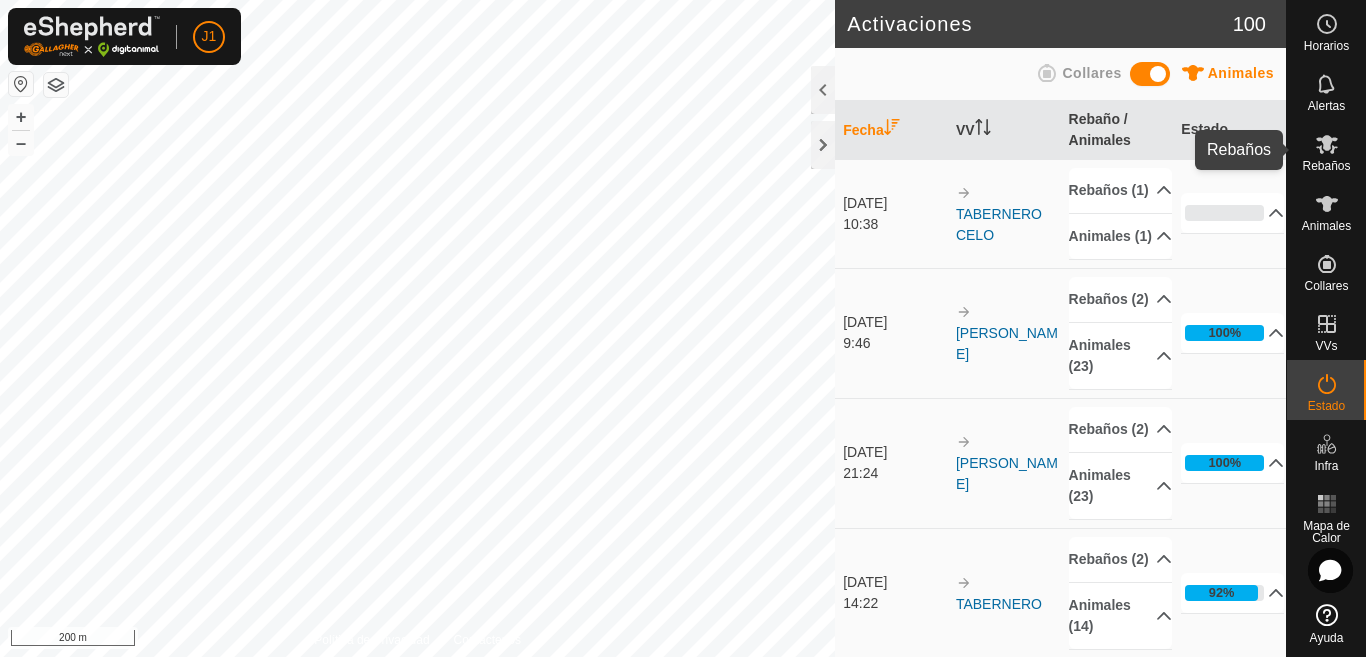 click 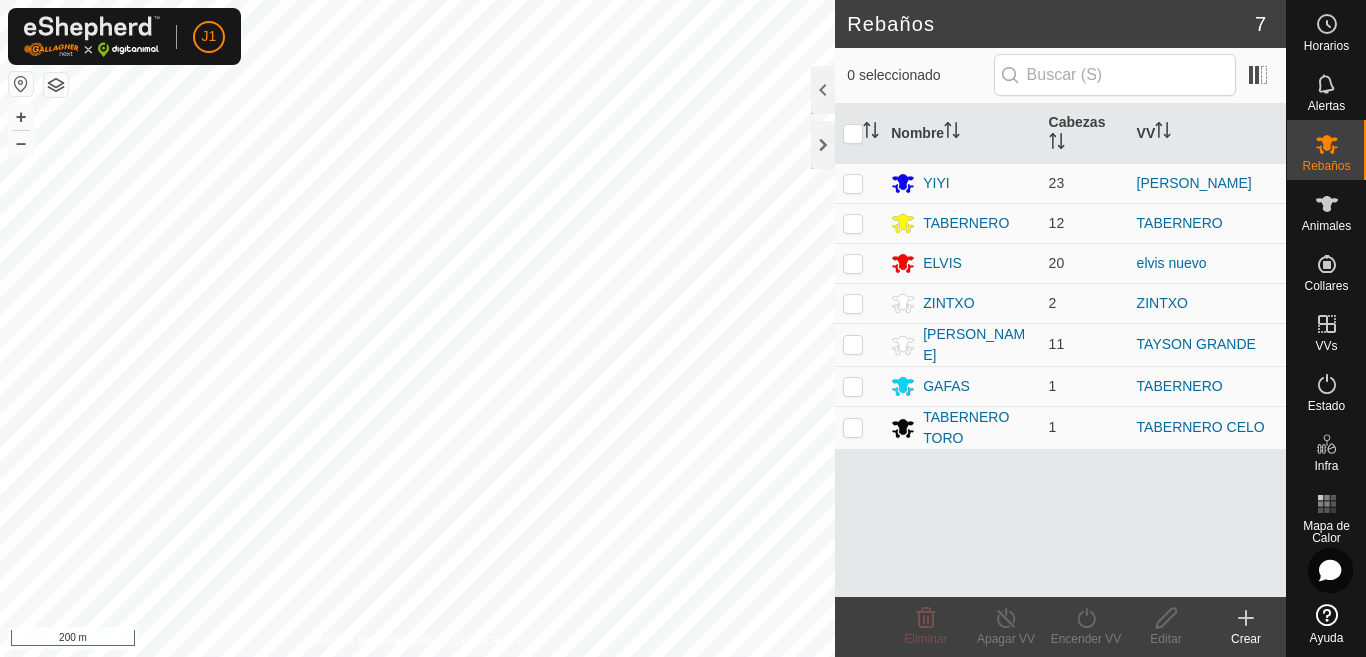 click 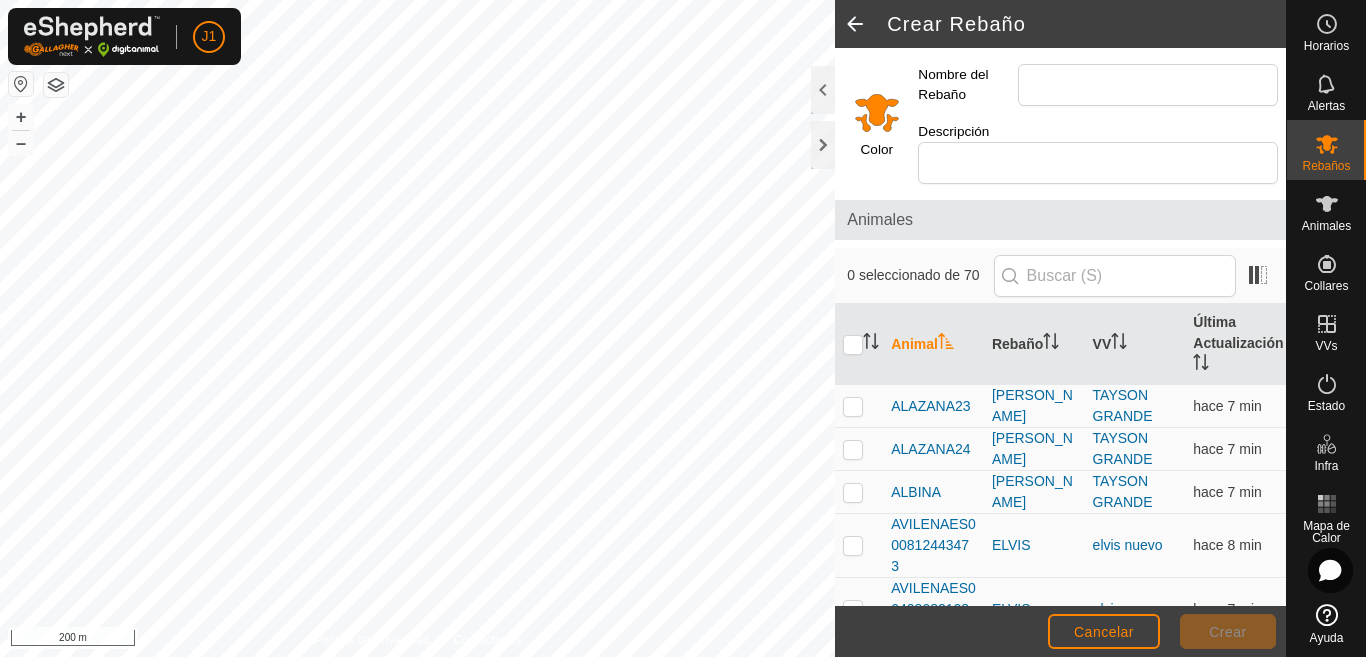 click 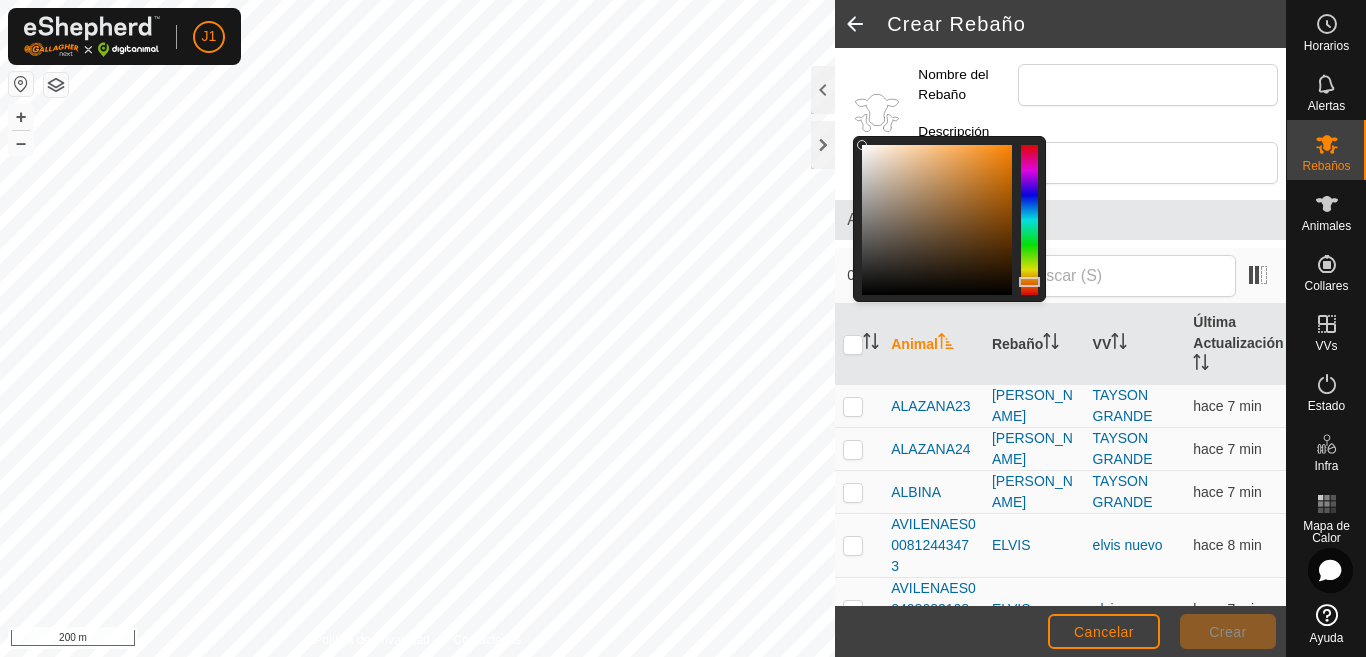 drag, startPoint x: 1012, startPoint y: 145, endPoint x: 863, endPoint y: 145, distance: 149 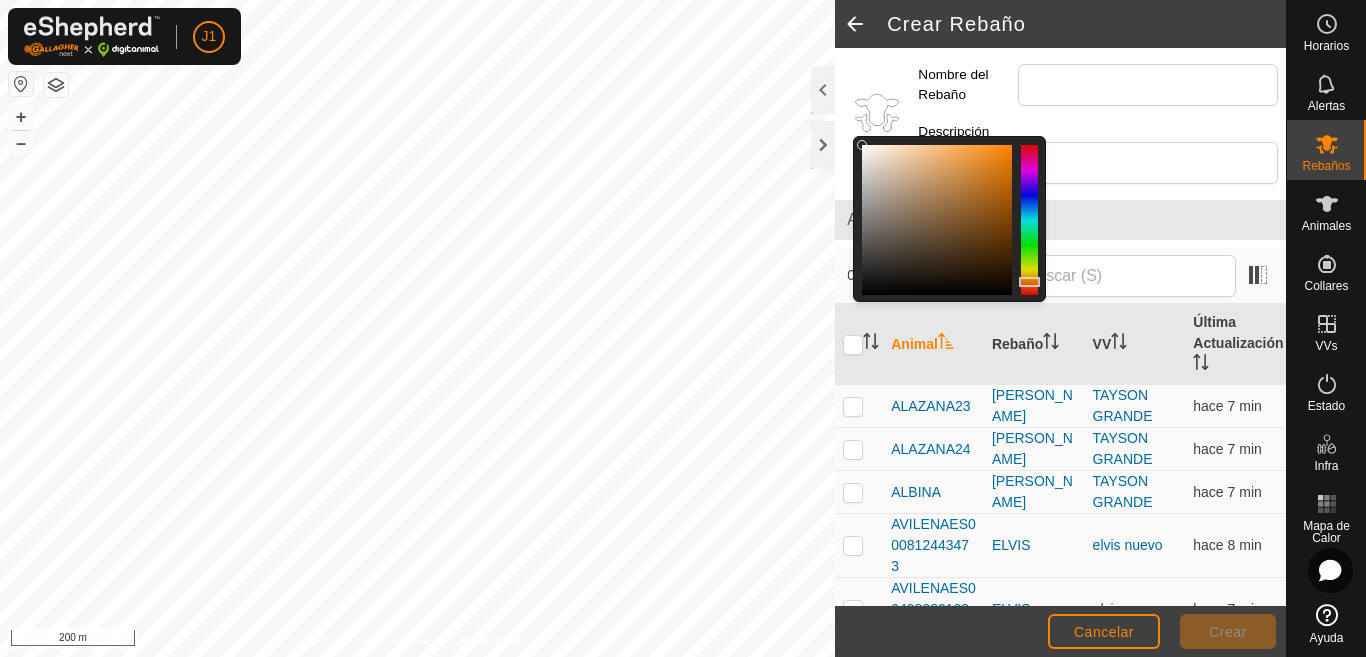 click 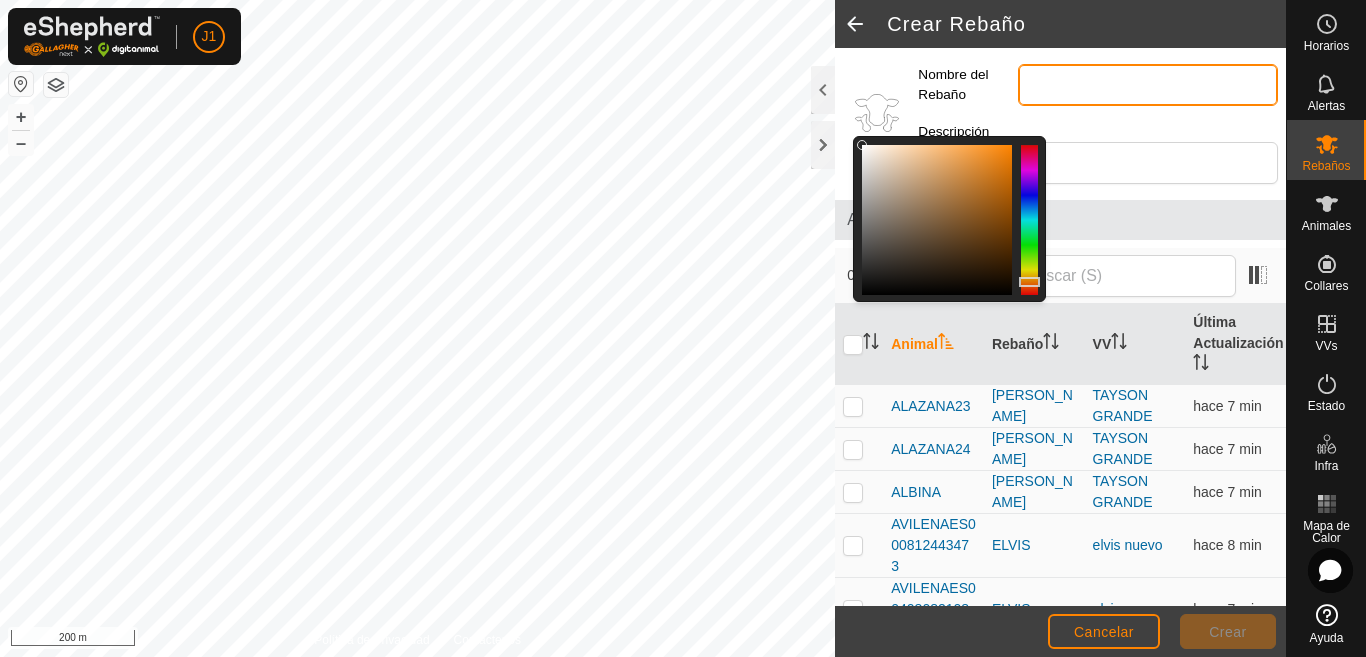 click on "Nombre del Rebaño" at bounding box center (1148, 85) 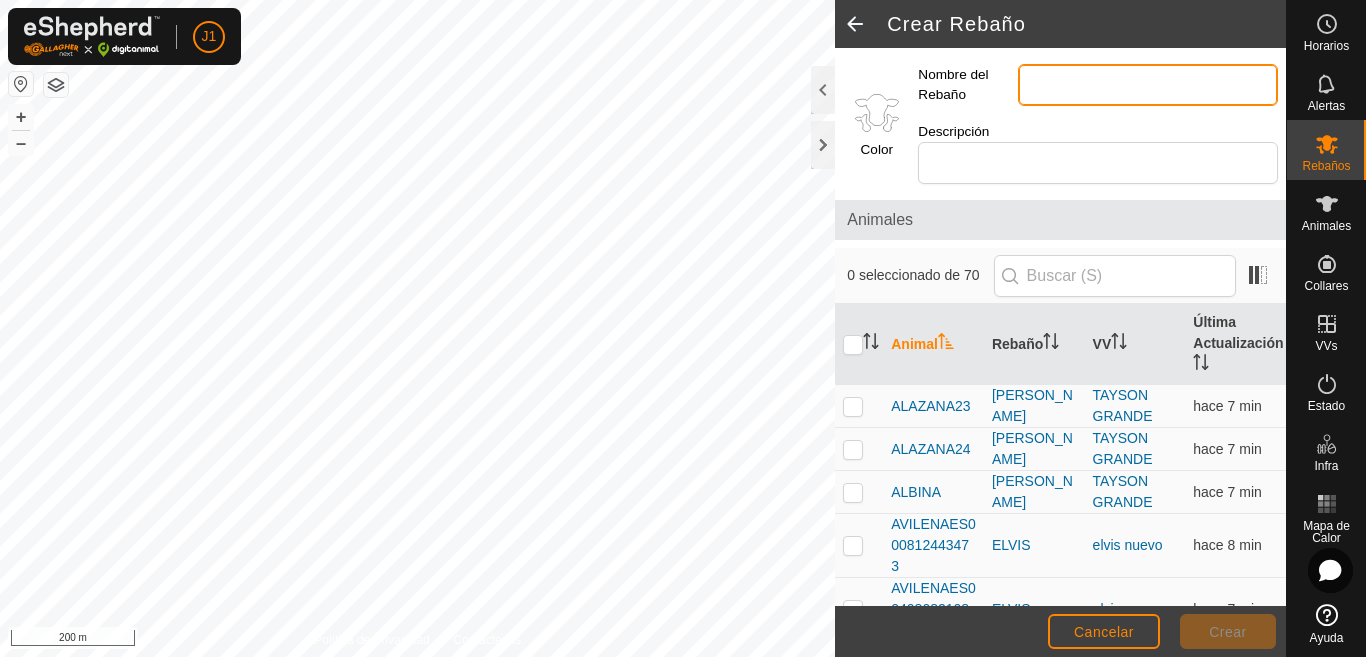click on "Nombre del Rebaño" at bounding box center (1148, 85) 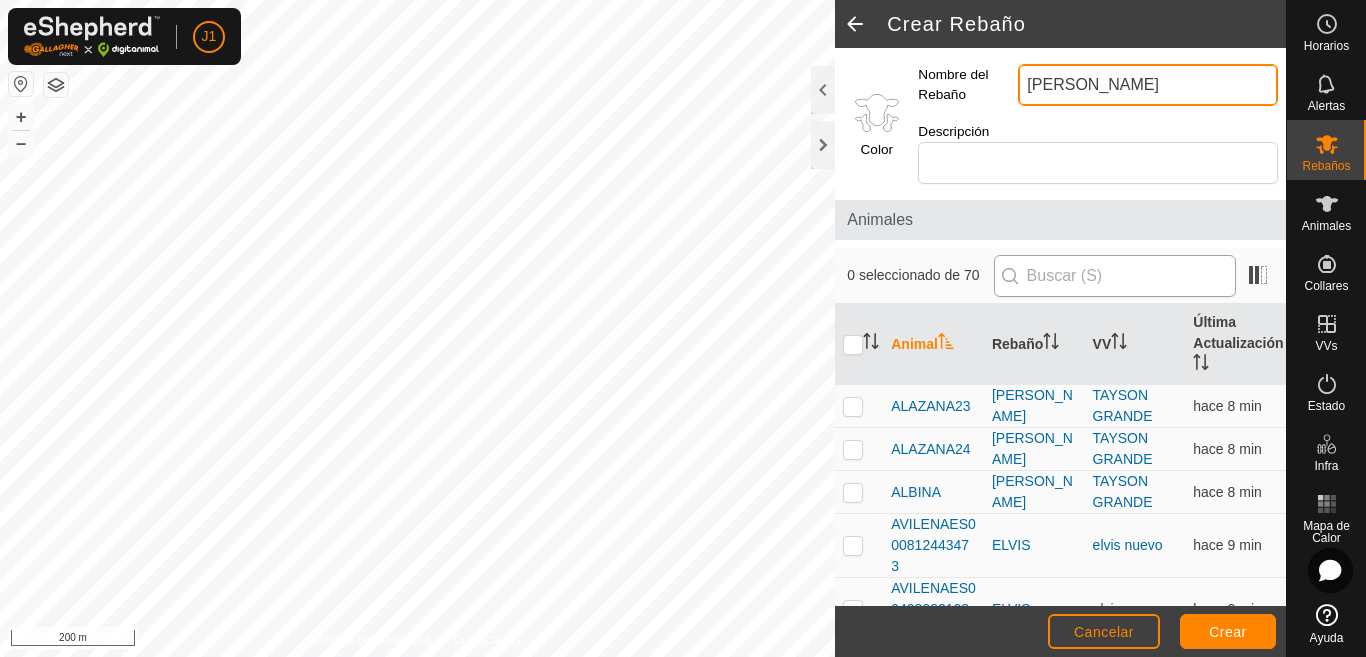 type on "[PERSON_NAME]" 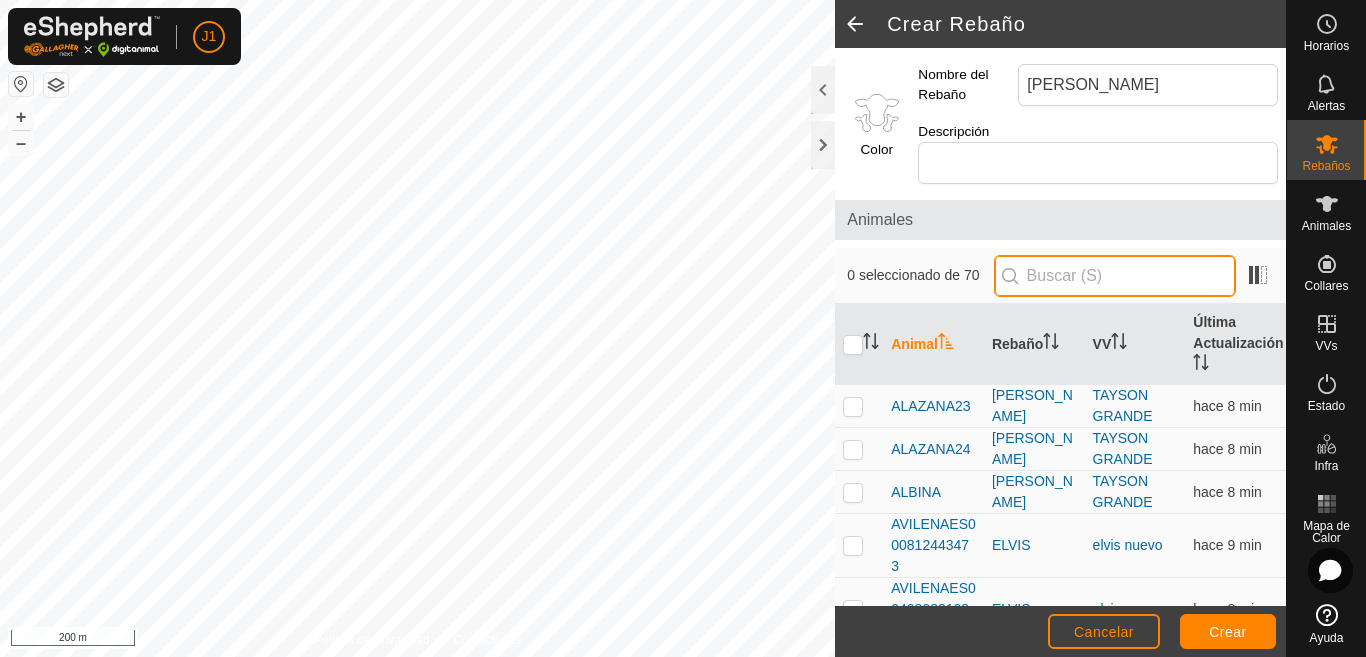 click at bounding box center [1115, 276] 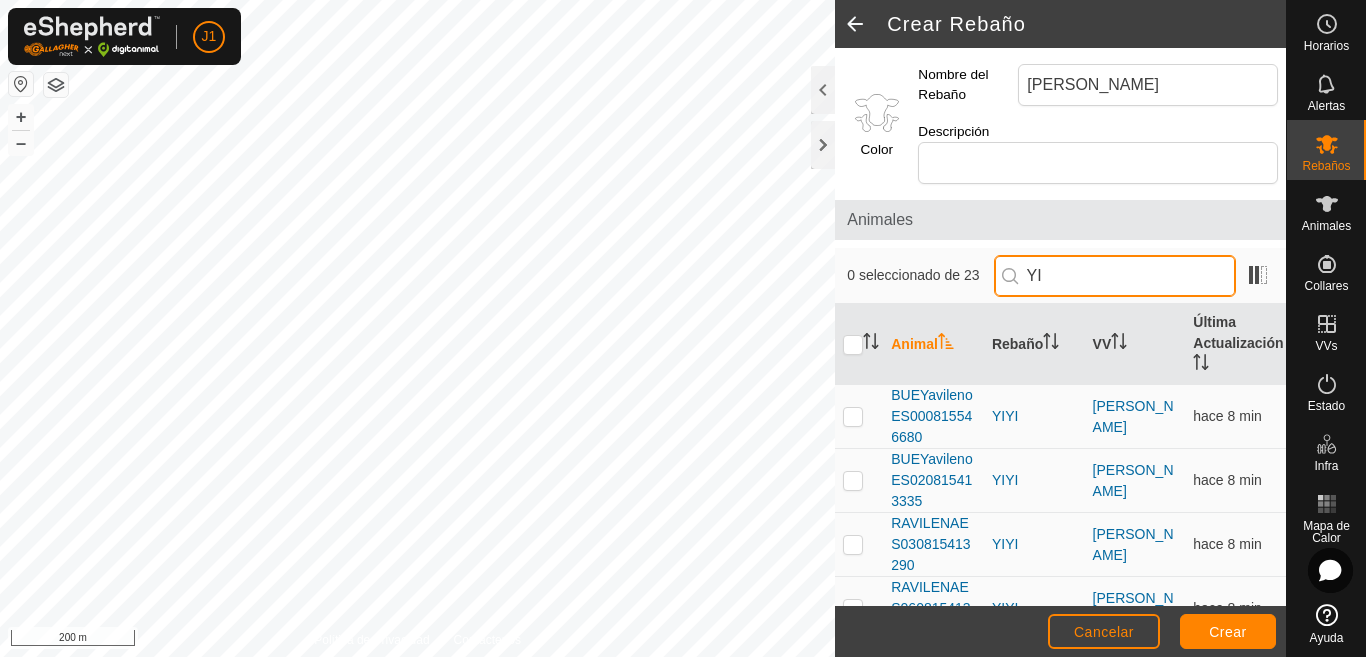 type on "Y" 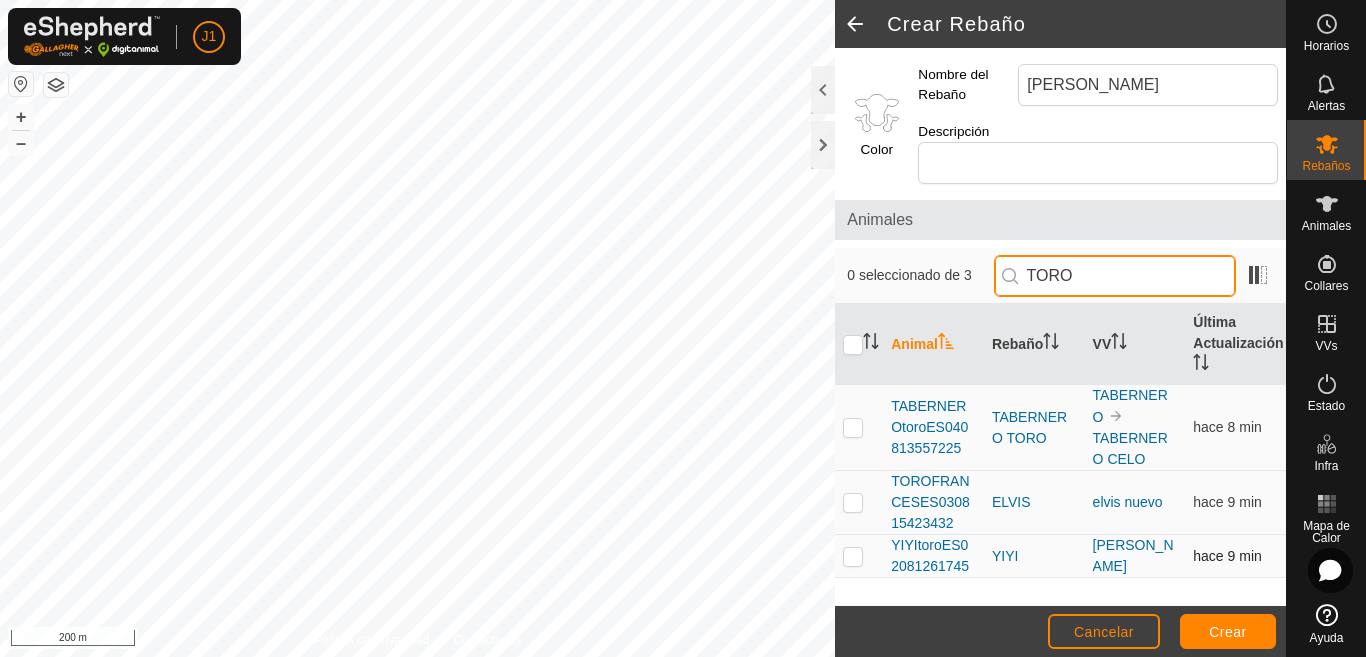 type on "TORO" 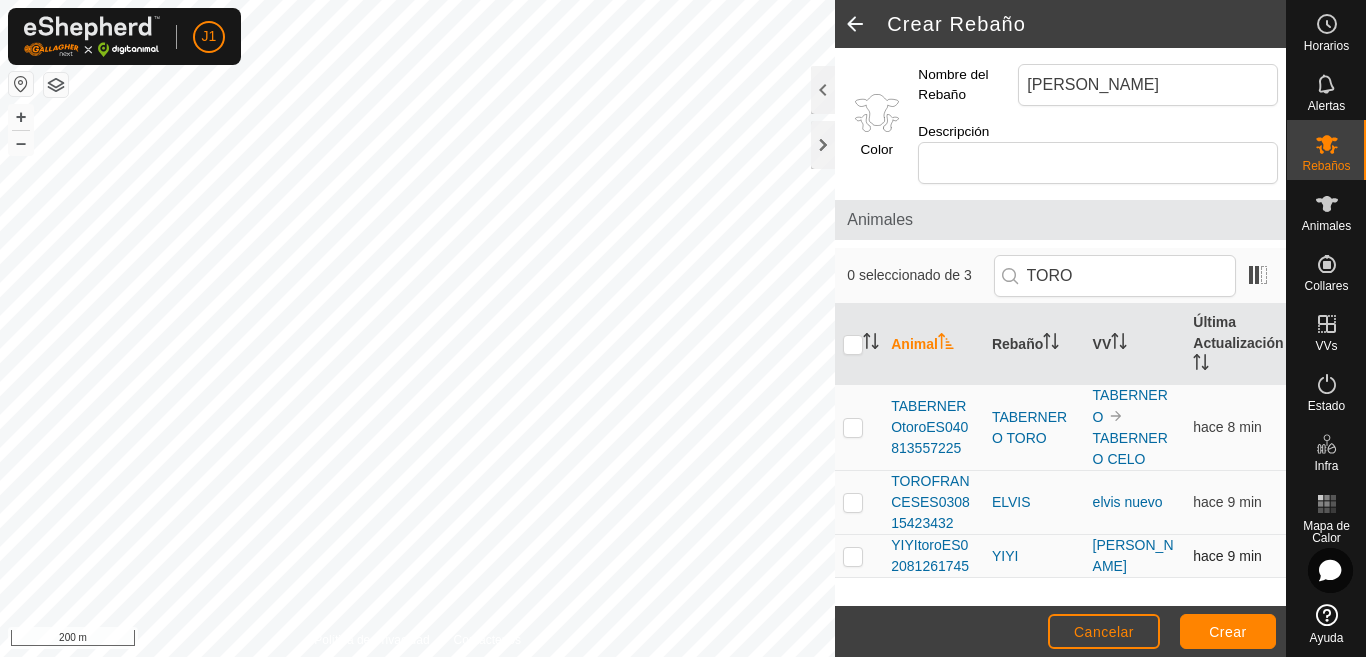 click at bounding box center (853, 556) 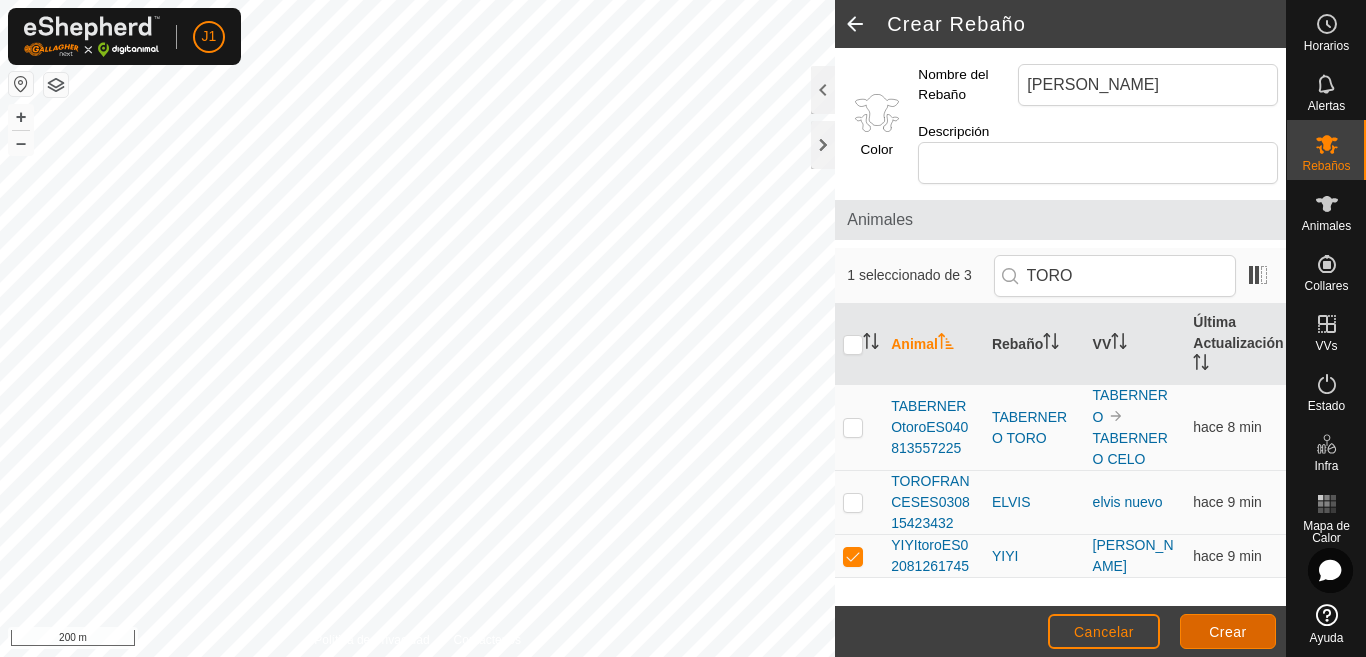 drag, startPoint x: 1246, startPoint y: 629, endPoint x: 1257, endPoint y: 624, distance: 12.083046 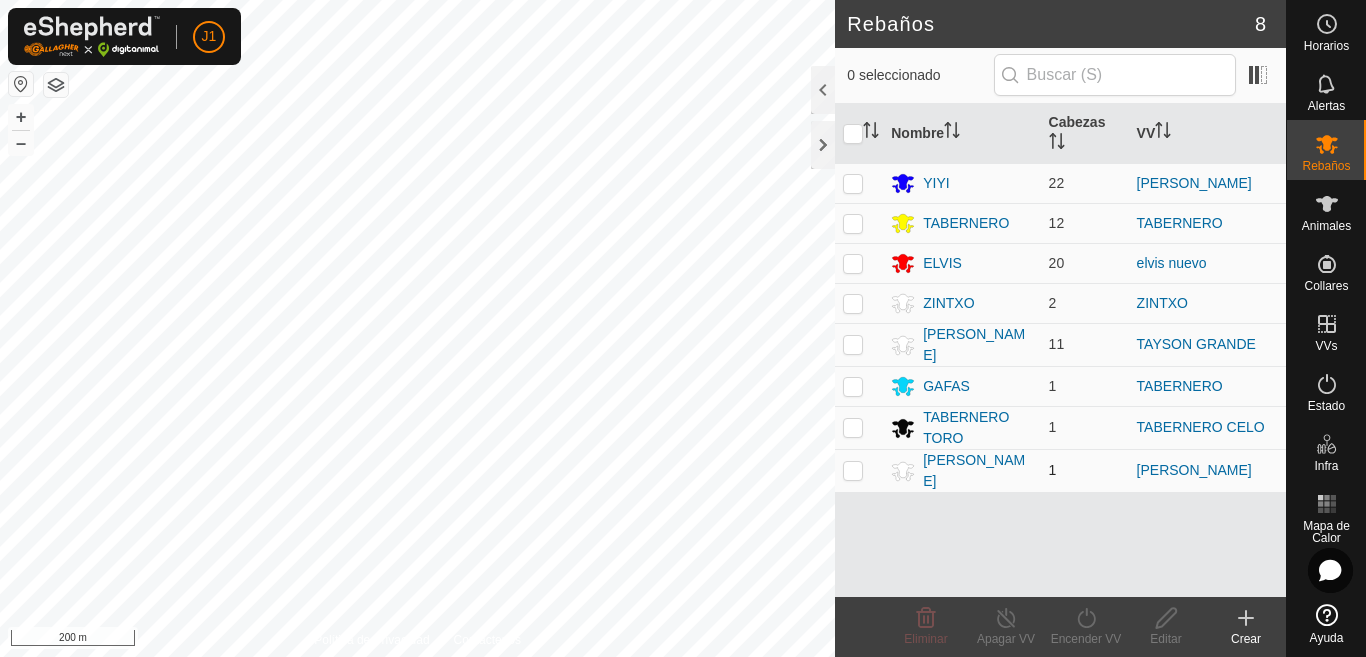 click at bounding box center (853, 470) 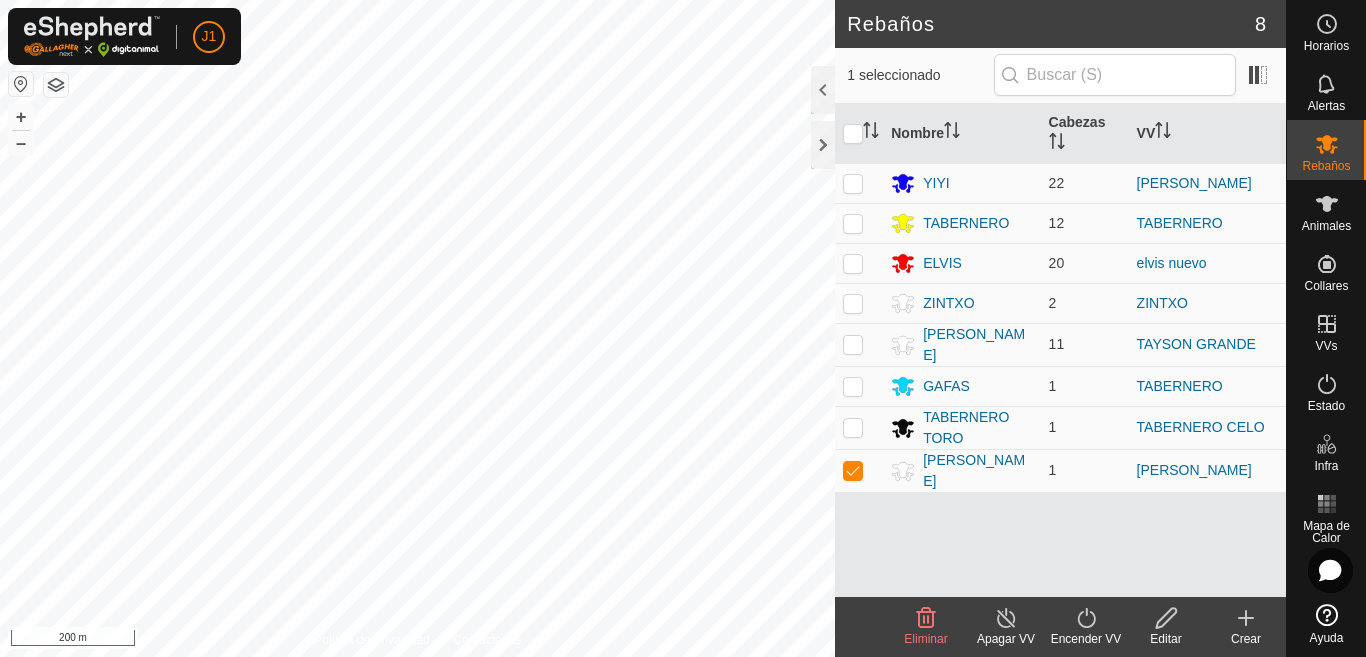 click 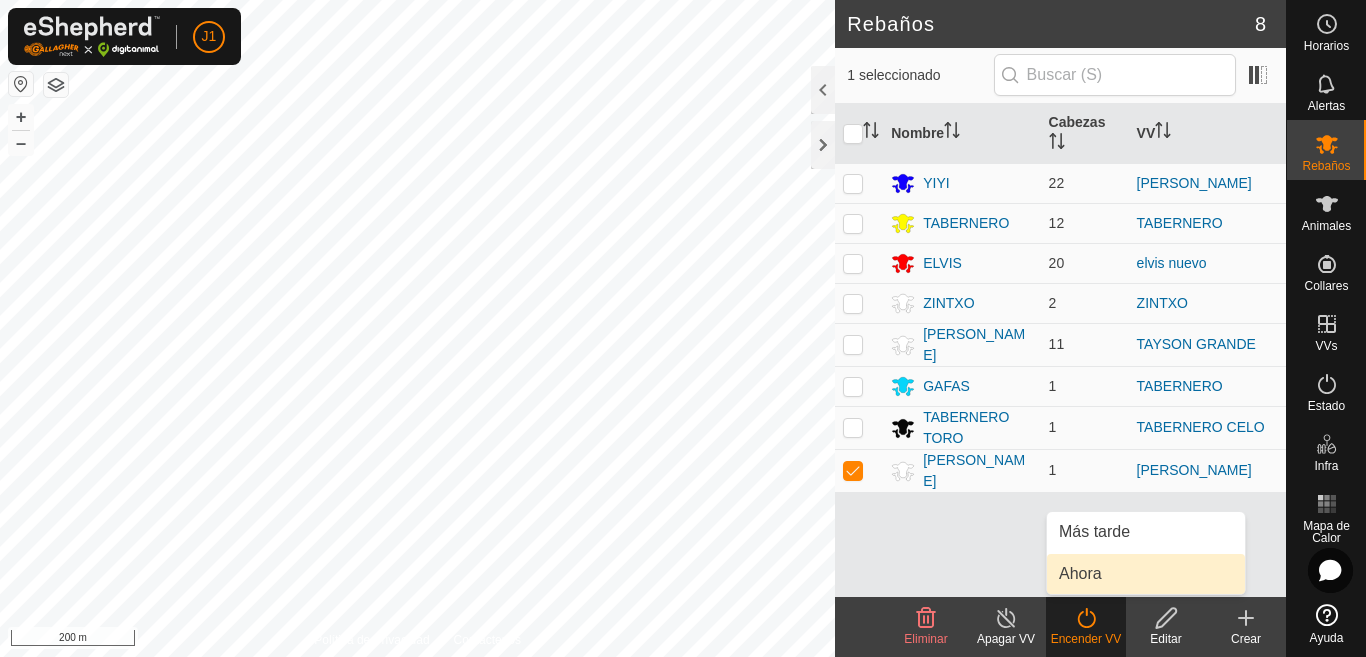 click on "Ahora" at bounding box center (1146, 574) 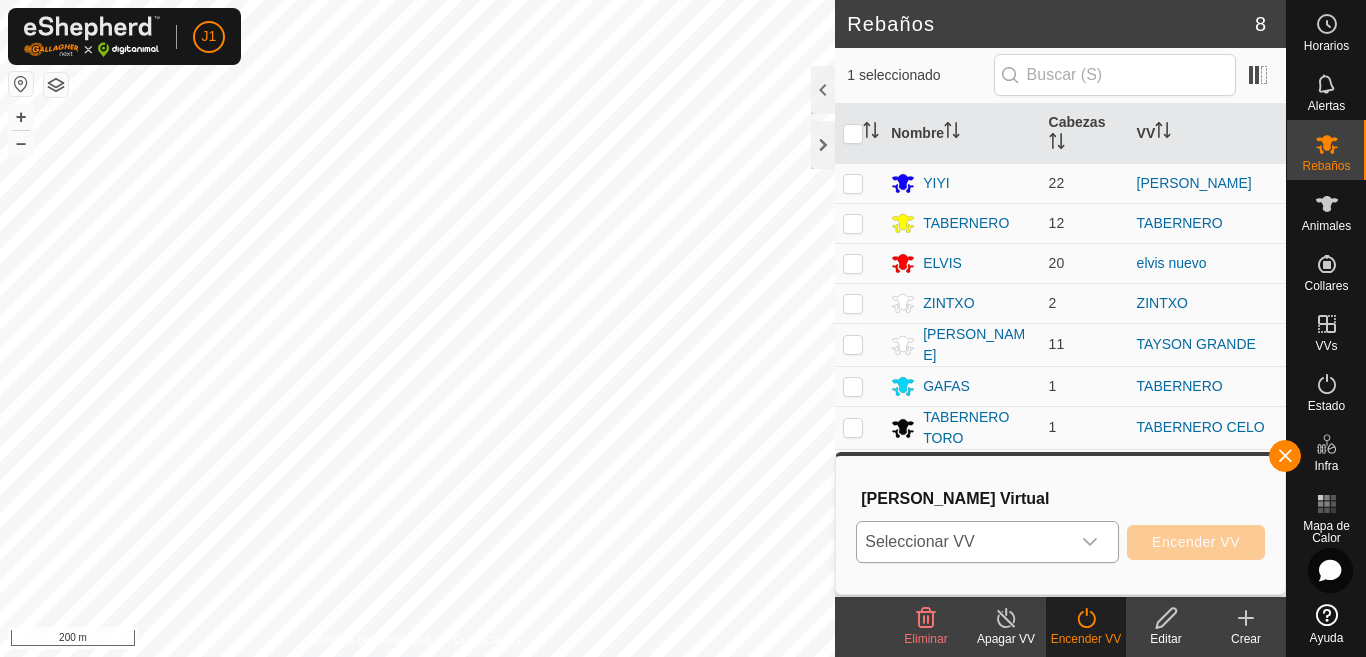 click 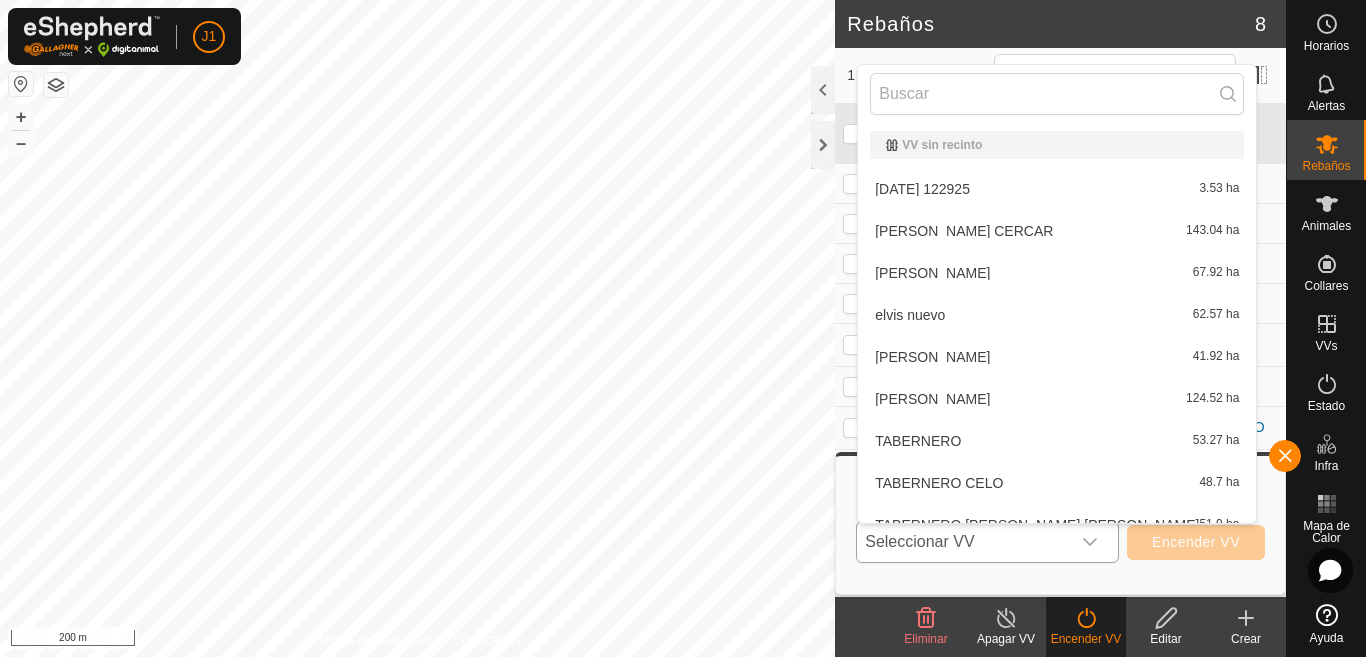 scroll, scrollTop: 22, scrollLeft: 0, axis: vertical 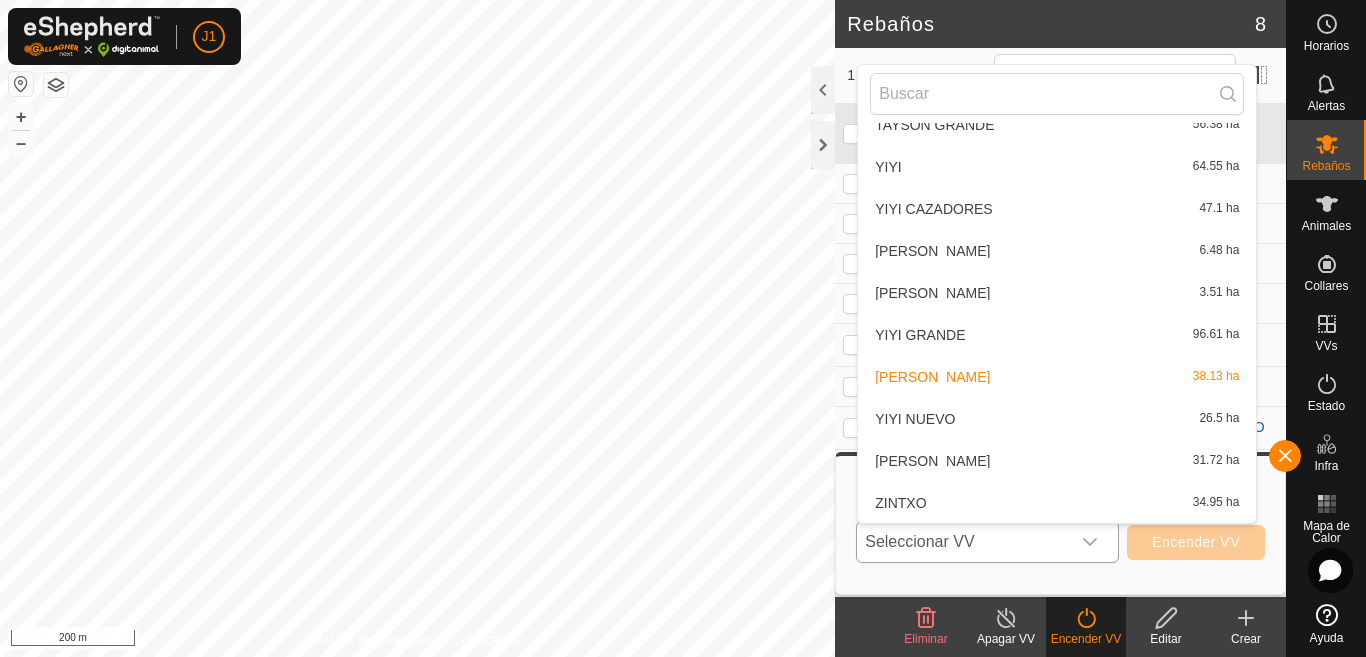 click on "YiYi MeDiAnO  38.13 ha" at bounding box center (1057, 377) 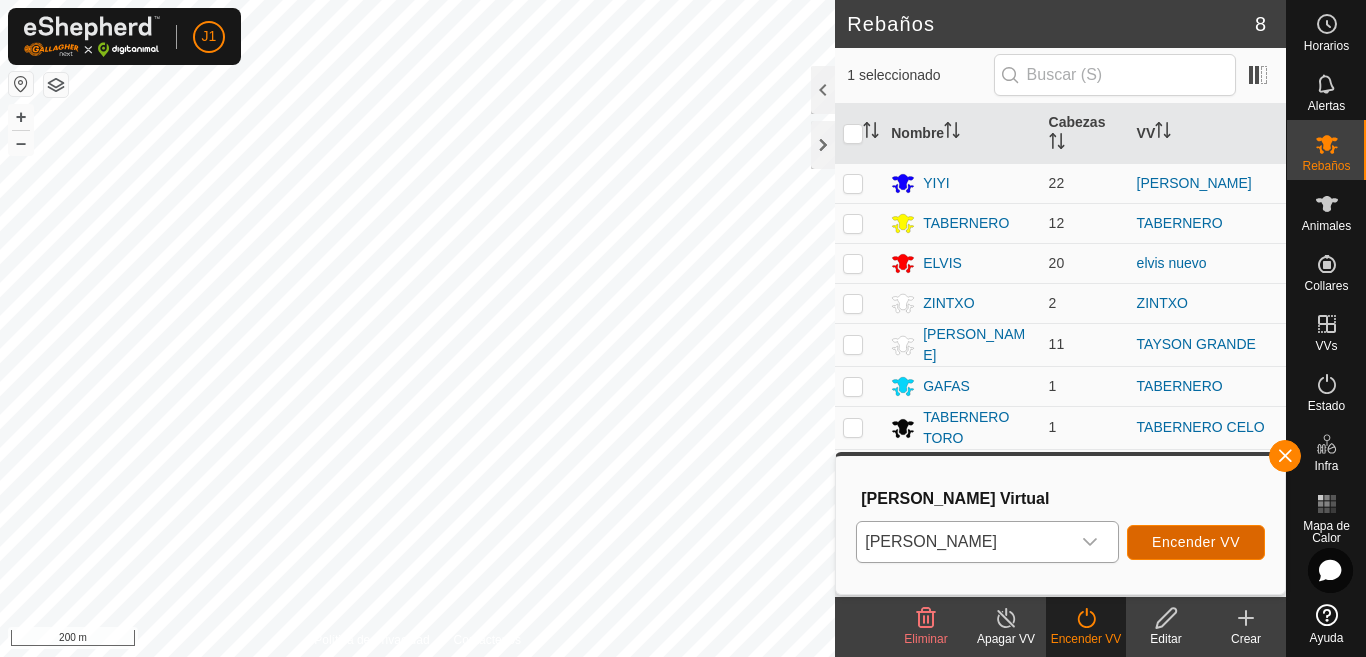 click on "Encender VV" at bounding box center [1196, 542] 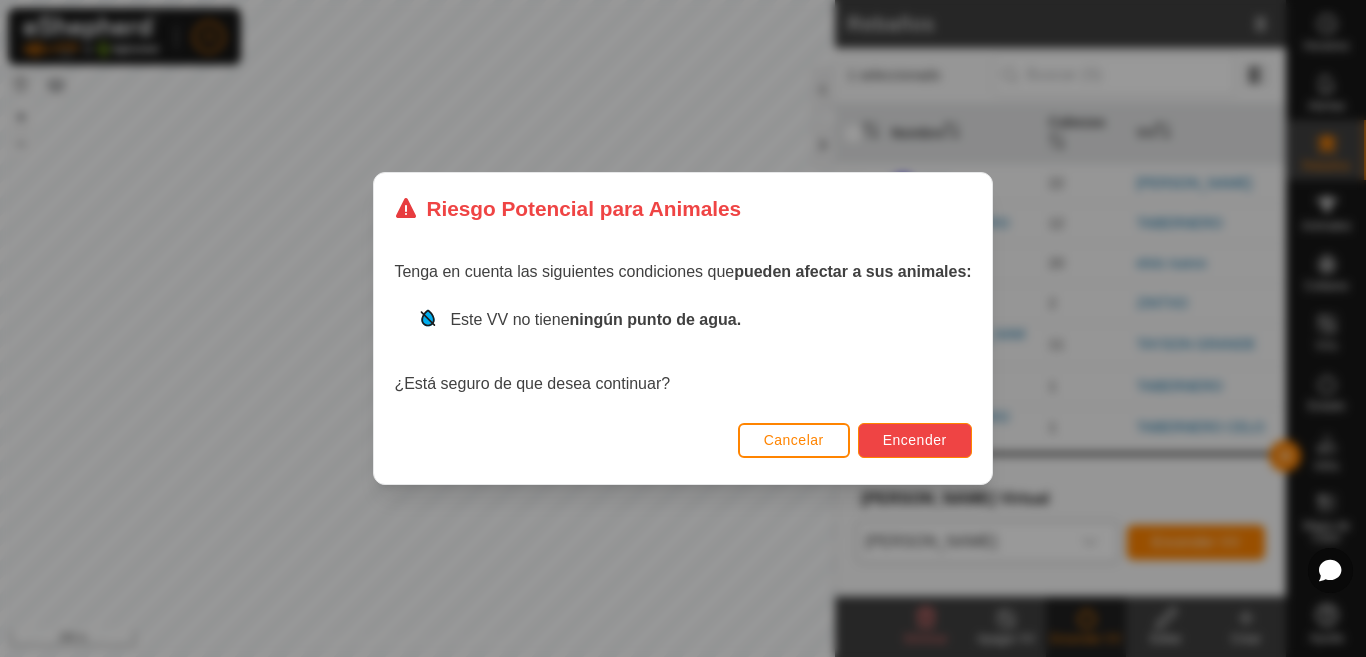 click on "Encender" at bounding box center (915, 440) 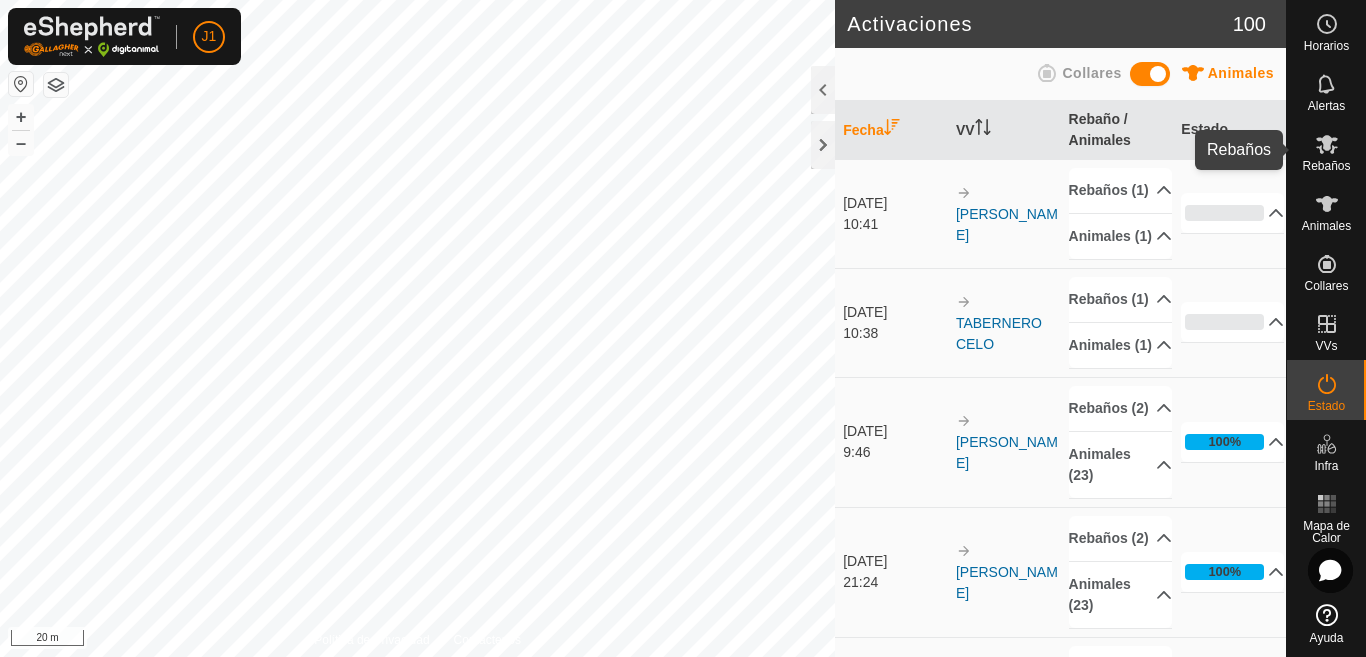 click 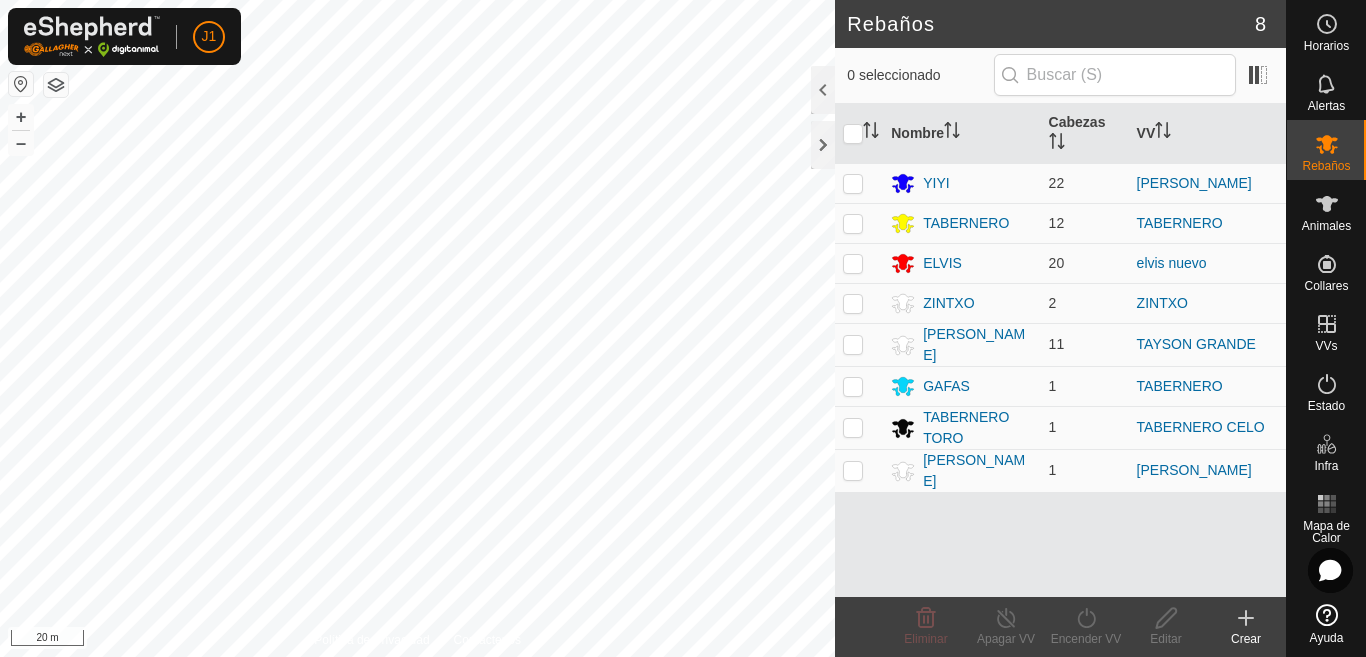 click 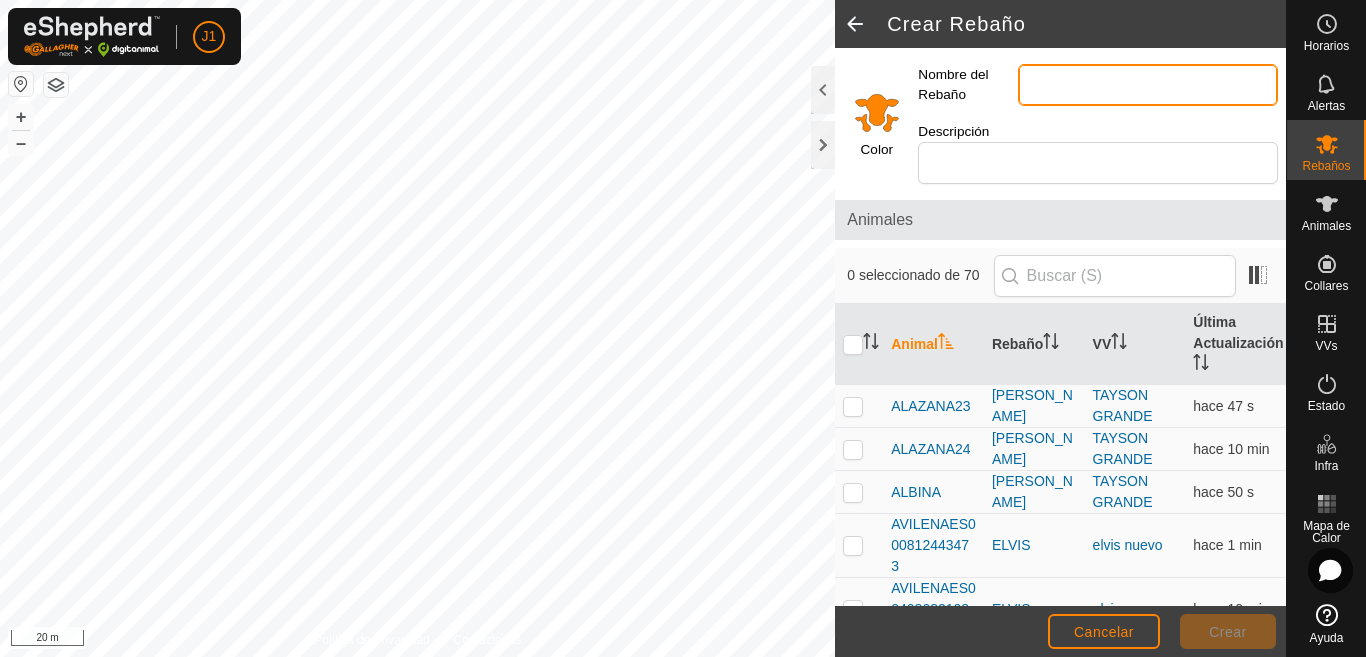 click on "Nombre del Rebaño" at bounding box center (1148, 85) 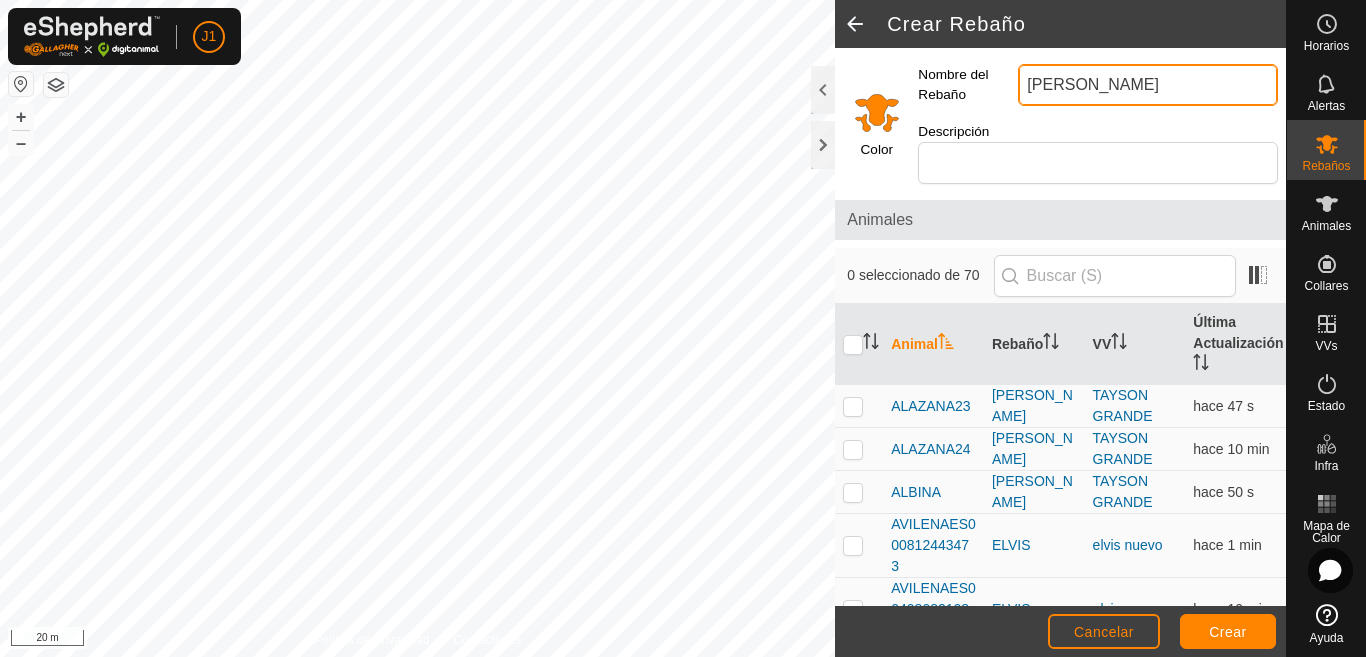 type on "[PERSON_NAME]" 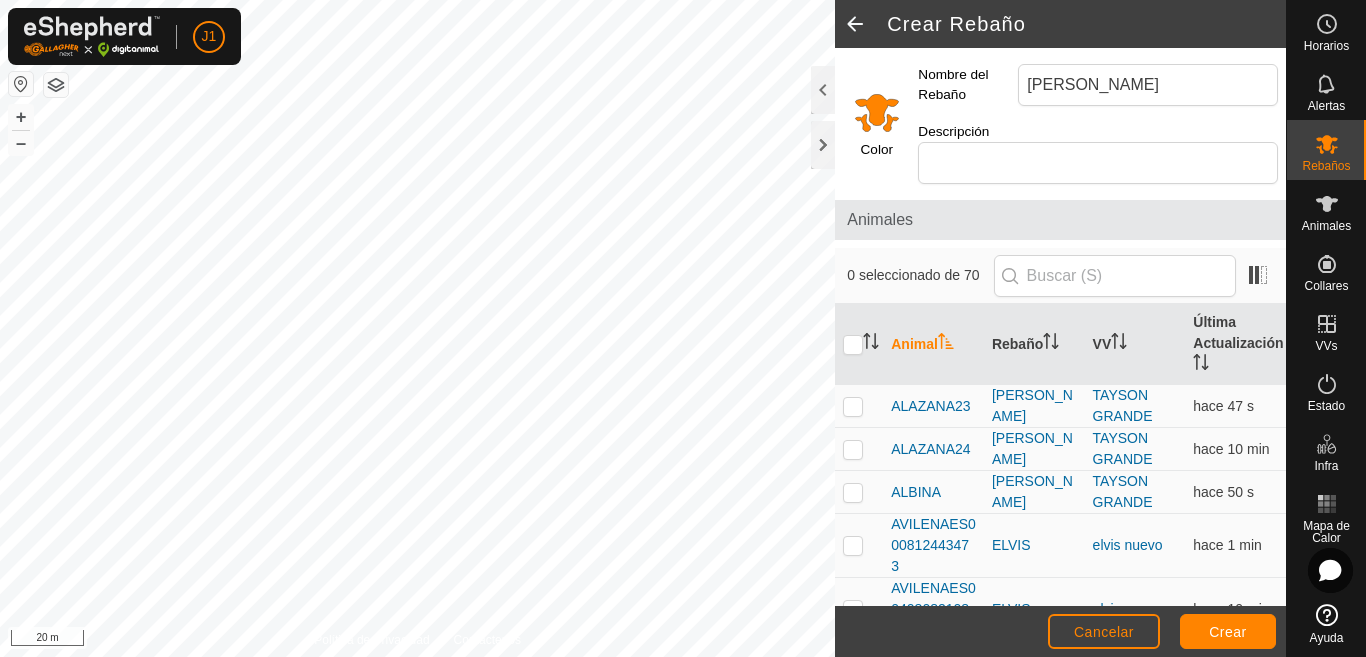 click 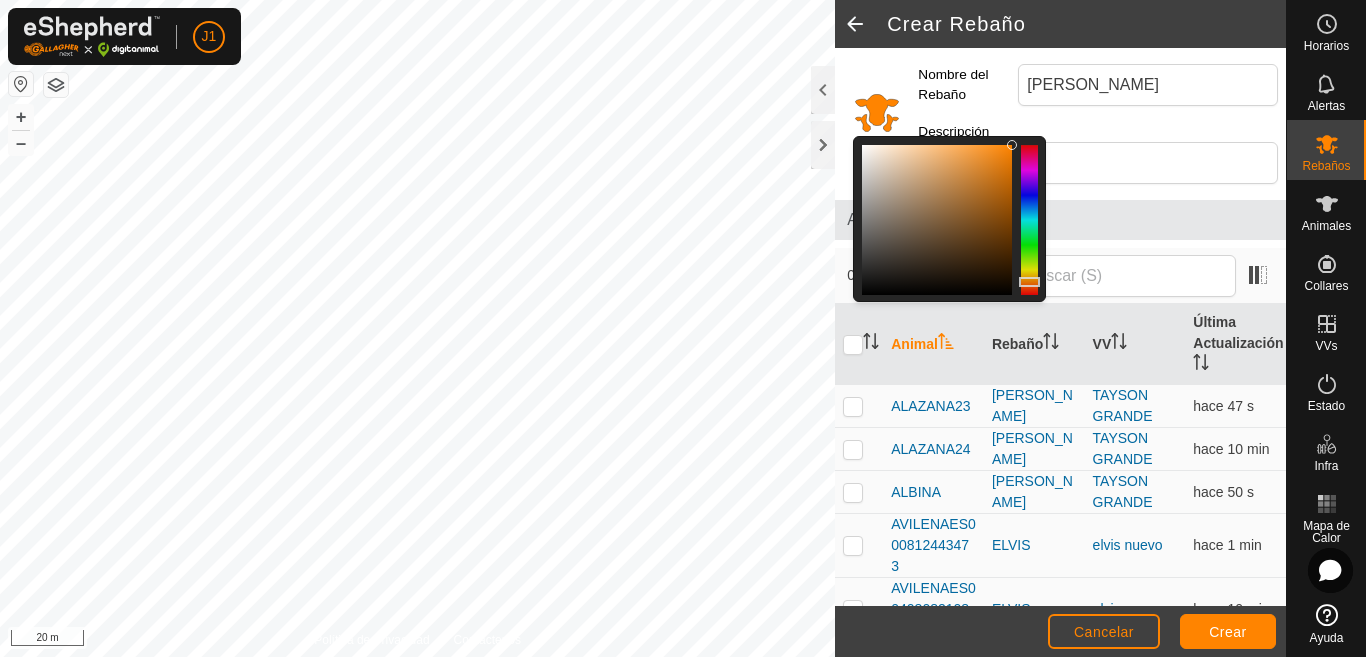 click 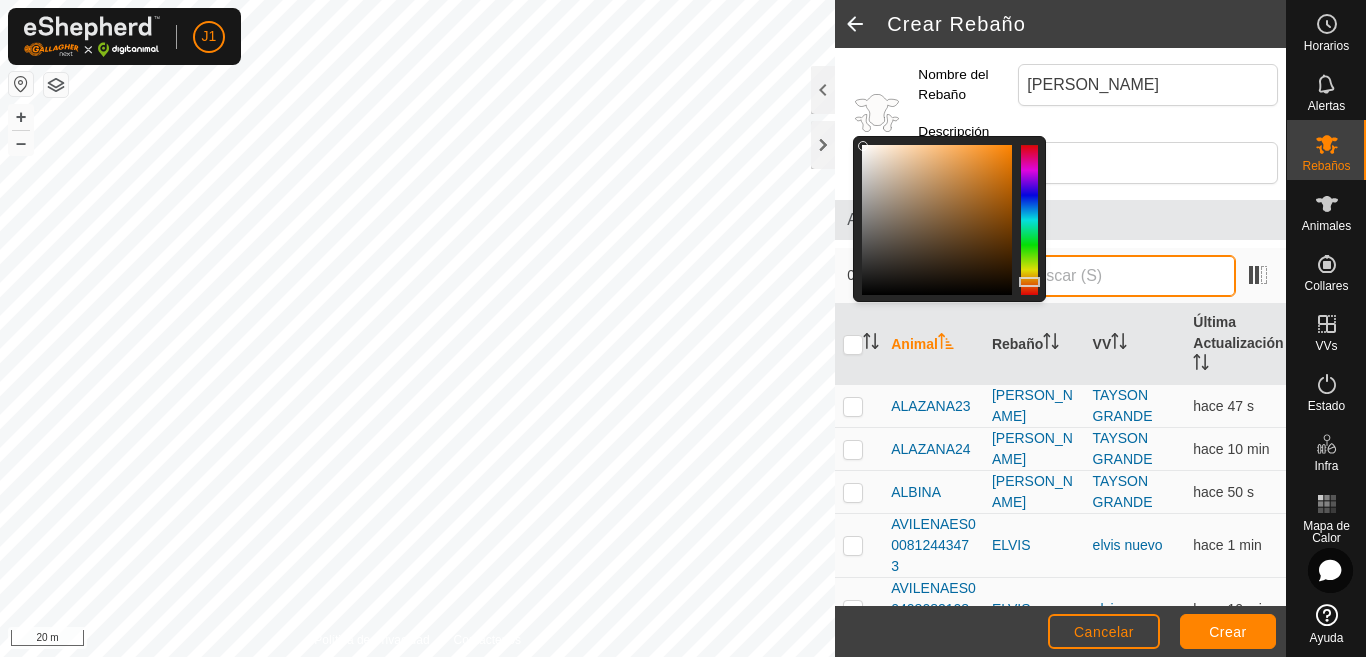 click at bounding box center [1115, 276] 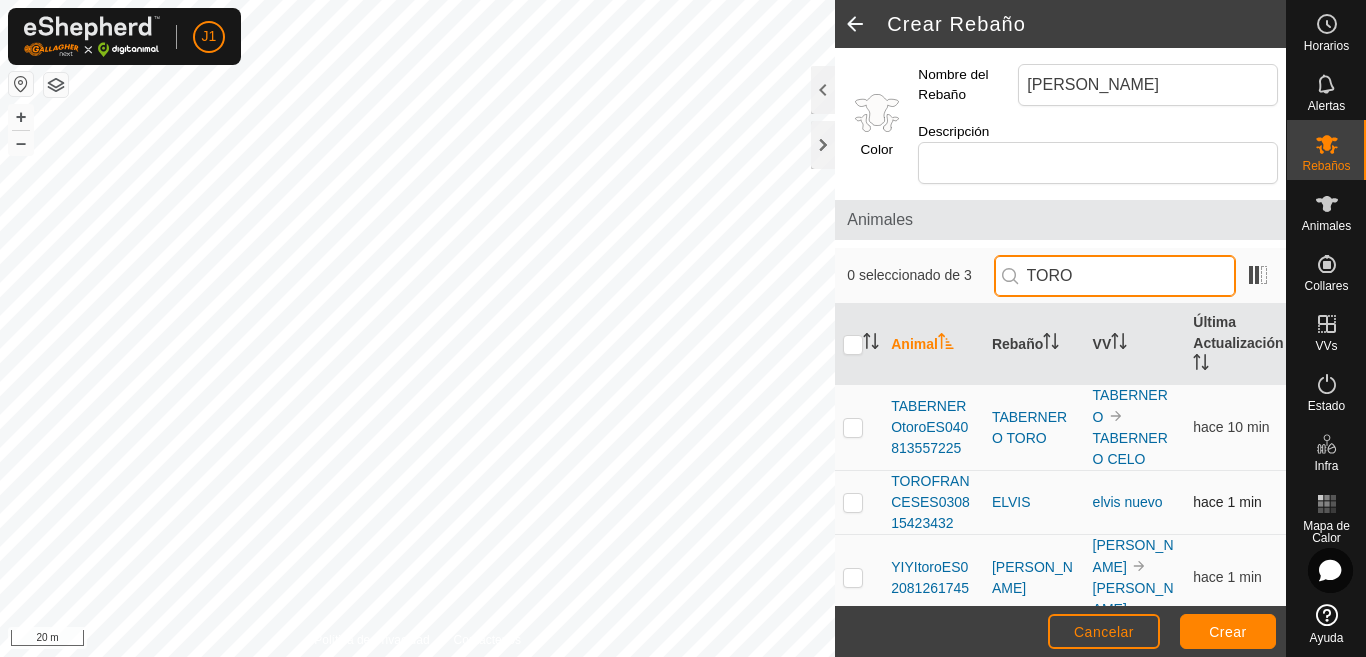 type on "TORO" 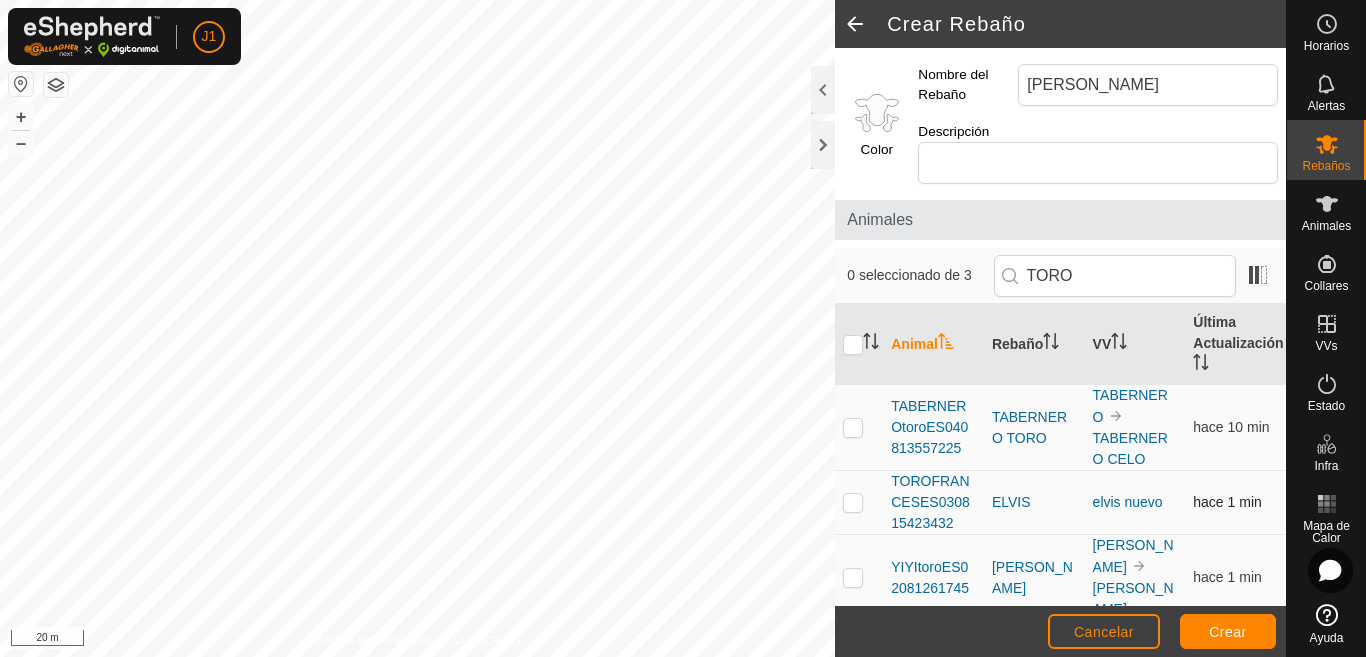 click at bounding box center (853, 502) 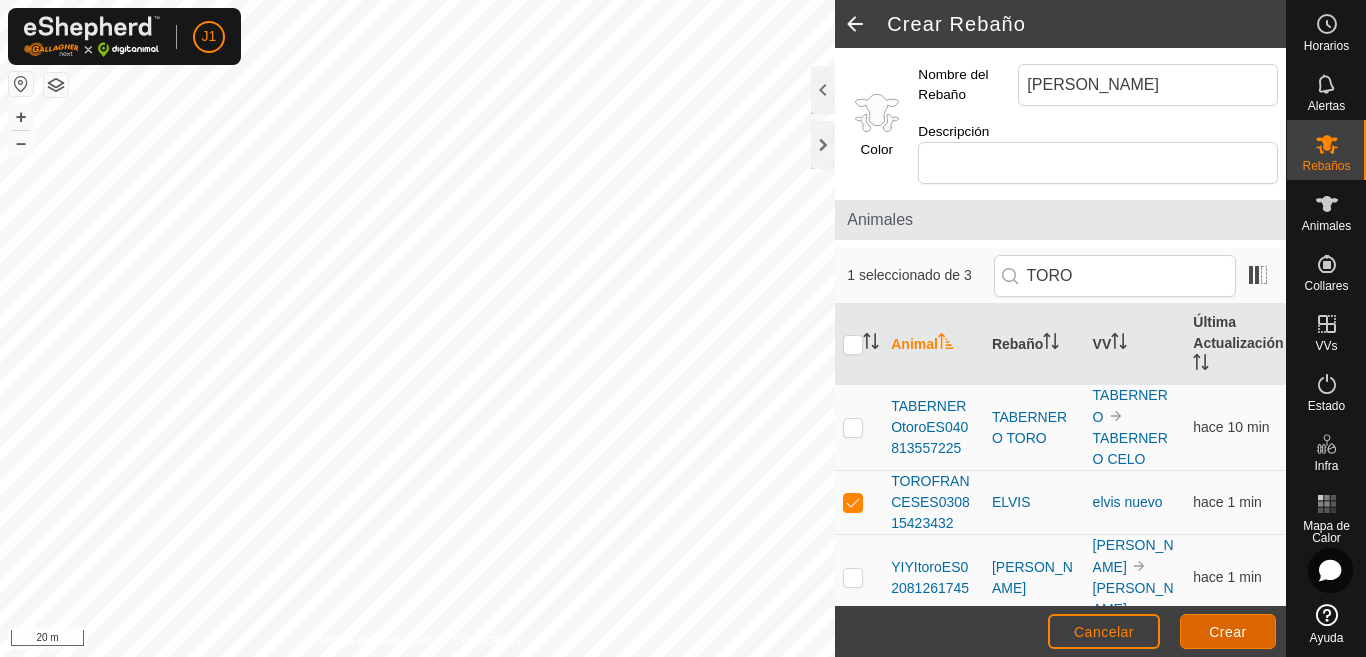 click on "Crear" at bounding box center [1228, 632] 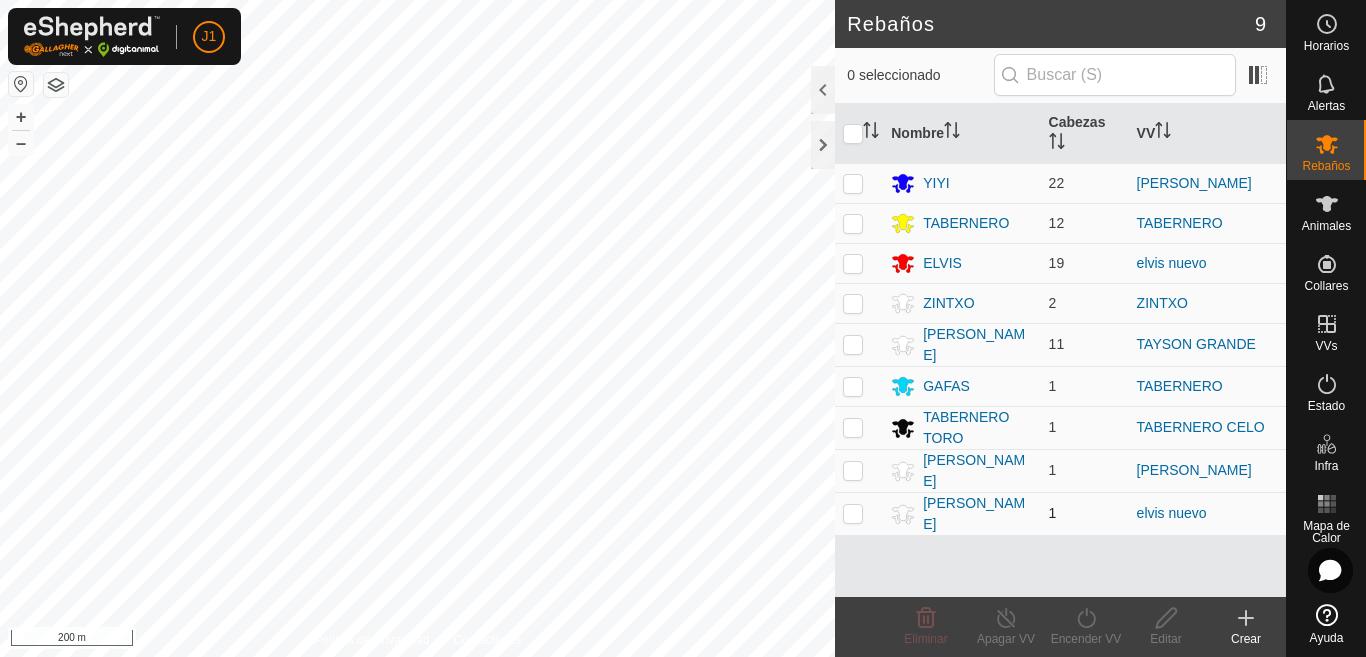 click at bounding box center (853, 513) 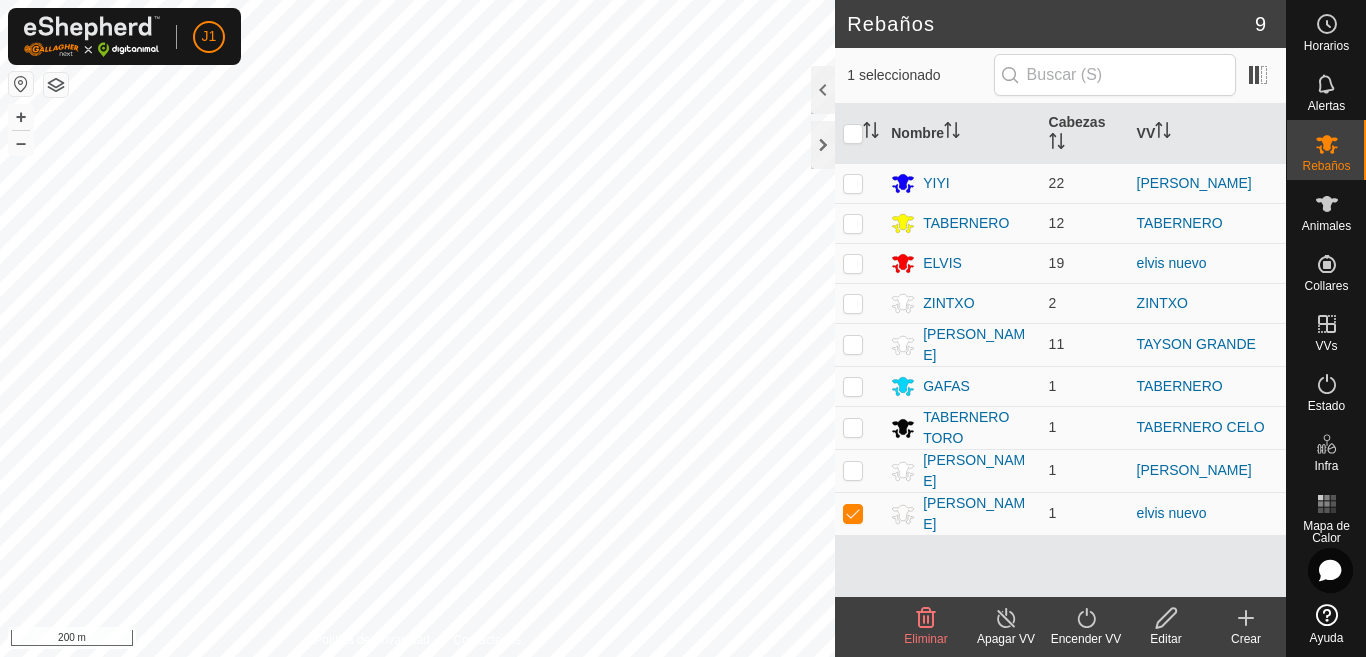 click 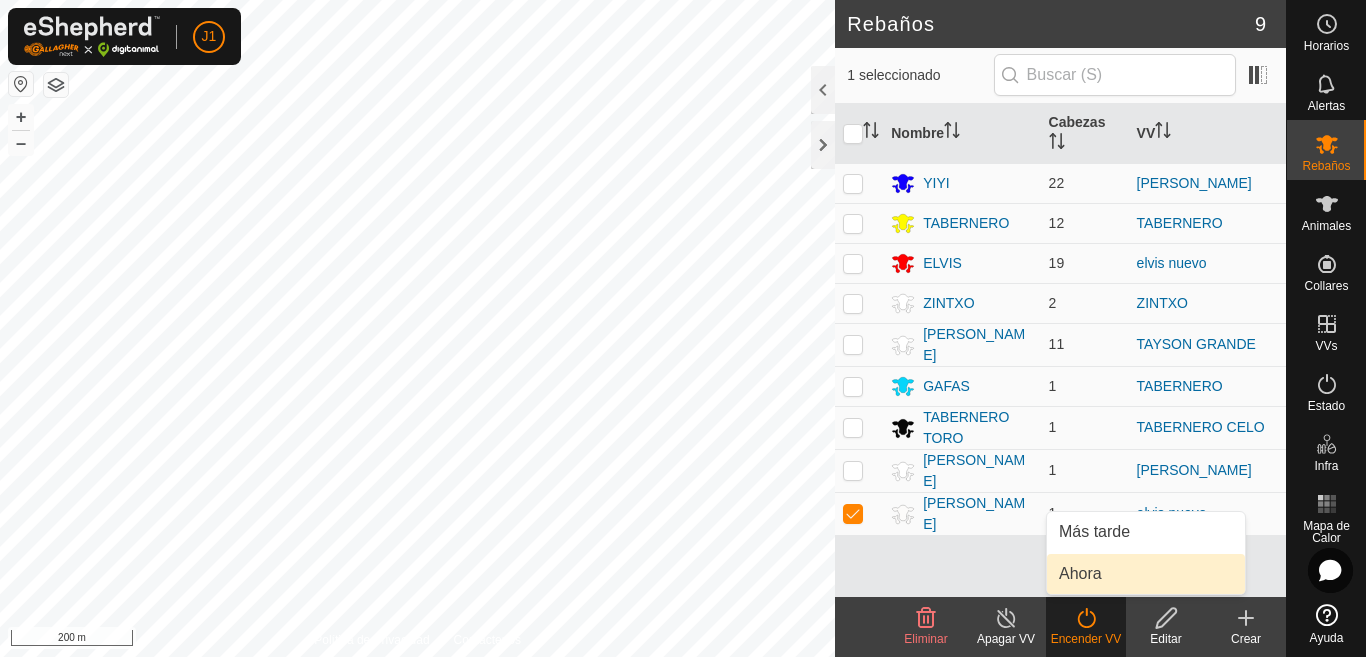 click on "Ahora" at bounding box center [1146, 574] 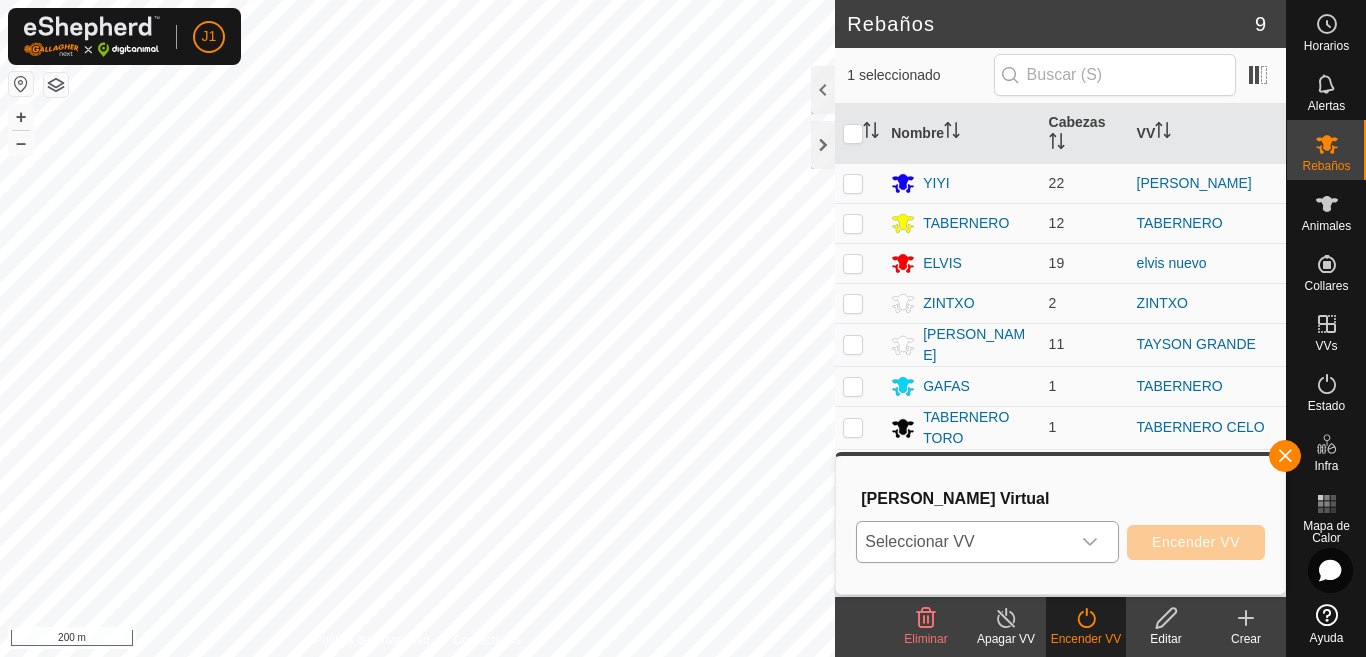 click 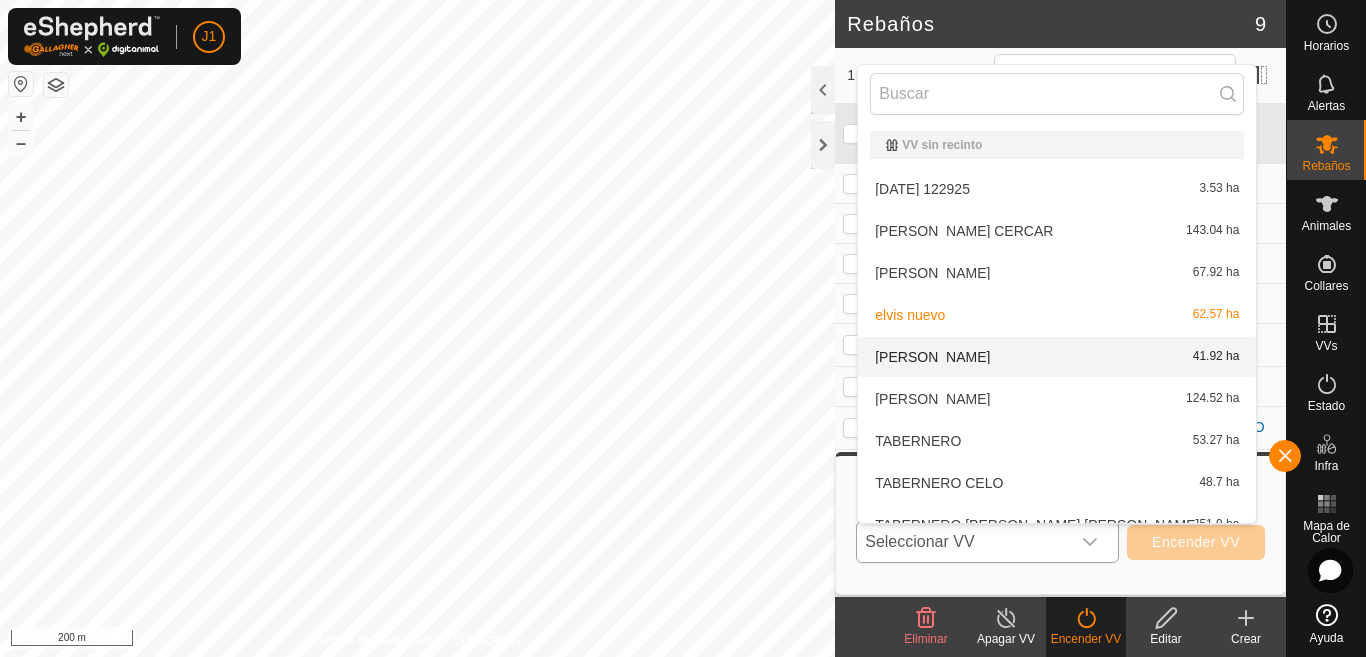 scroll, scrollTop: 22, scrollLeft: 0, axis: vertical 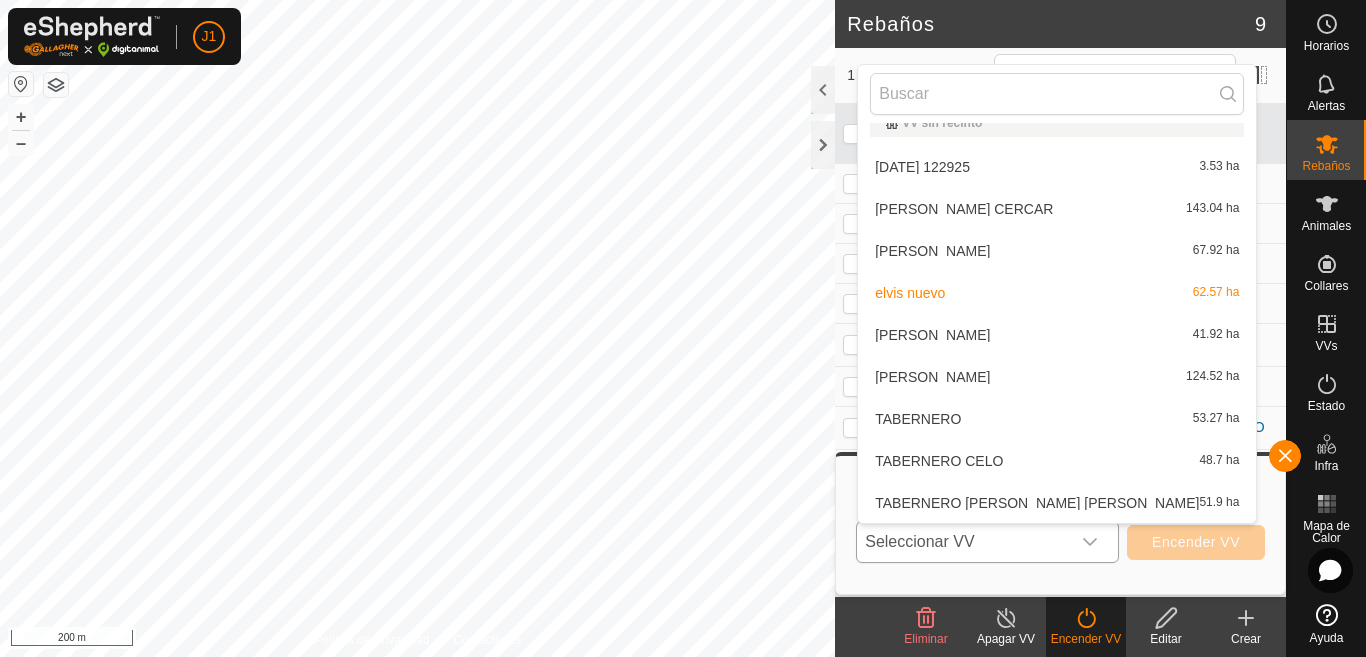 click on "elvis nuevo  62.57 ha" at bounding box center (1057, 293) 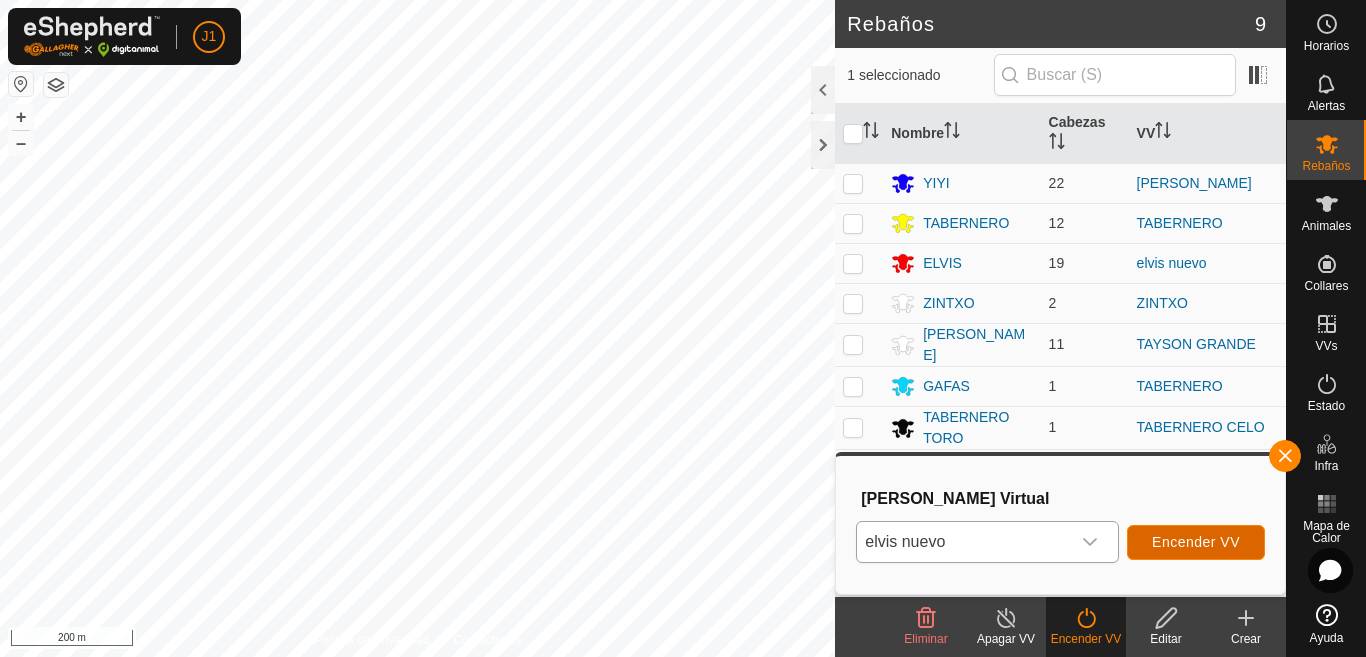 click on "Encender VV" at bounding box center [1196, 542] 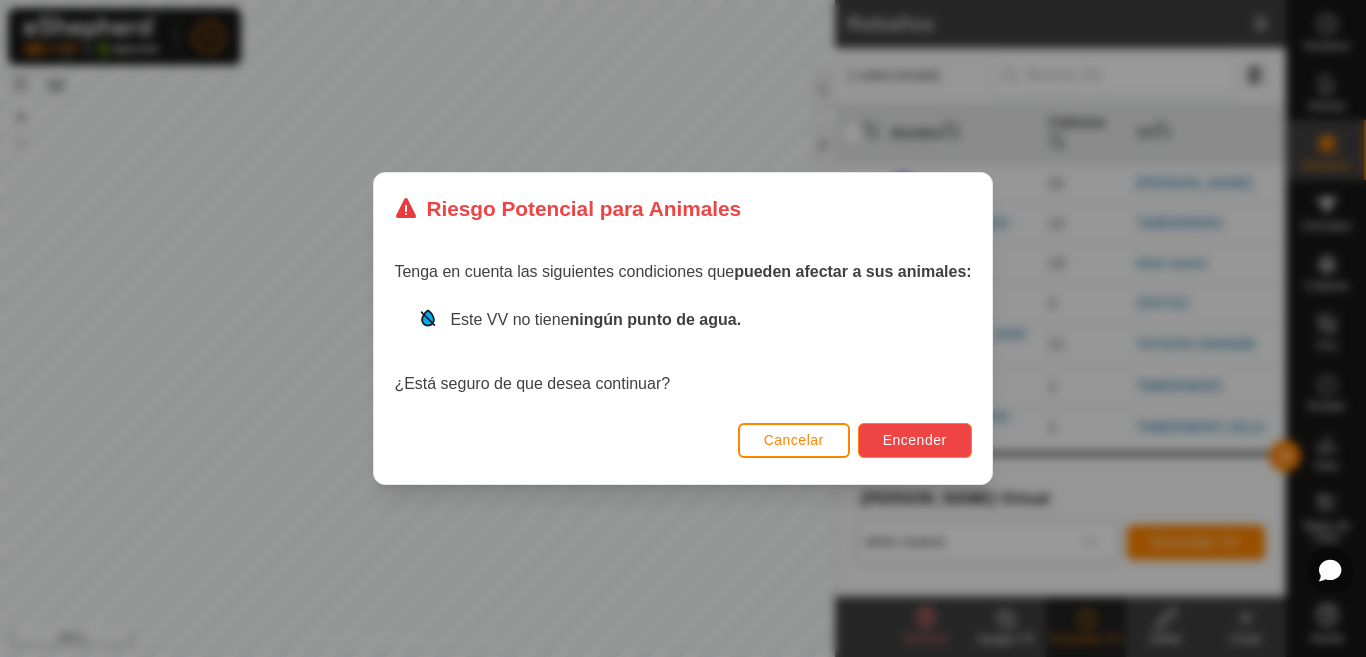 click on "Encender" at bounding box center (915, 440) 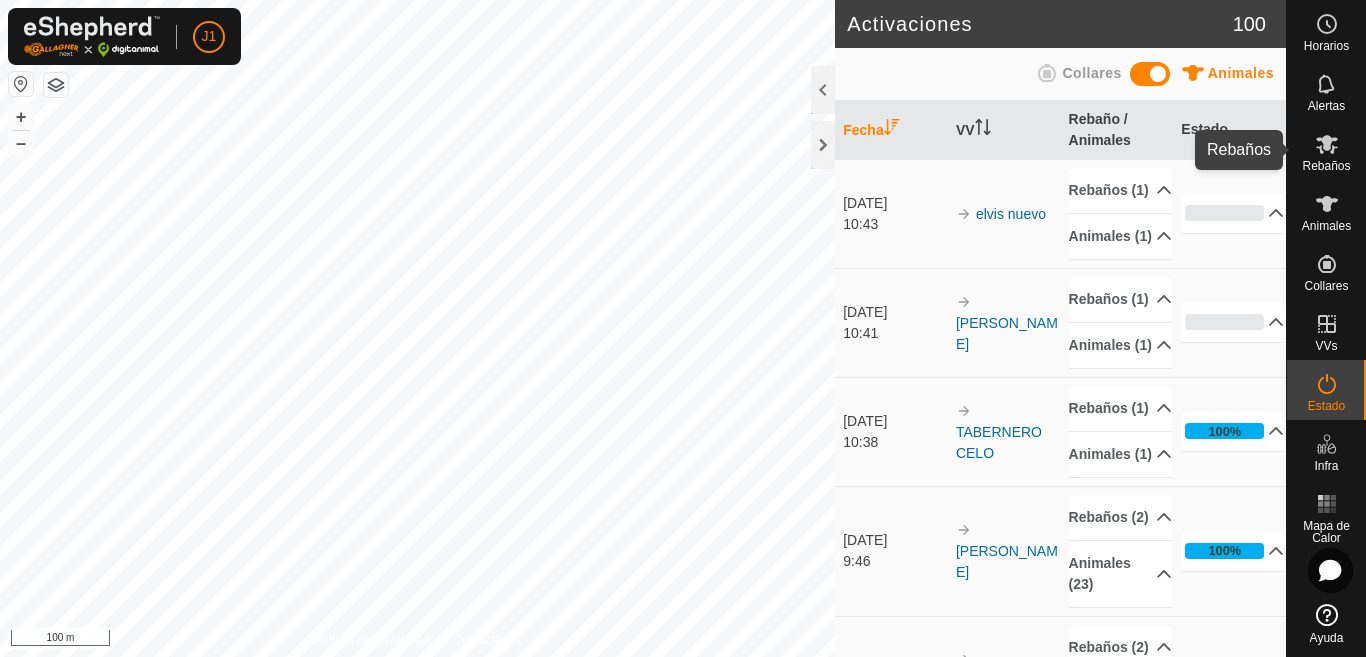 click on "Rebaños" at bounding box center (1326, 150) 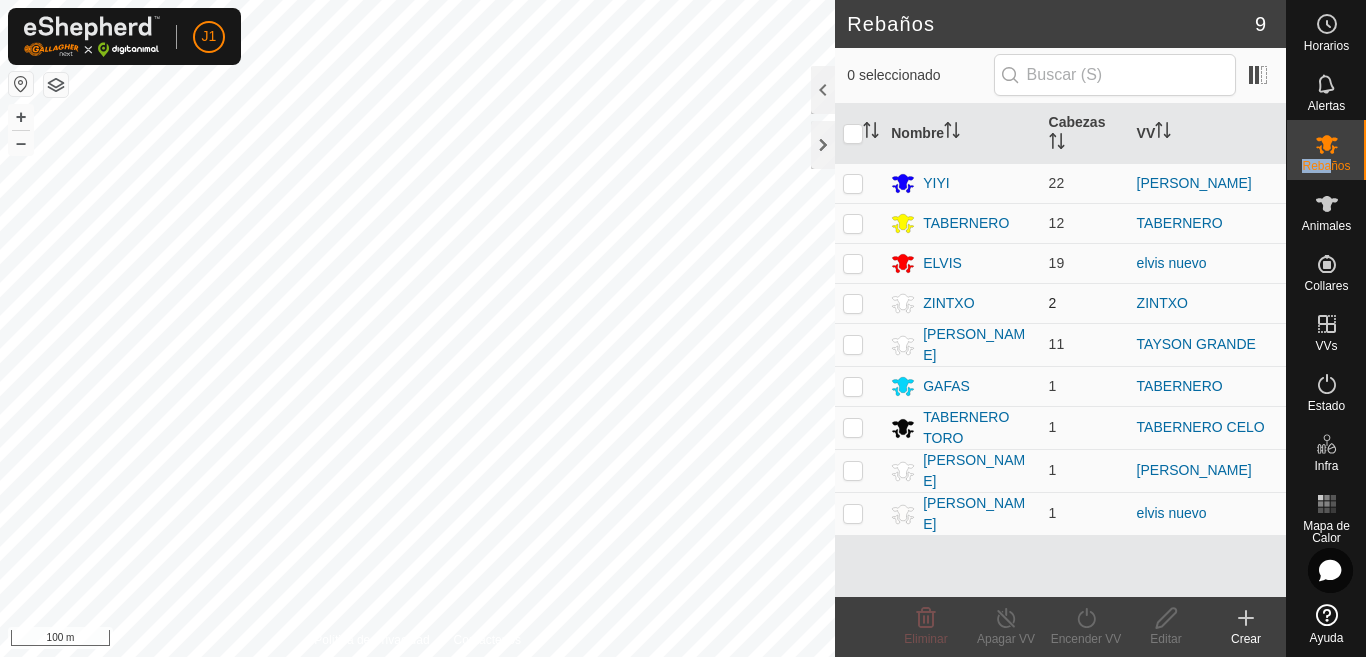 click at bounding box center (853, 303) 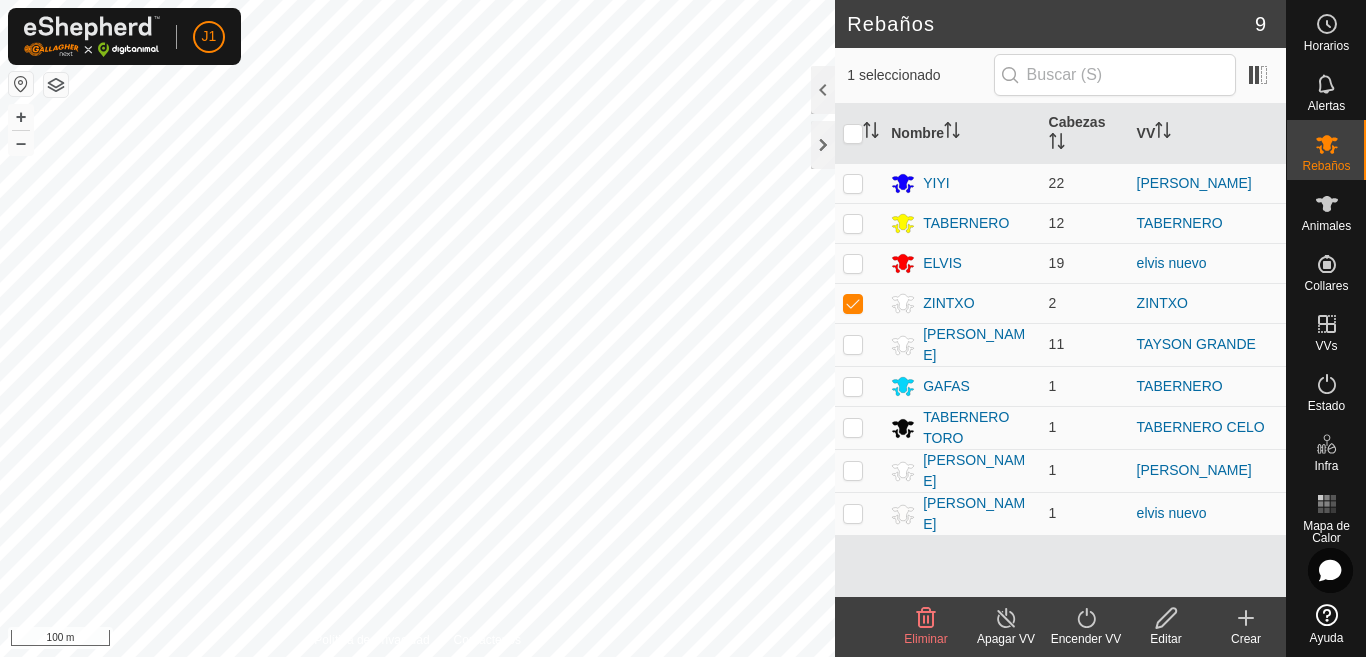 click 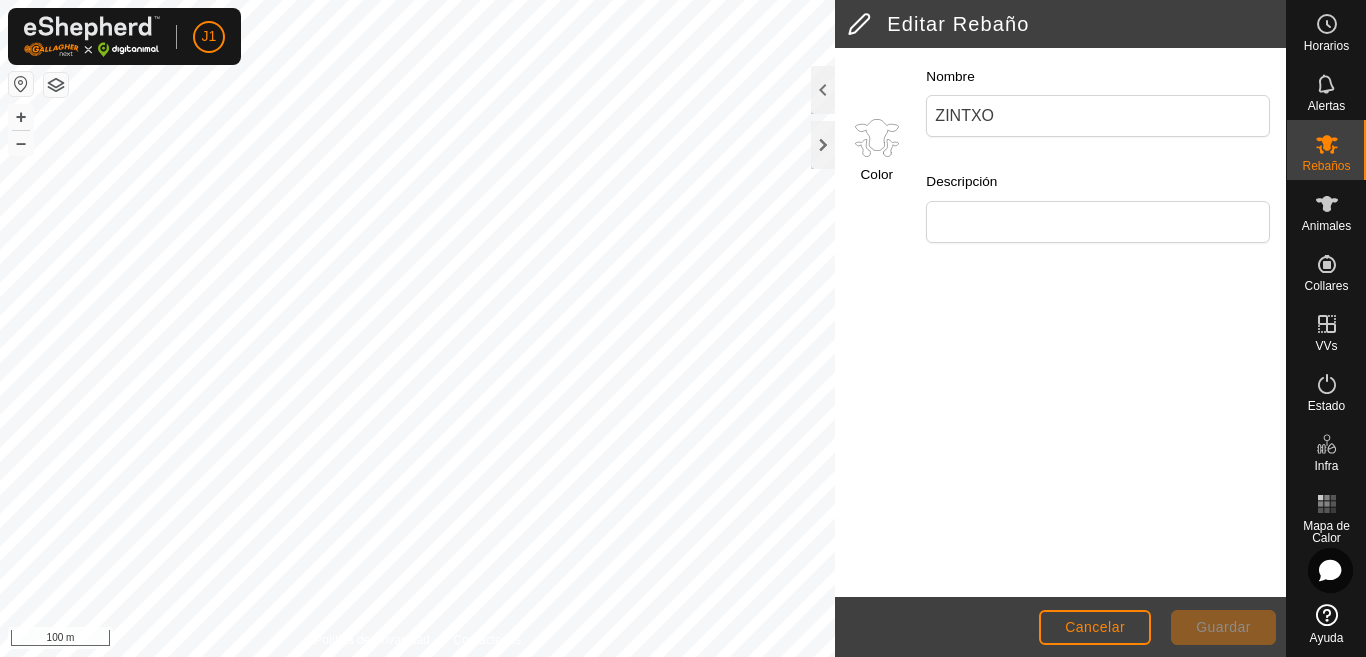 click 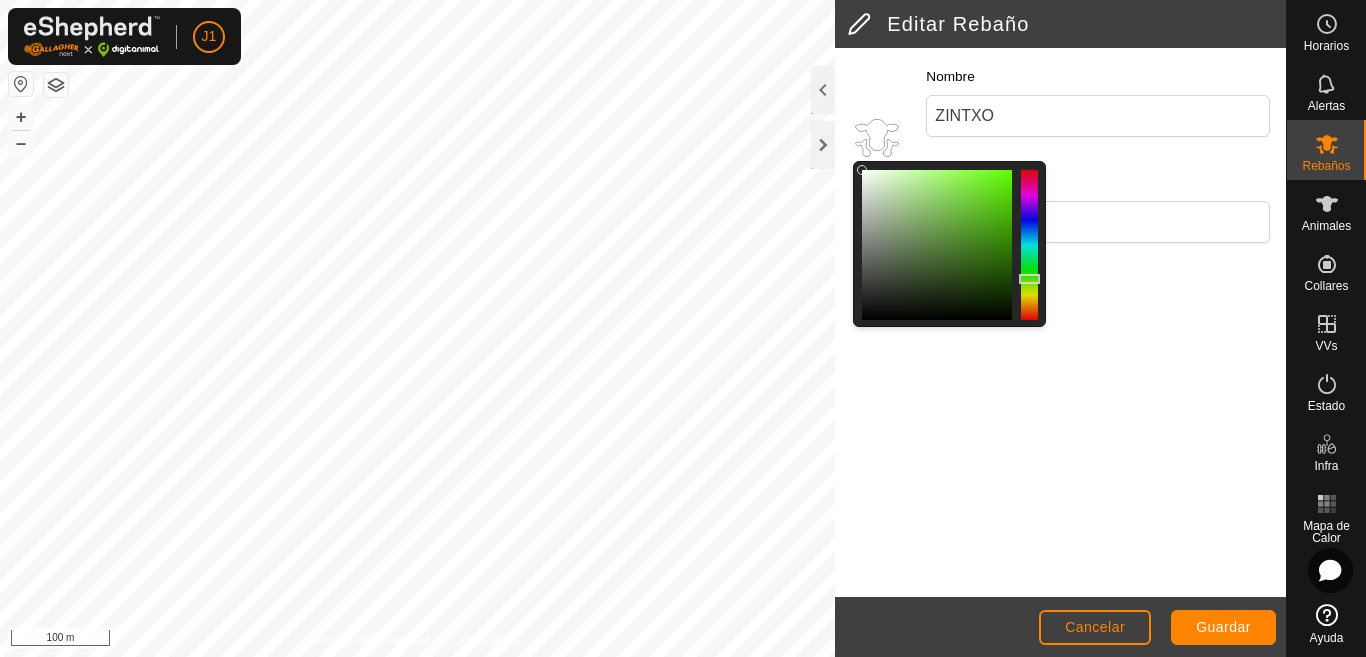 drag, startPoint x: 1035, startPoint y: 194, endPoint x: 1037, endPoint y: 279, distance: 85.02353 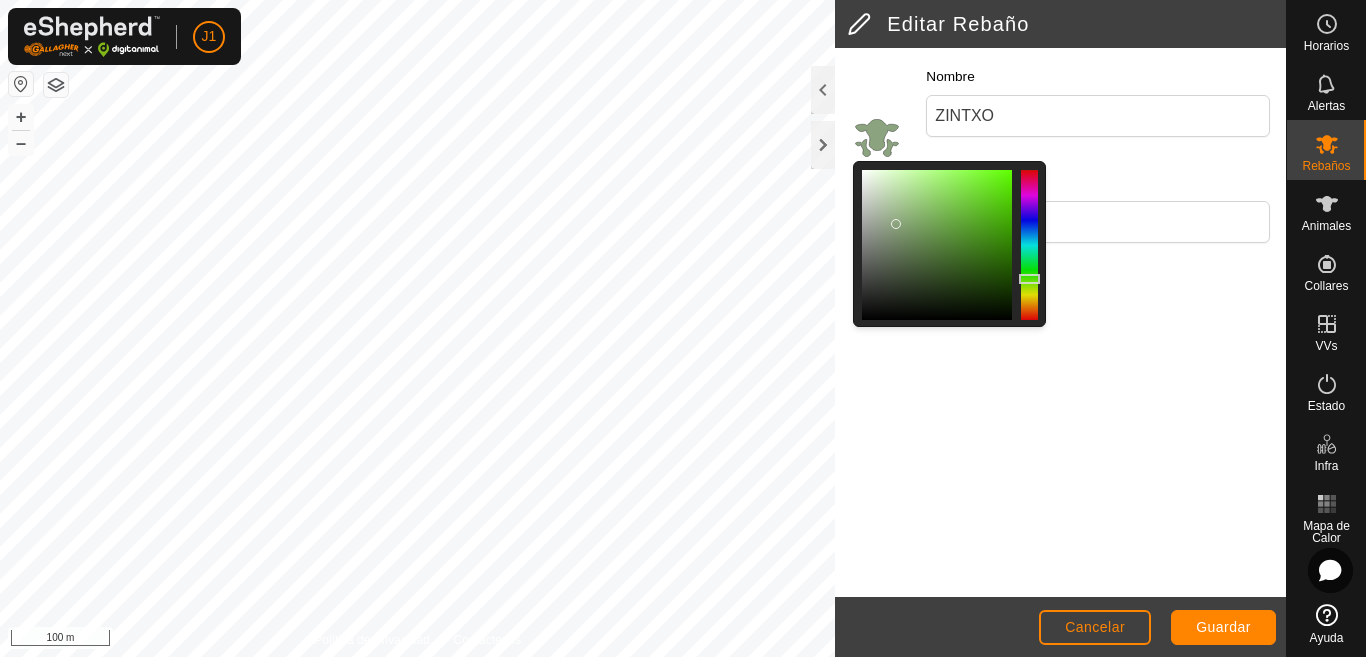 drag, startPoint x: 859, startPoint y: 167, endPoint x: 897, endPoint y: 224, distance: 68.50548 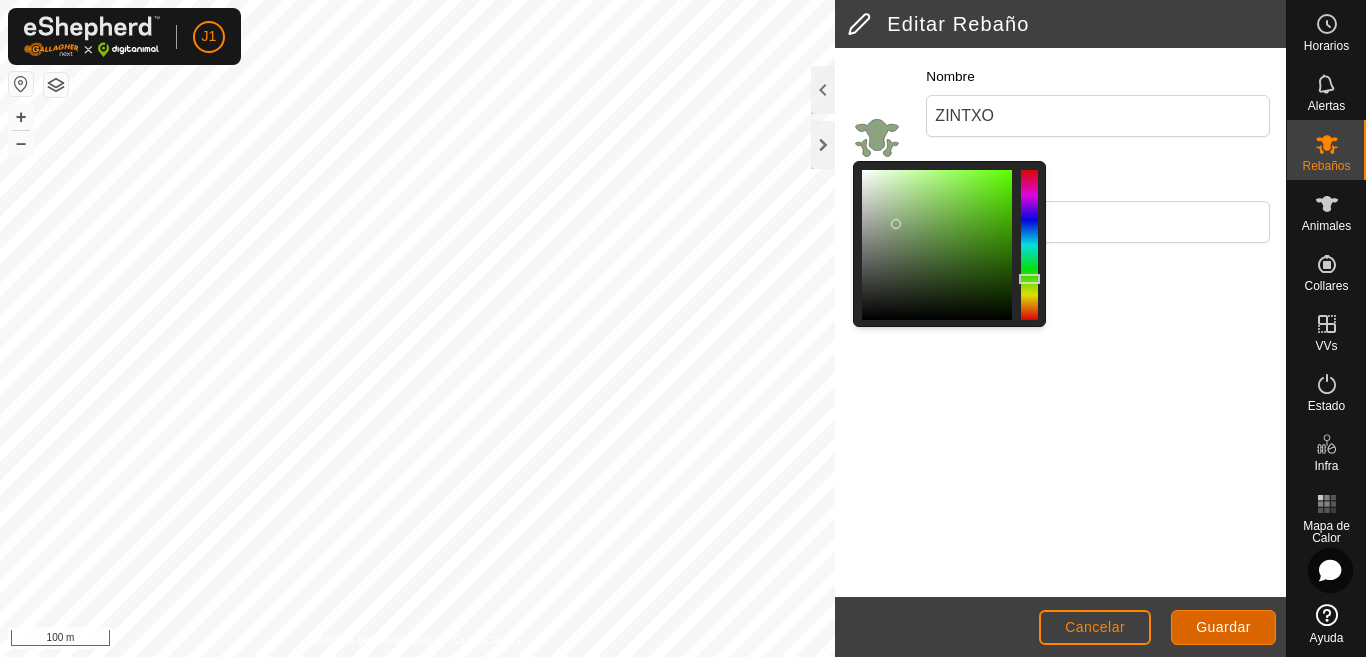 click on "Guardar" 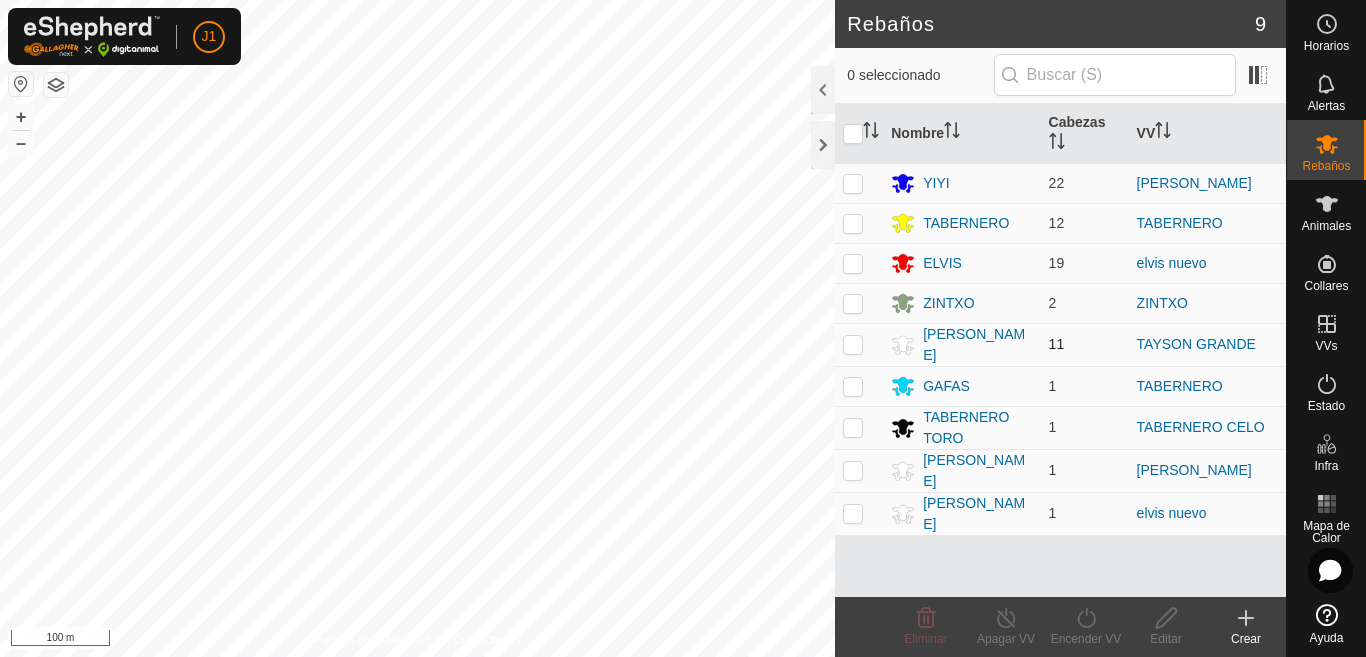 click at bounding box center [853, 344] 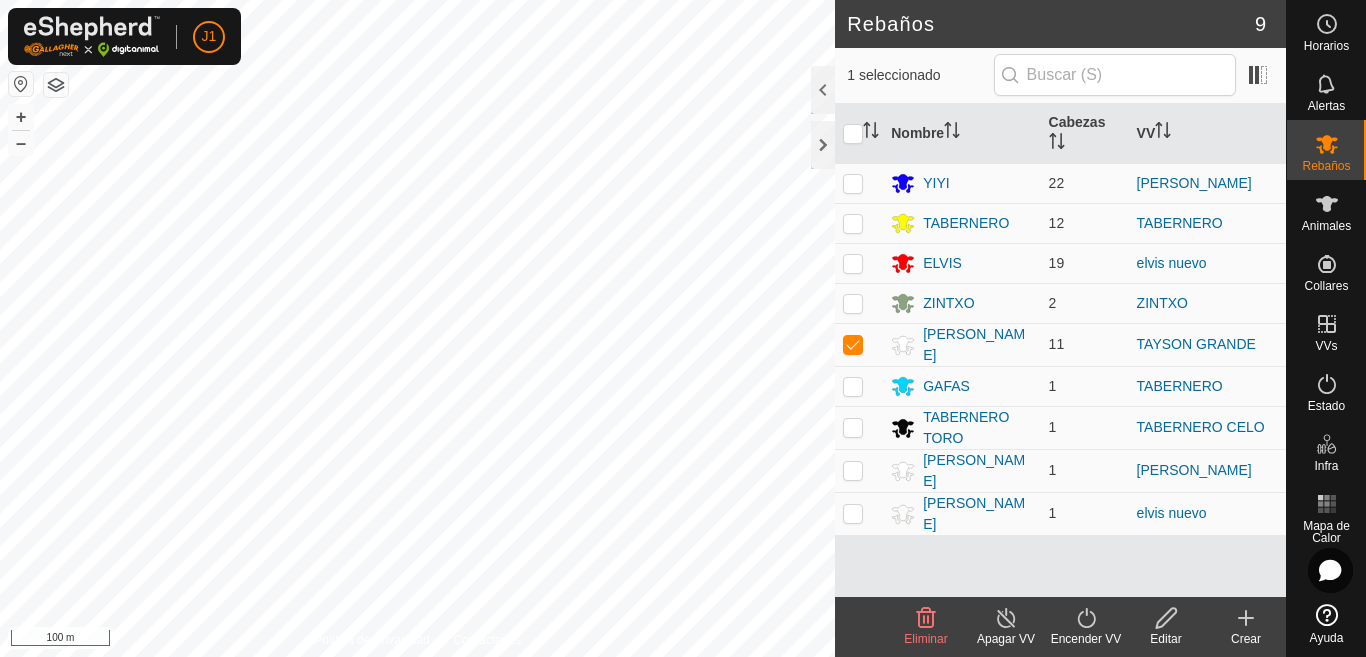 click 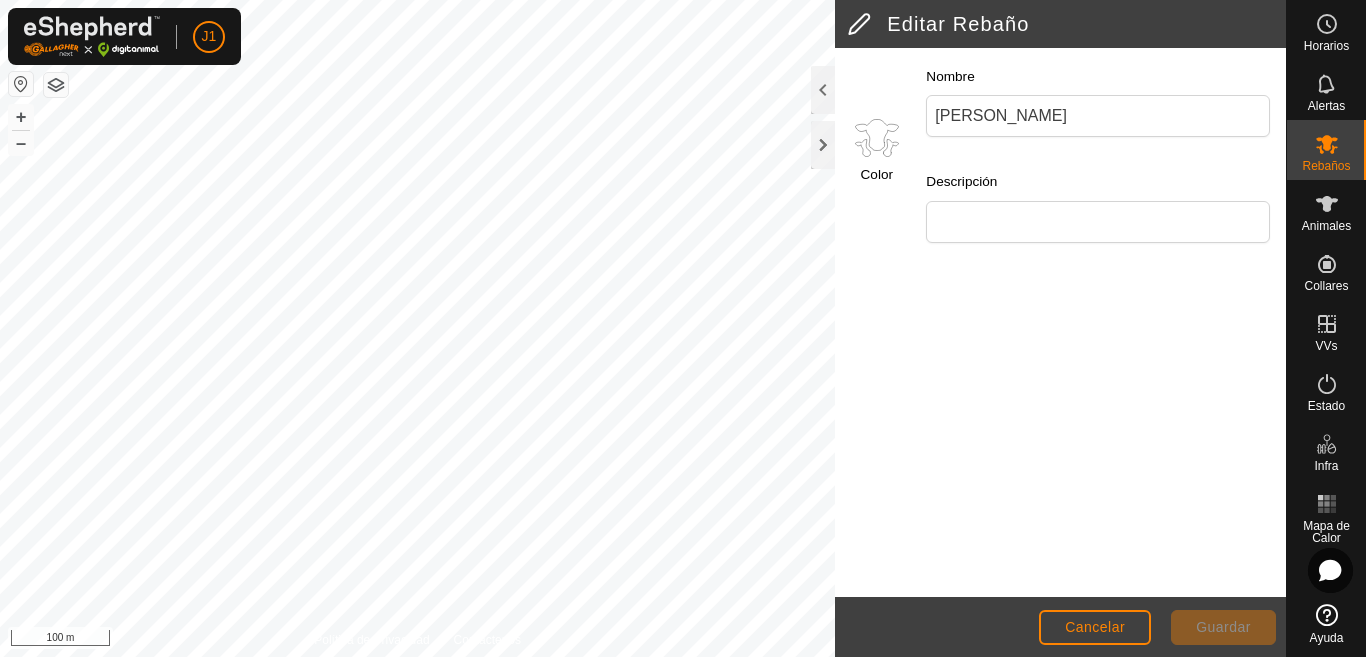 click 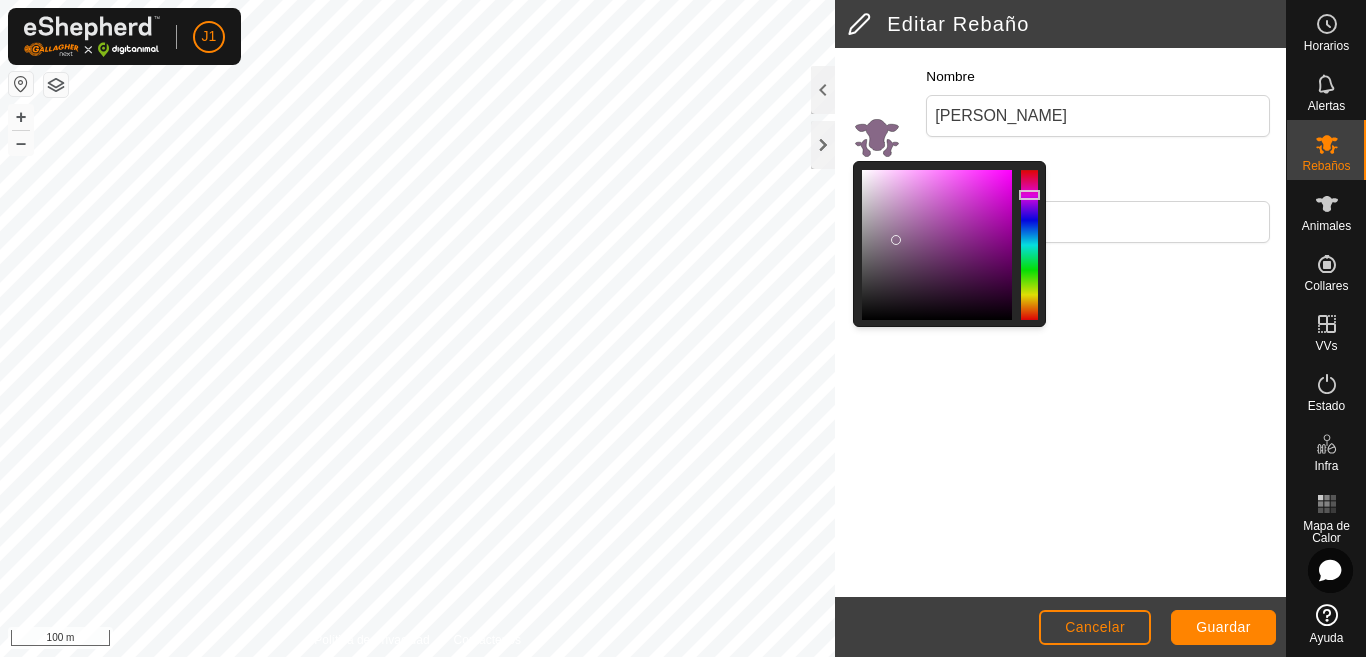drag, startPoint x: 860, startPoint y: 170, endPoint x: 897, endPoint y: 240, distance: 79.17702 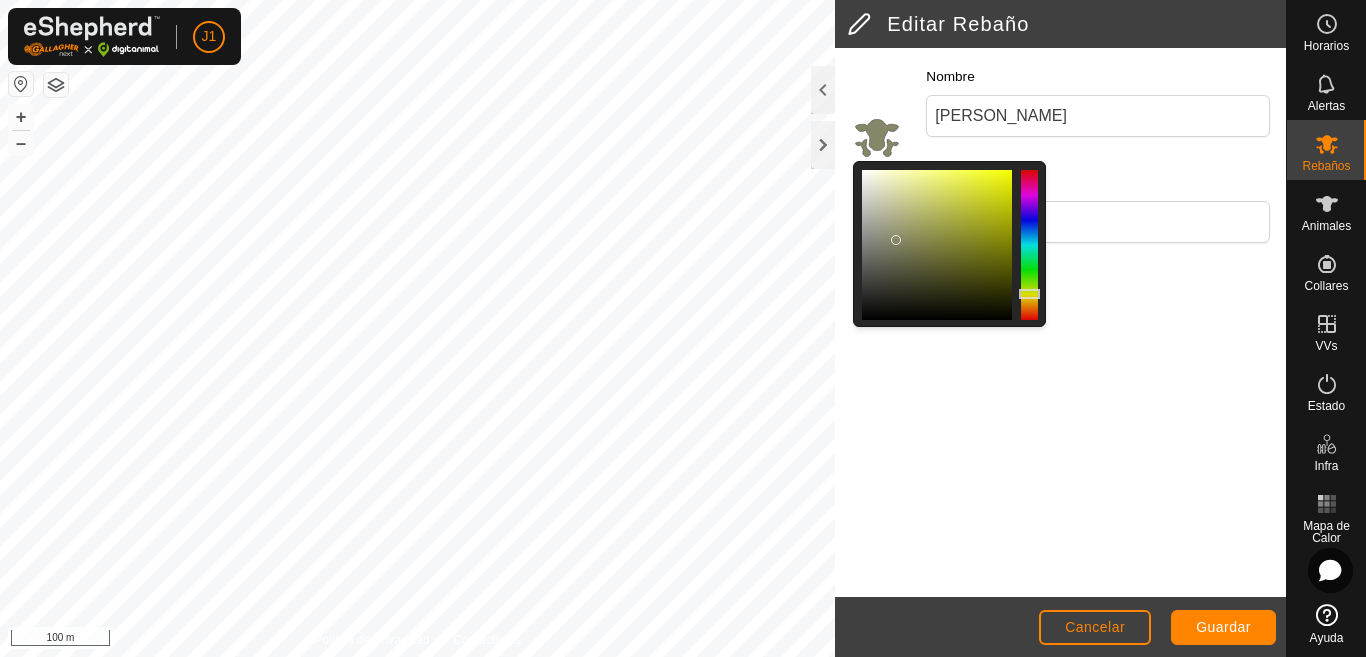 drag, startPoint x: 1026, startPoint y: 196, endPoint x: 1018, endPoint y: 294, distance: 98.32599 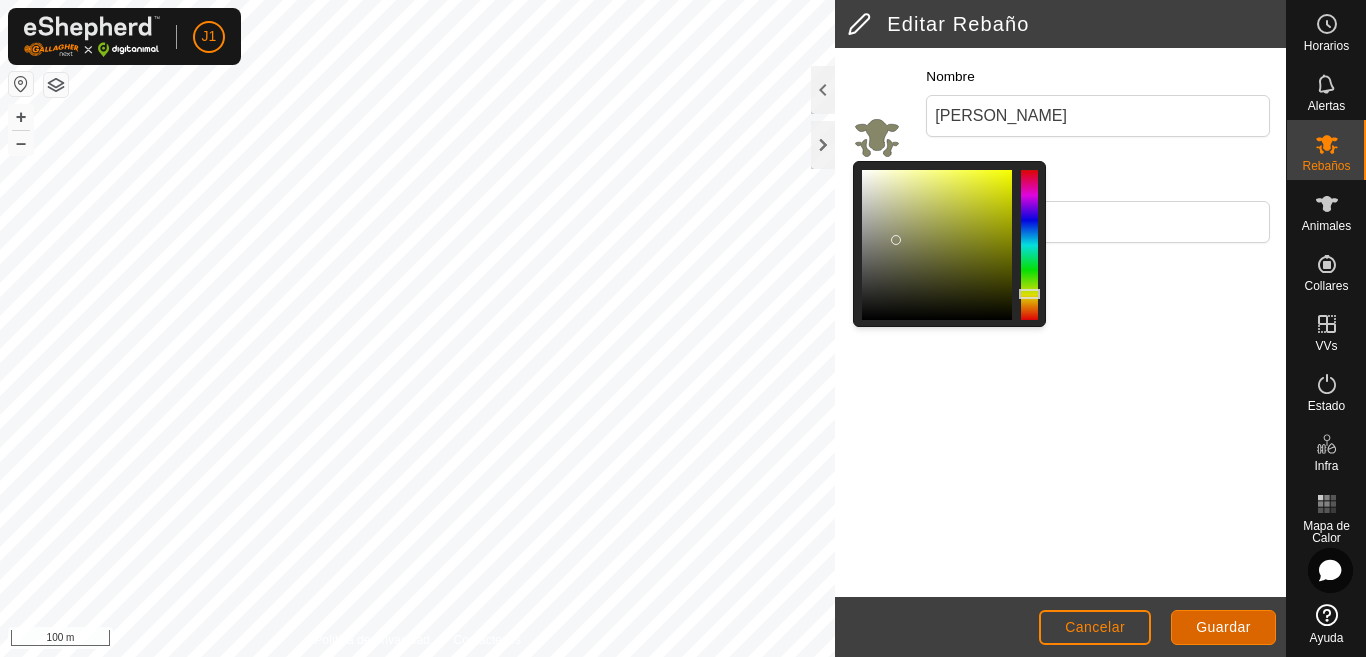 click on "Guardar" 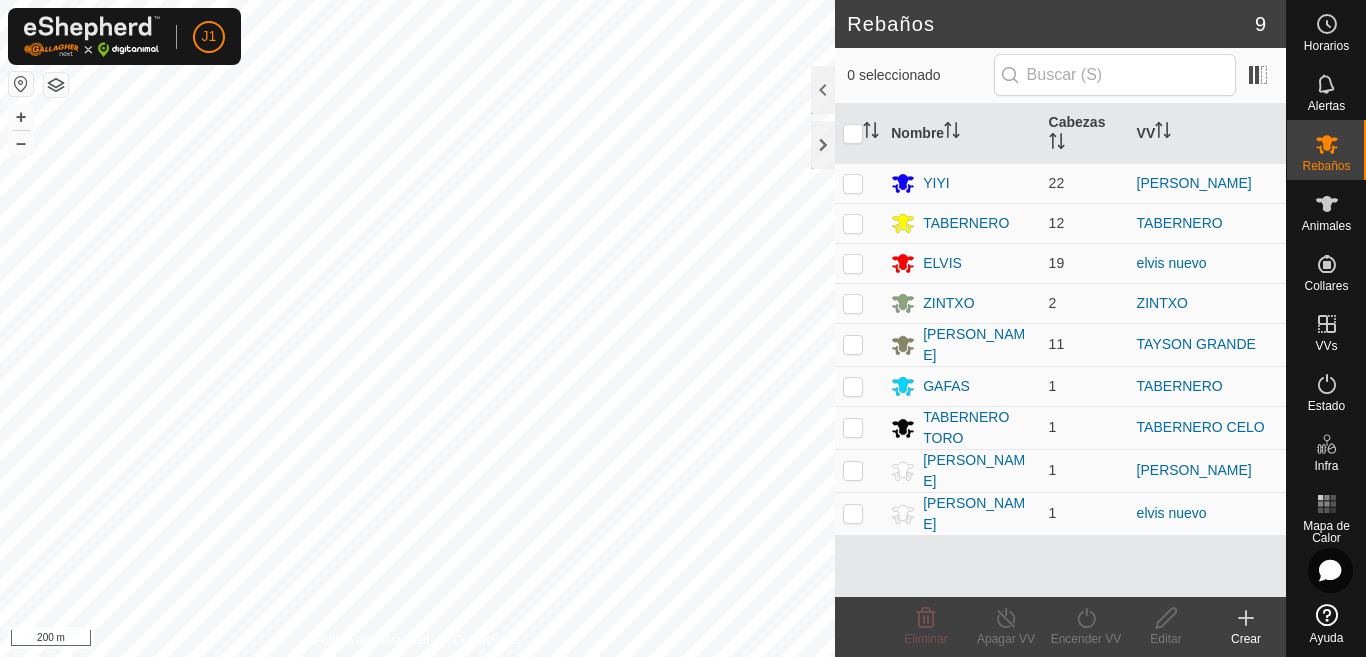 scroll, scrollTop: 0, scrollLeft: 0, axis: both 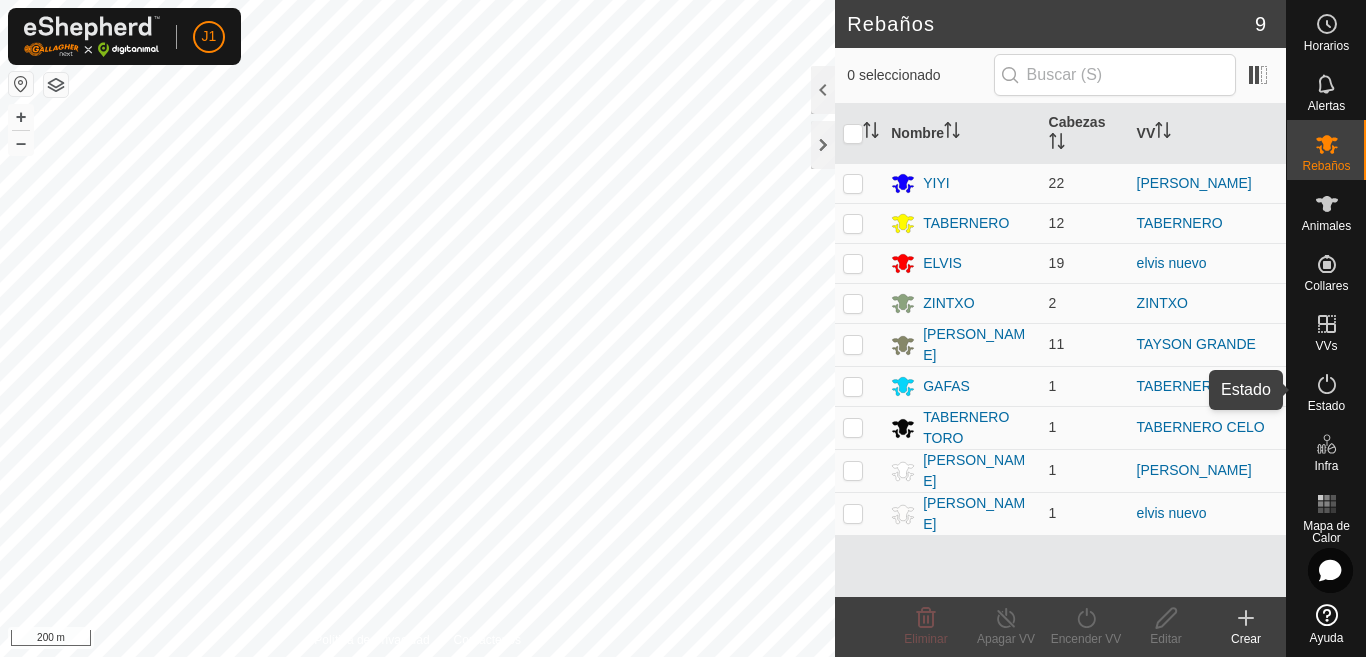 click on "Estado" at bounding box center [1326, 406] 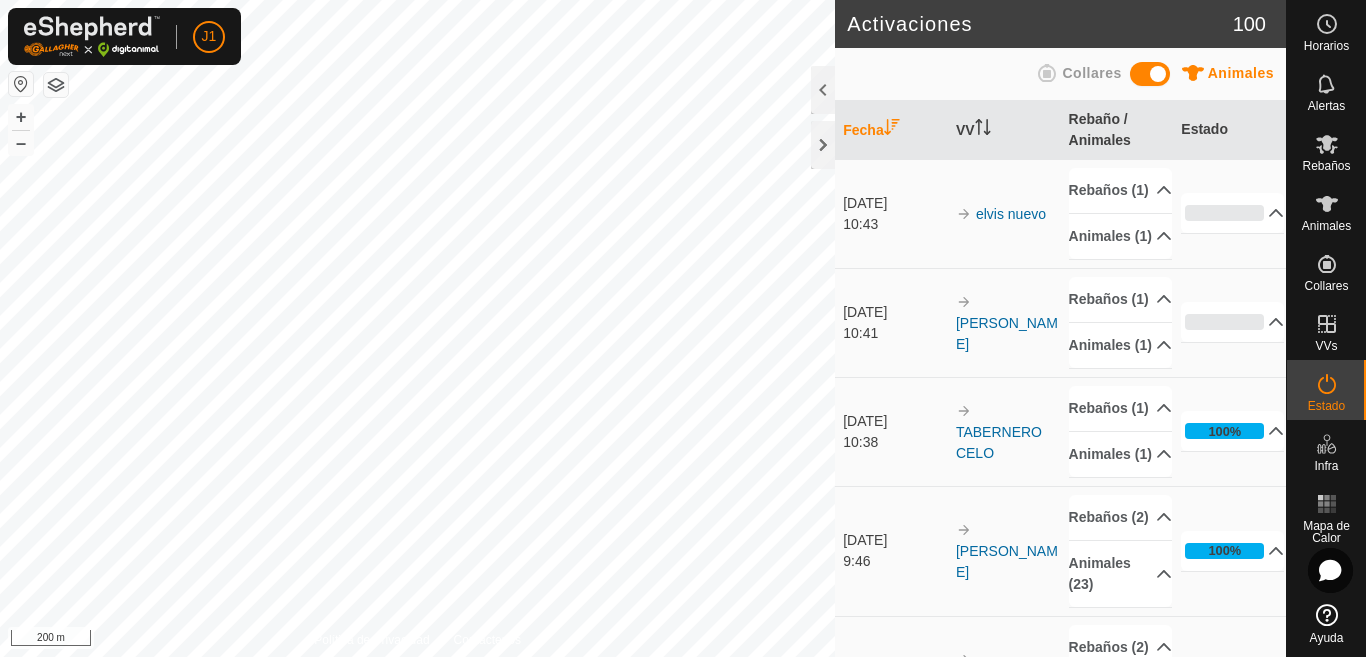 scroll, scrollTop: 0, scrollLeft: 0, axis: both 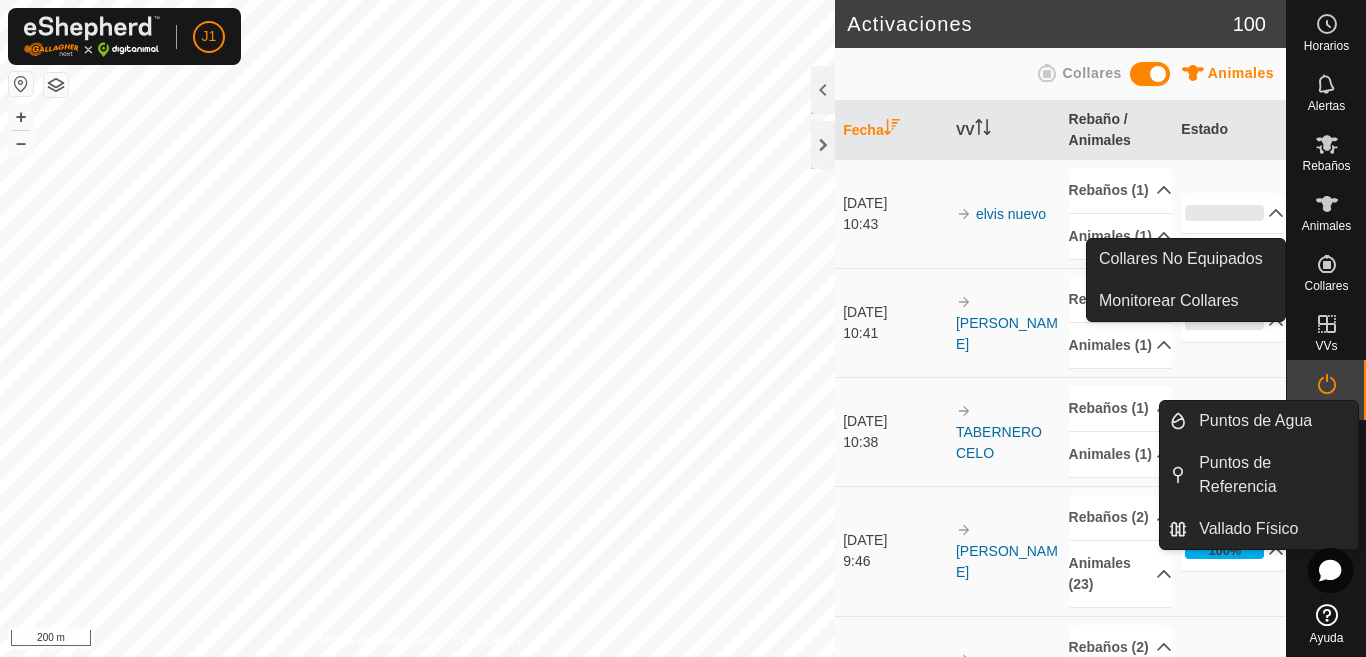 click at bounding box center (1327, 324) 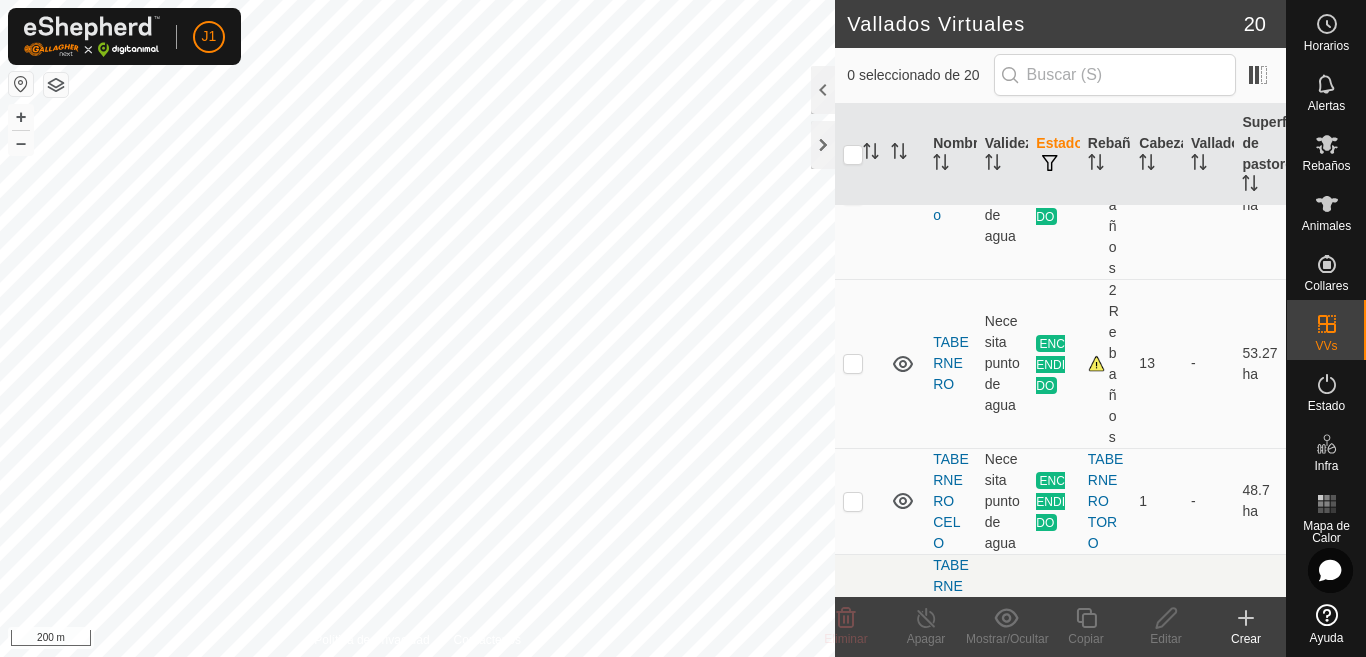 scroll, scrollTop: 200, scrollLeft: 0, axis: vertical 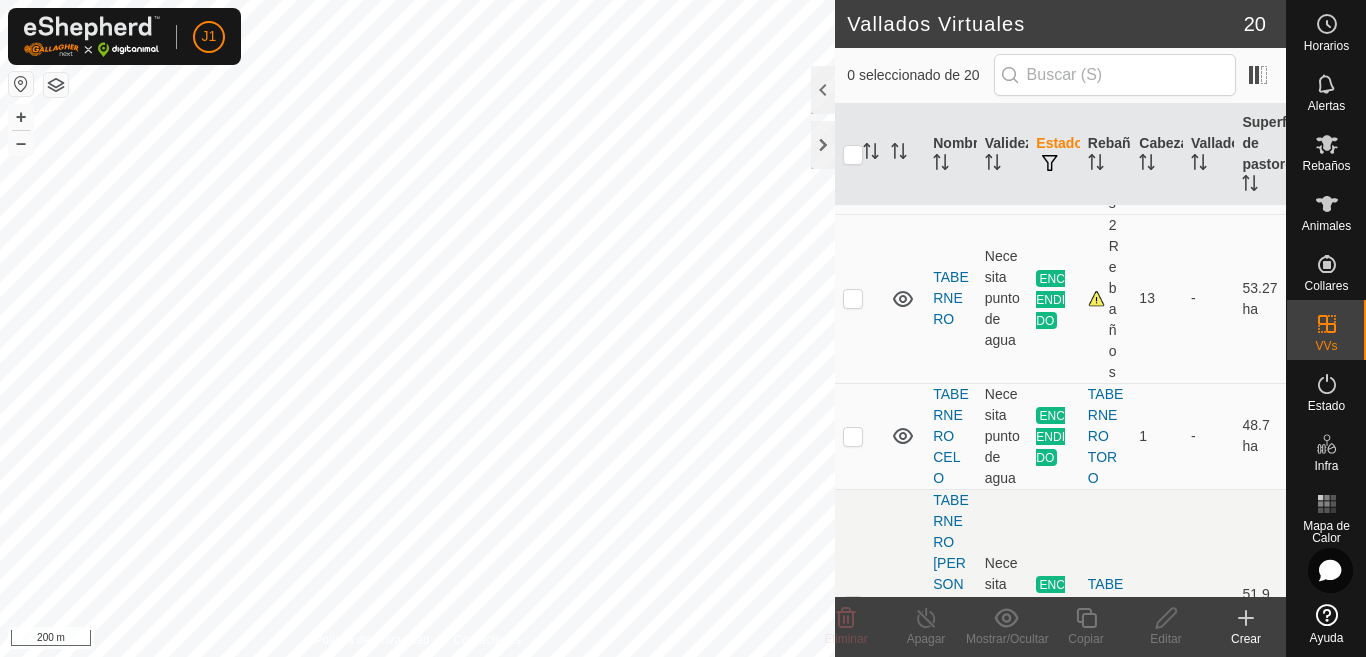 click 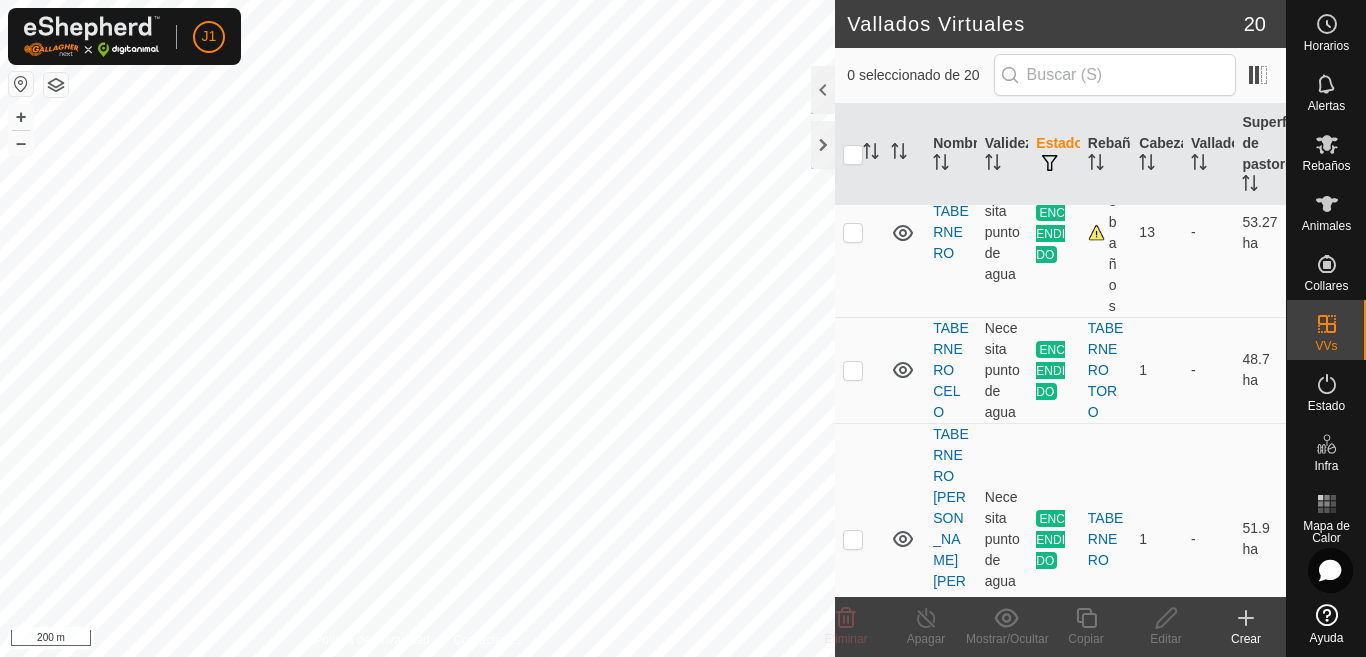 scroll, scrollTop: 300, scrollLeft: 0, axis: vertical 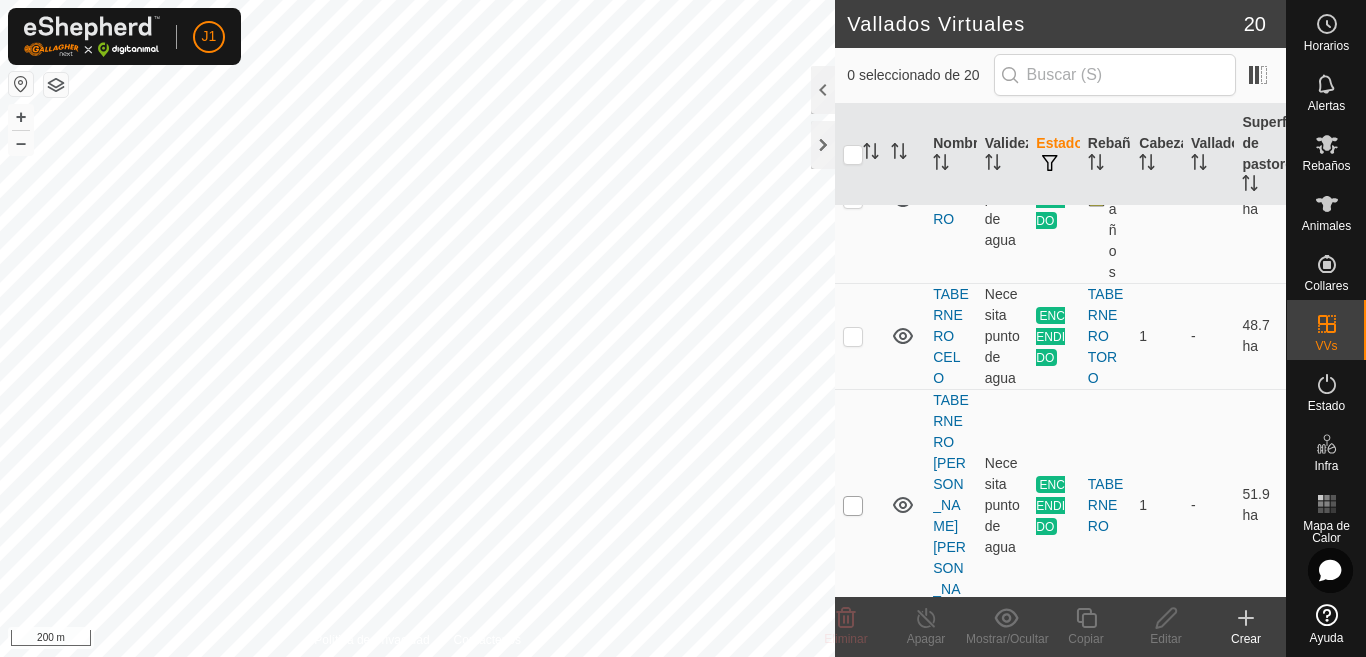 click at bounding box center [853, 506] 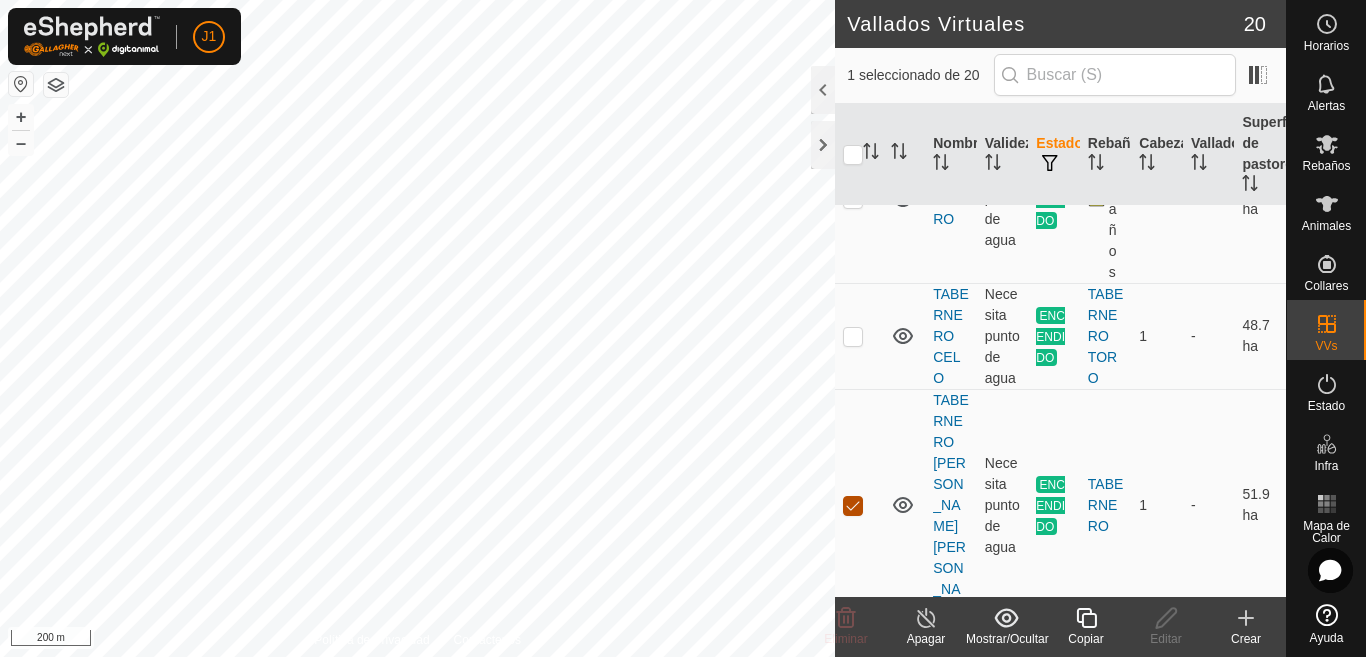 click at bounding box center (853, 506) 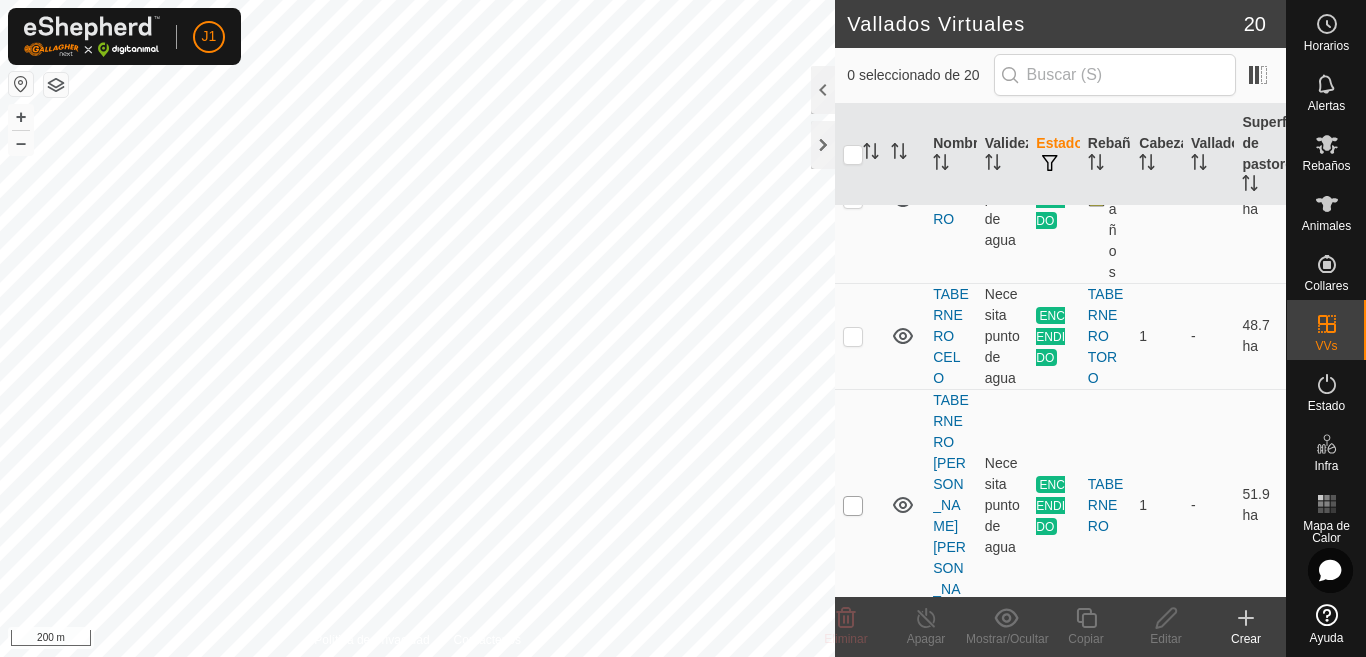 click at bounding box center [853, 506] 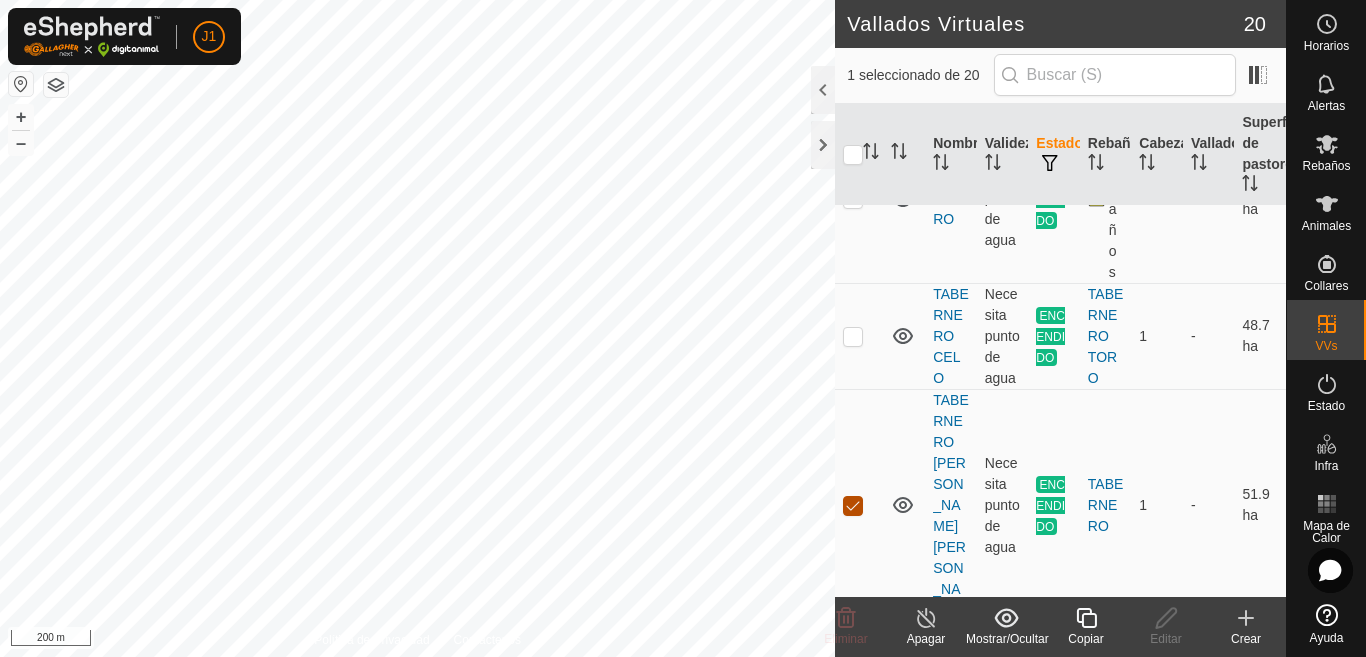 click at bounding box center (853, 506) 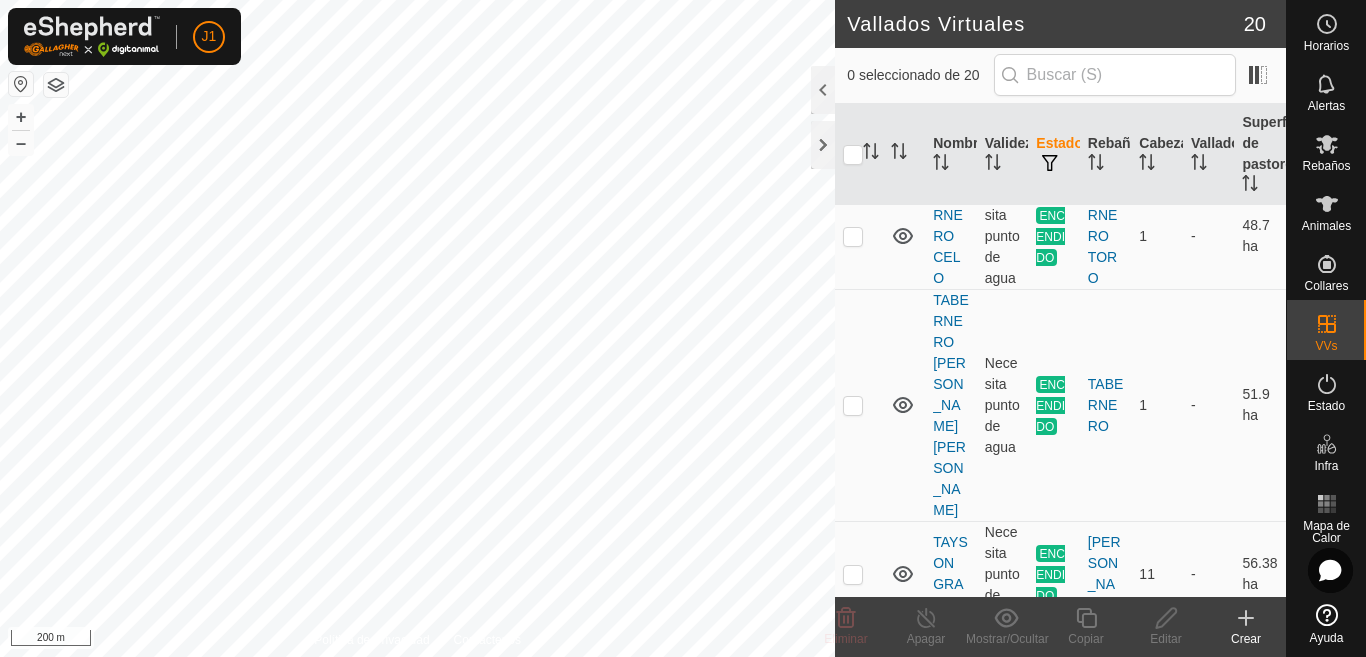 scroll, scrollTop: 300, scrollLeft: 0, axis: vertical 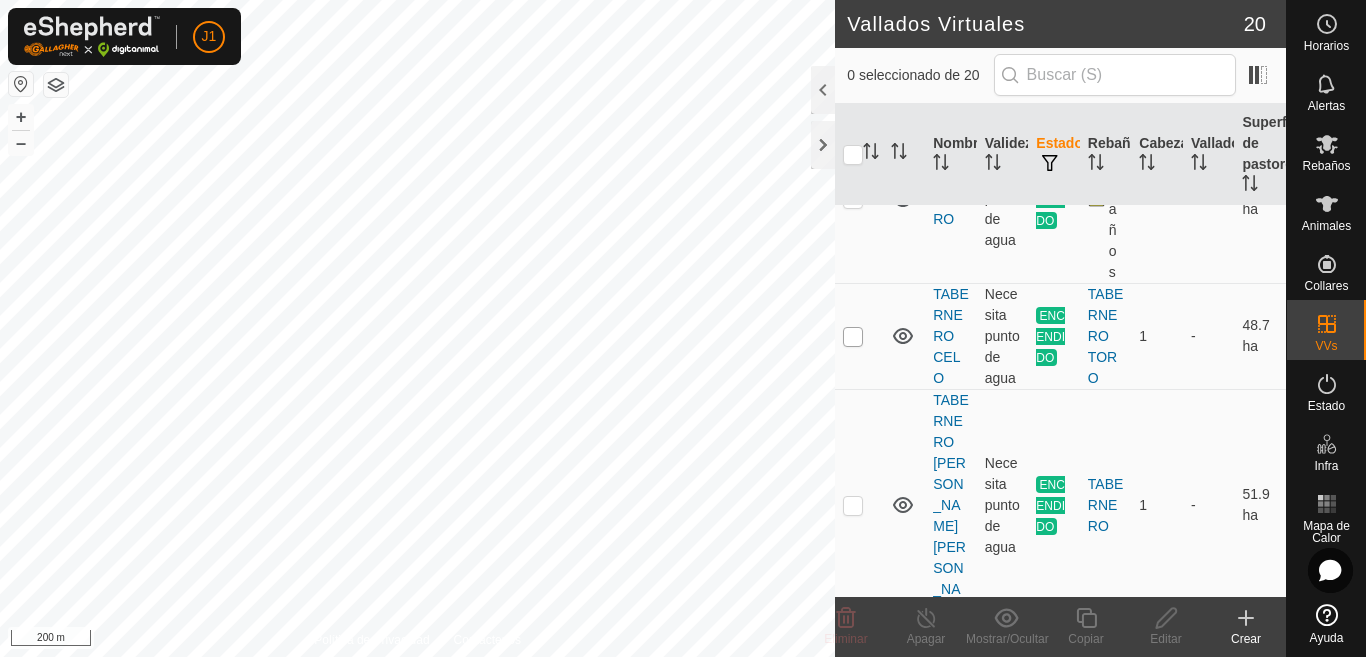 click at bounding box center [853, 337] 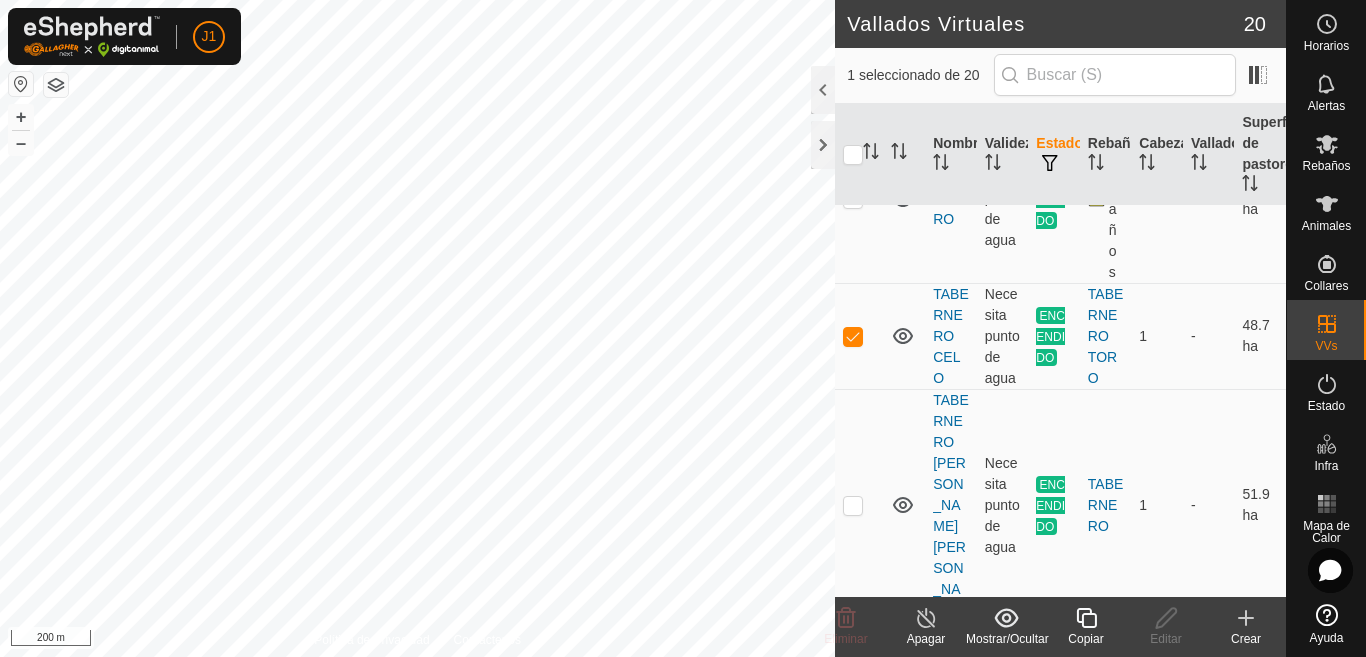 click 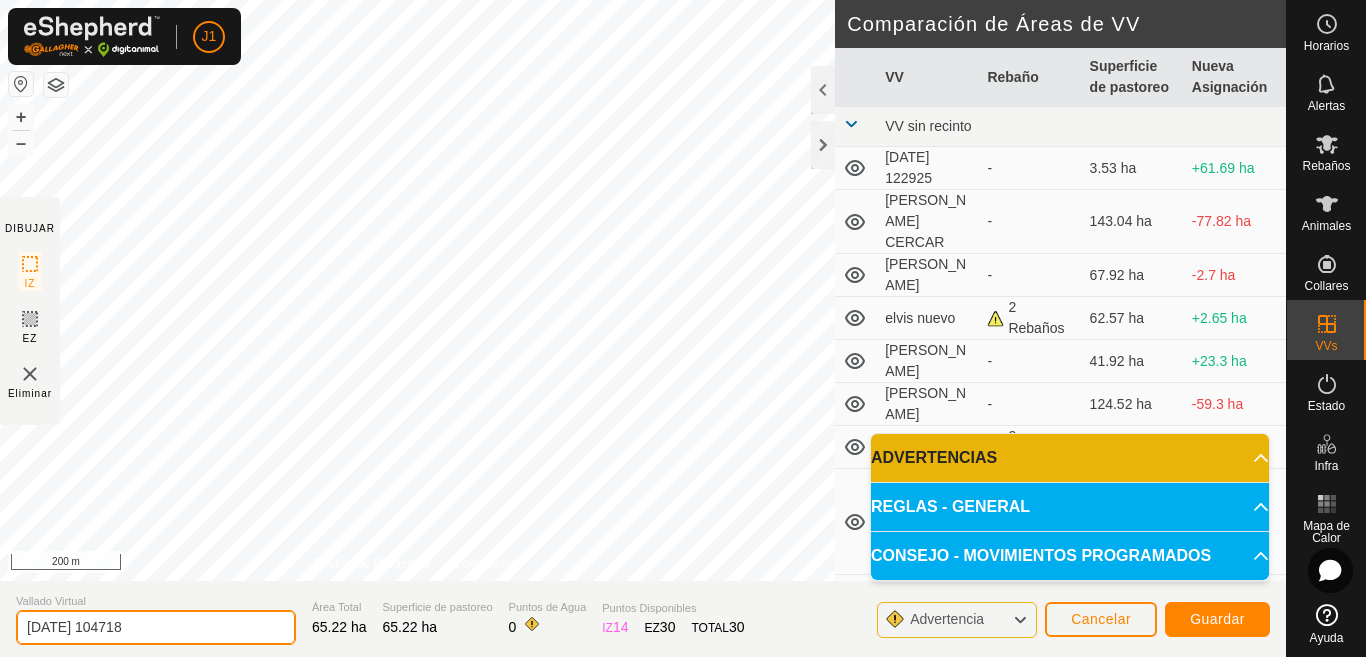 click on "2025-07-13 104718" 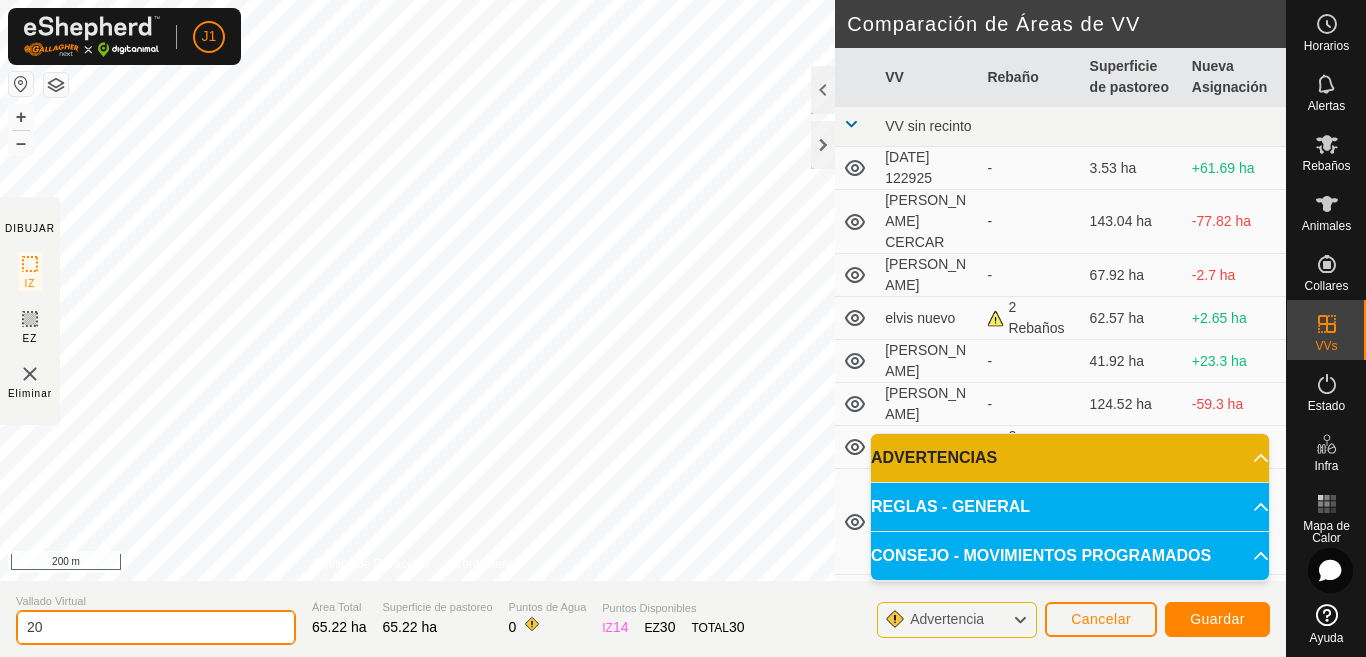type on "2" 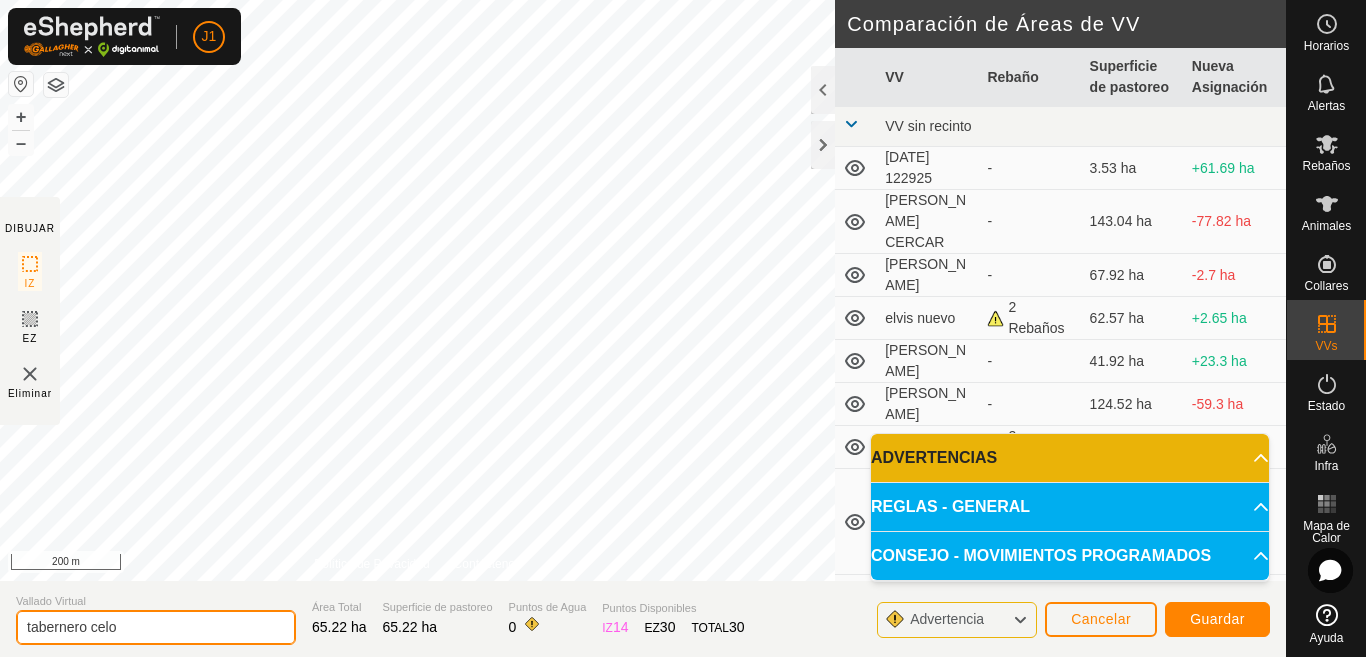type on "tabernero celo" 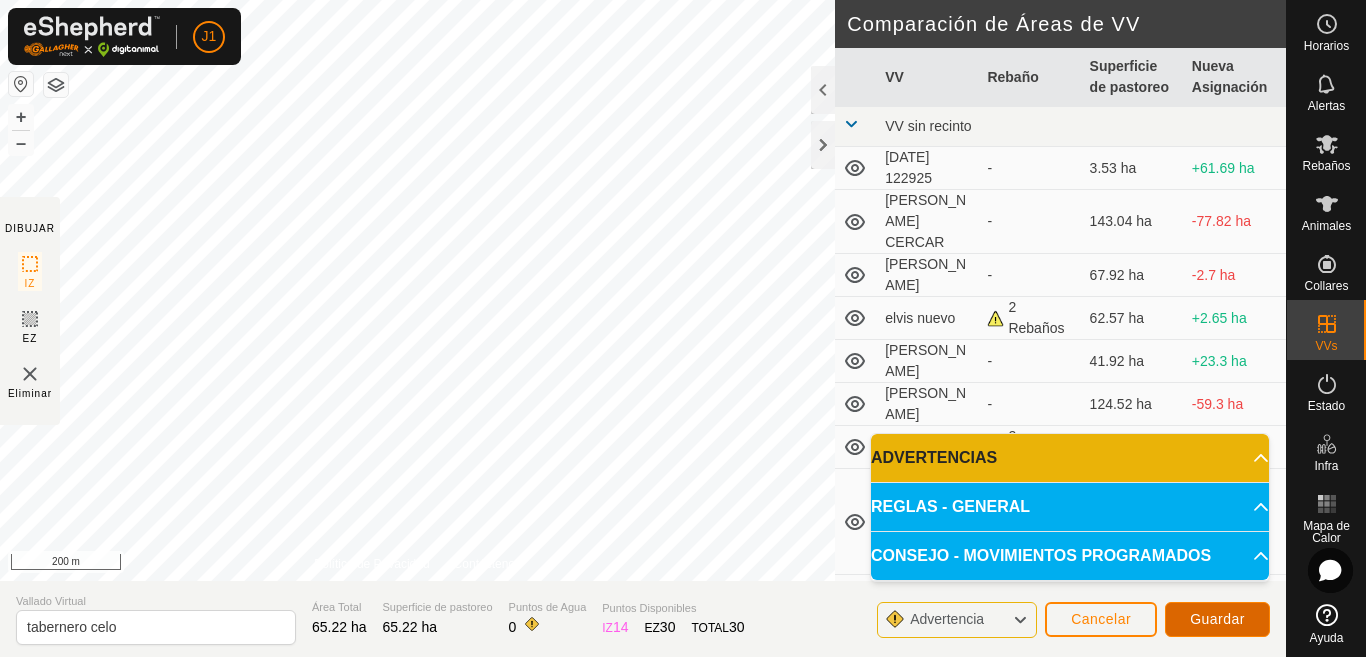 click on "Guardar" 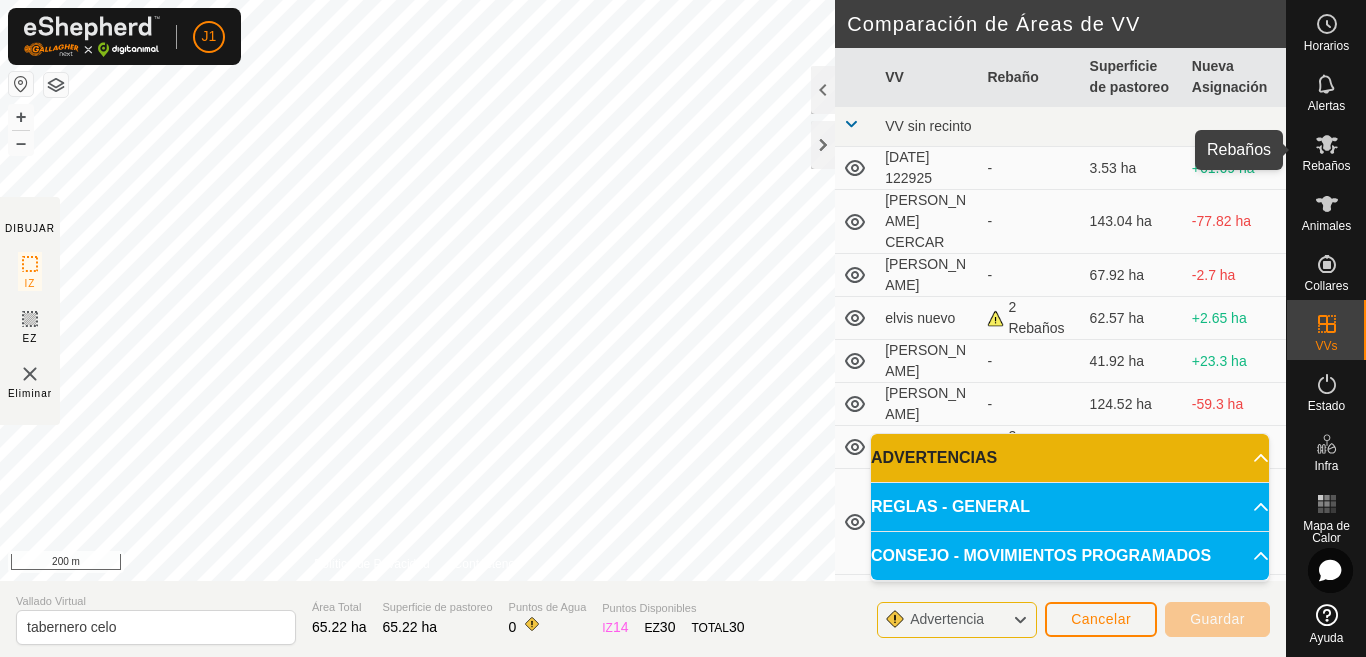 click on "Rebaños" at bounding box center (1326, 166) 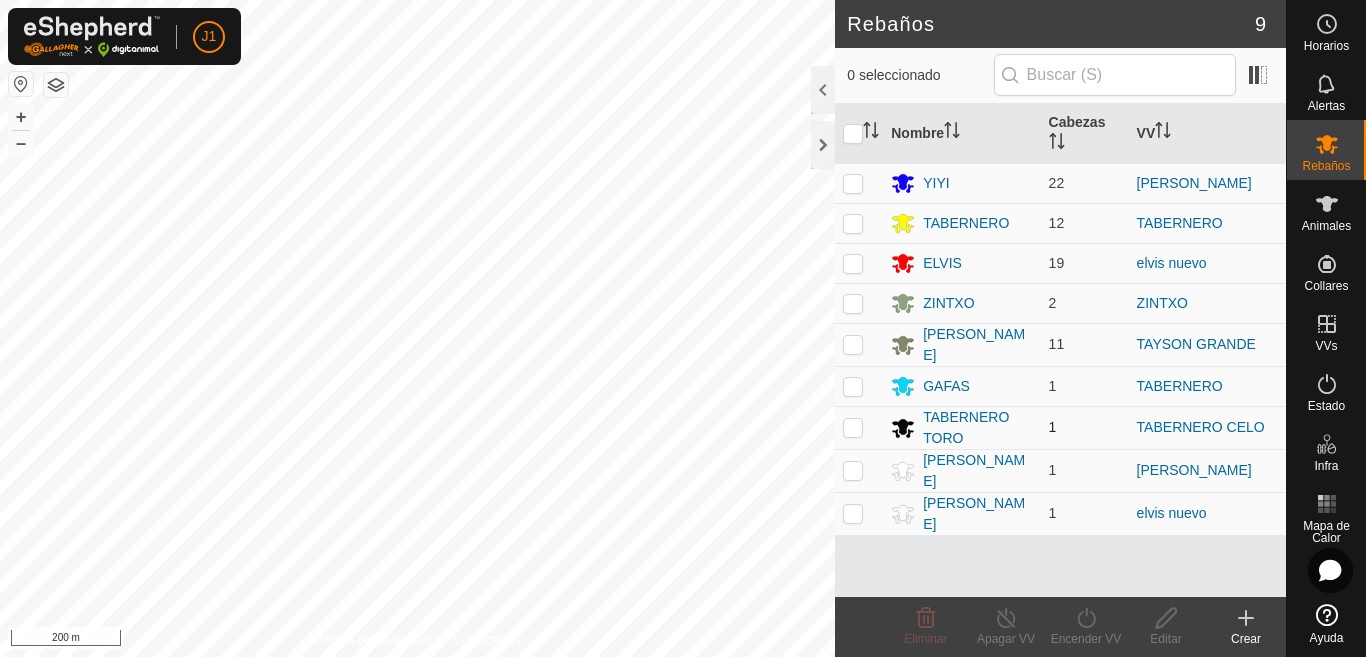 click at bounding box center [853, 427] 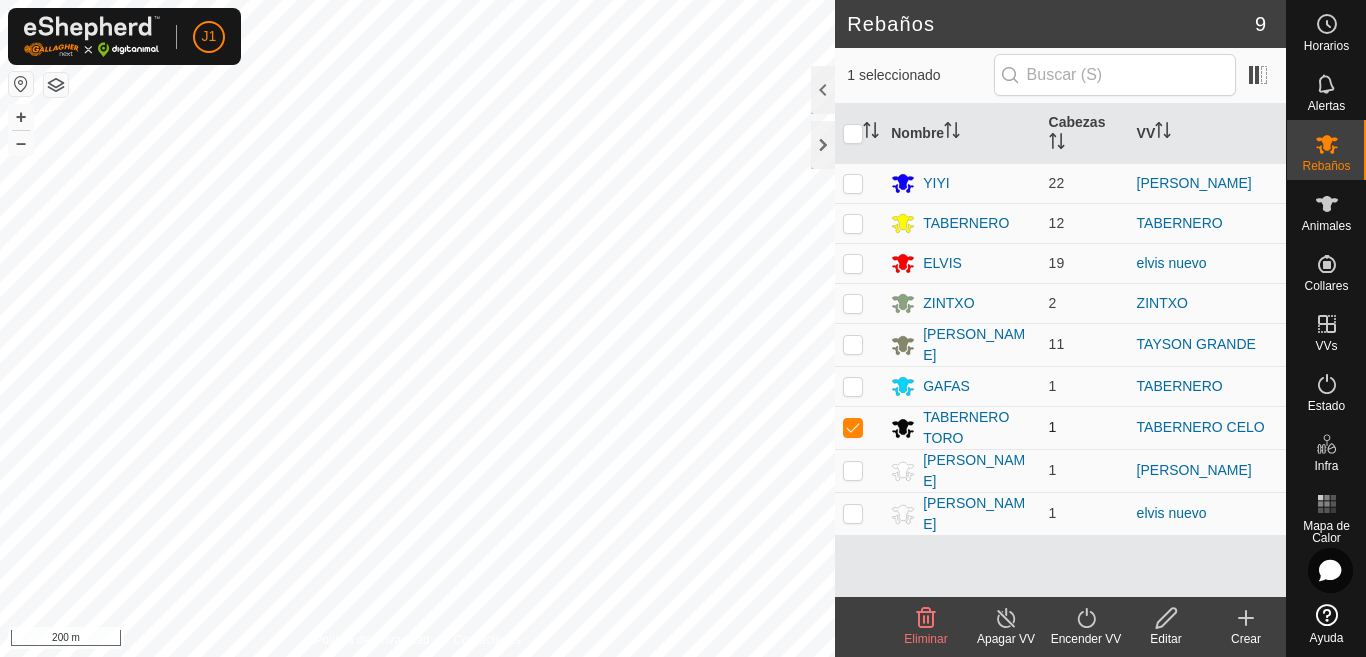 checkbox on "true" 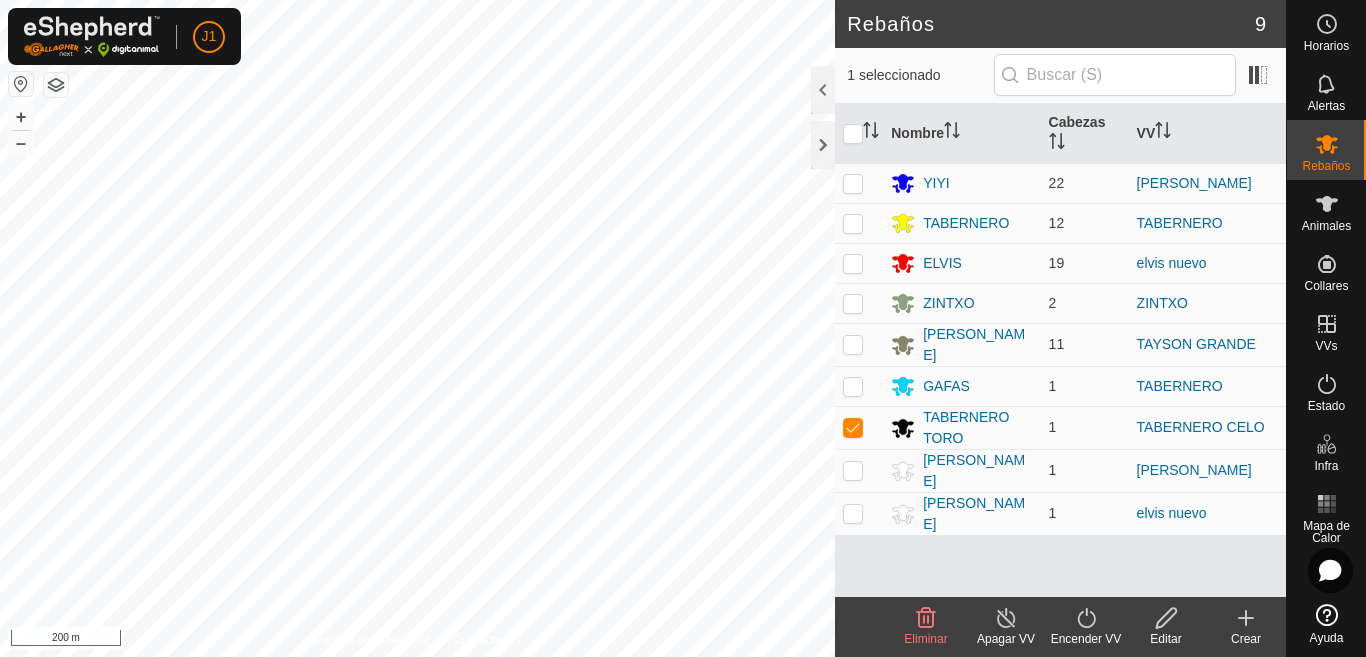 click on "Encender VV" 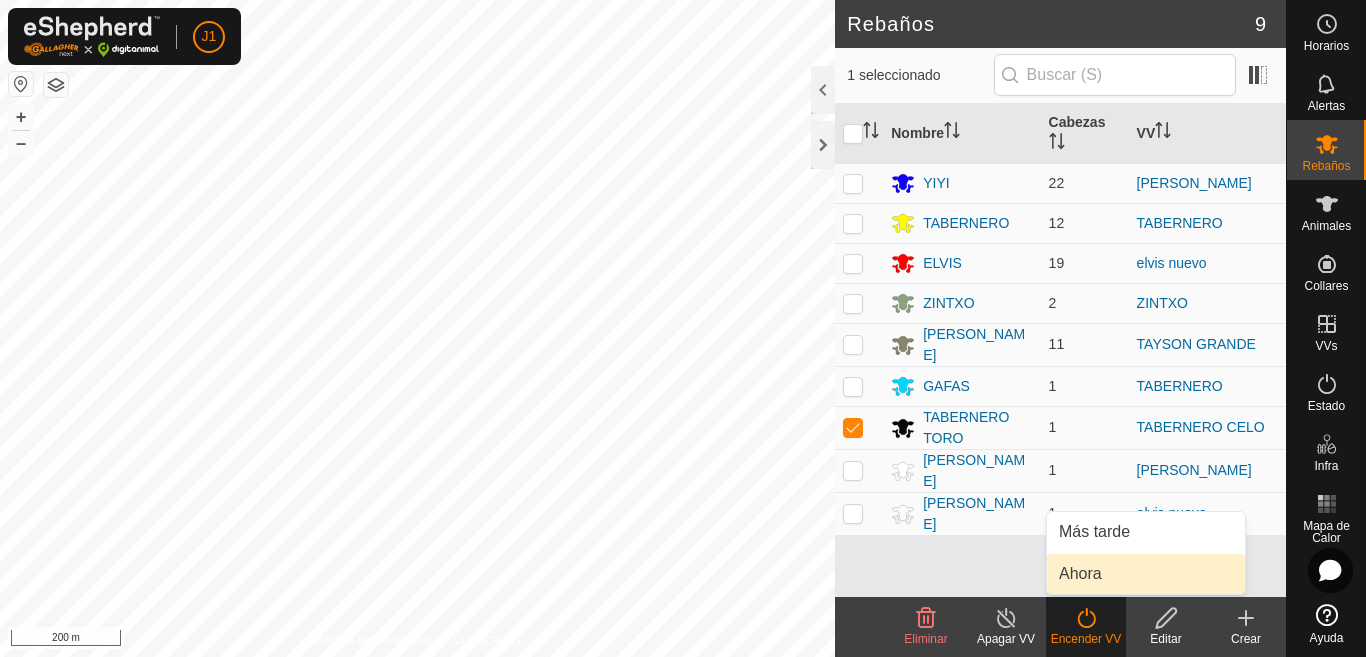 click on "Ahora" at bounding box center [1146, 574] 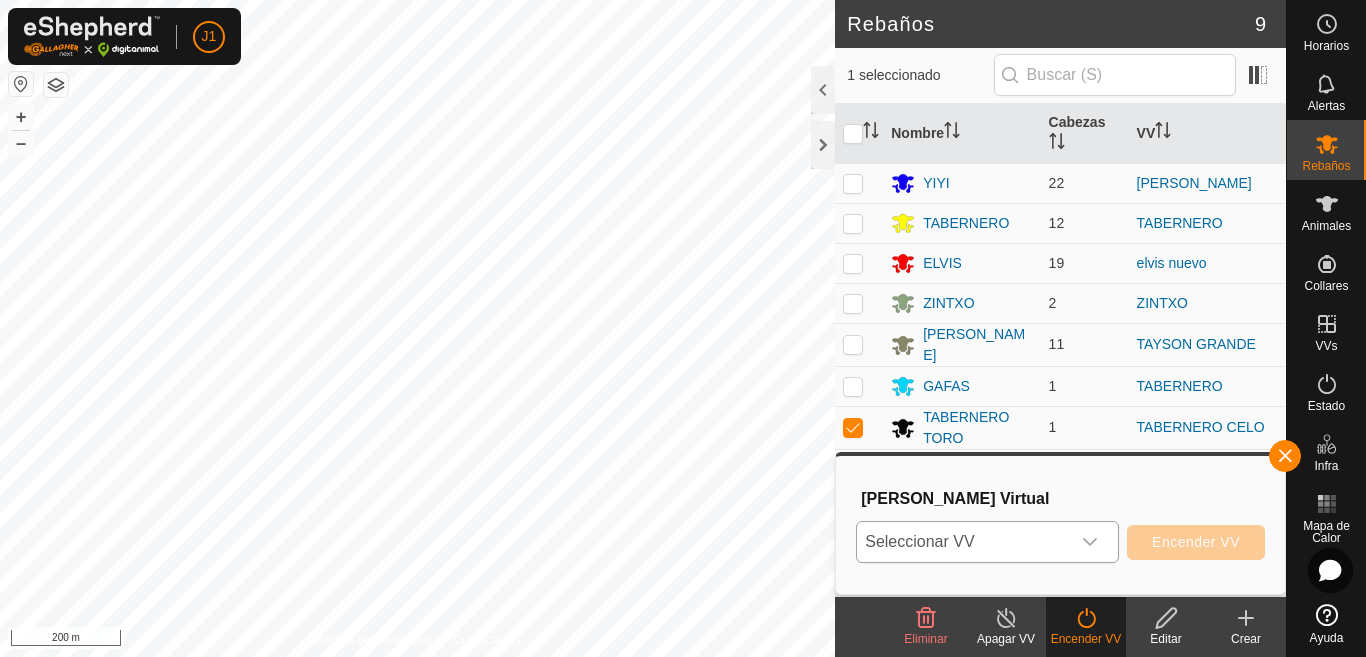 click 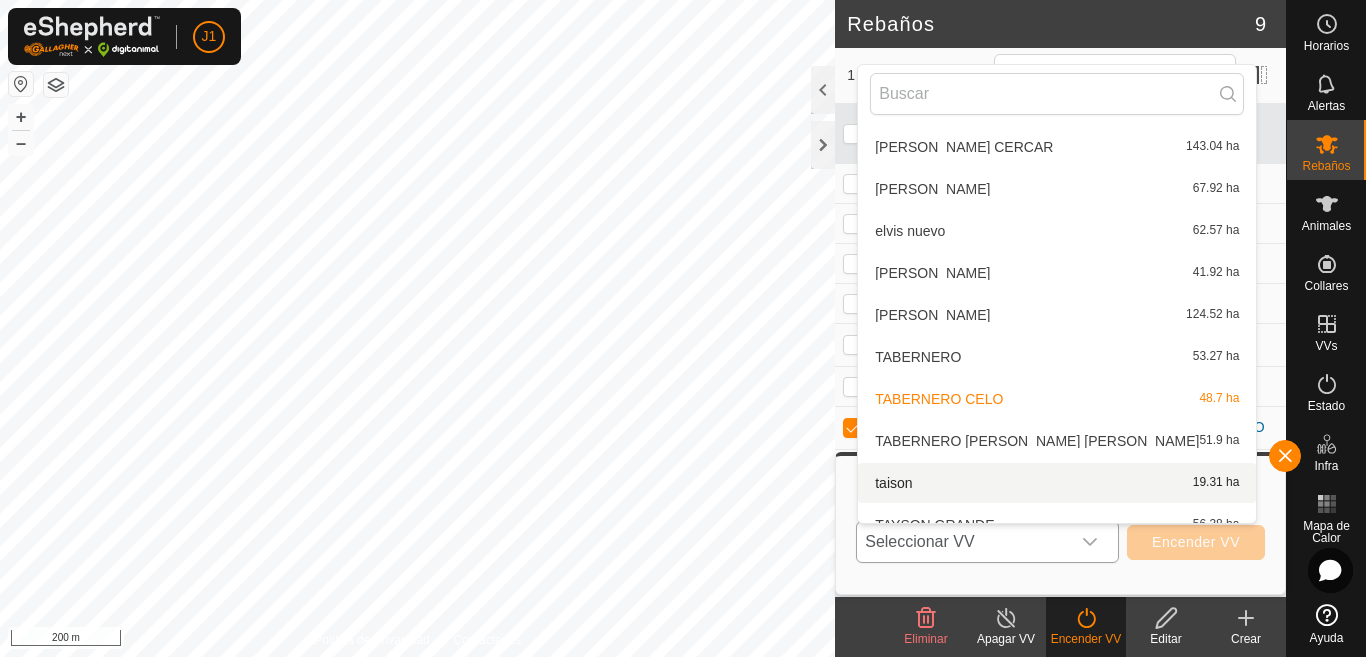 scroll, scrollTop: 0, scrollLeft: 0, axis: both 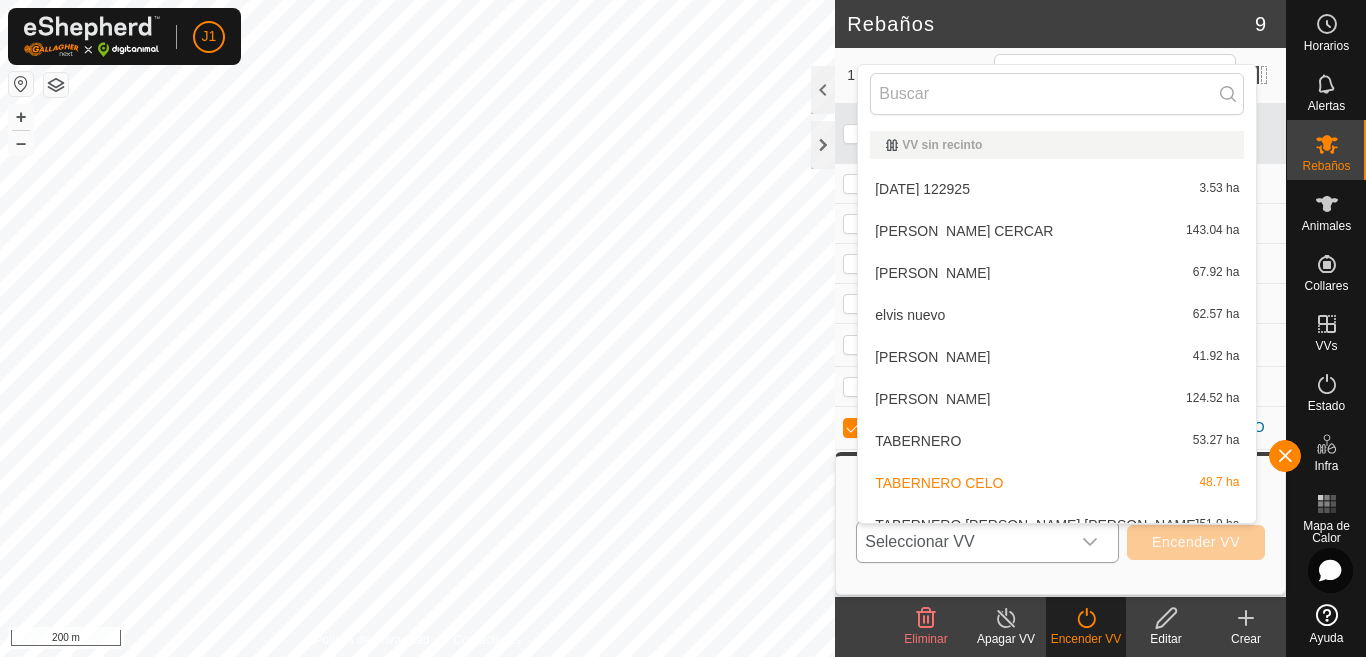 click on "TABERNERO CELO  48.7 ha" at bounding box center (1057, 483) 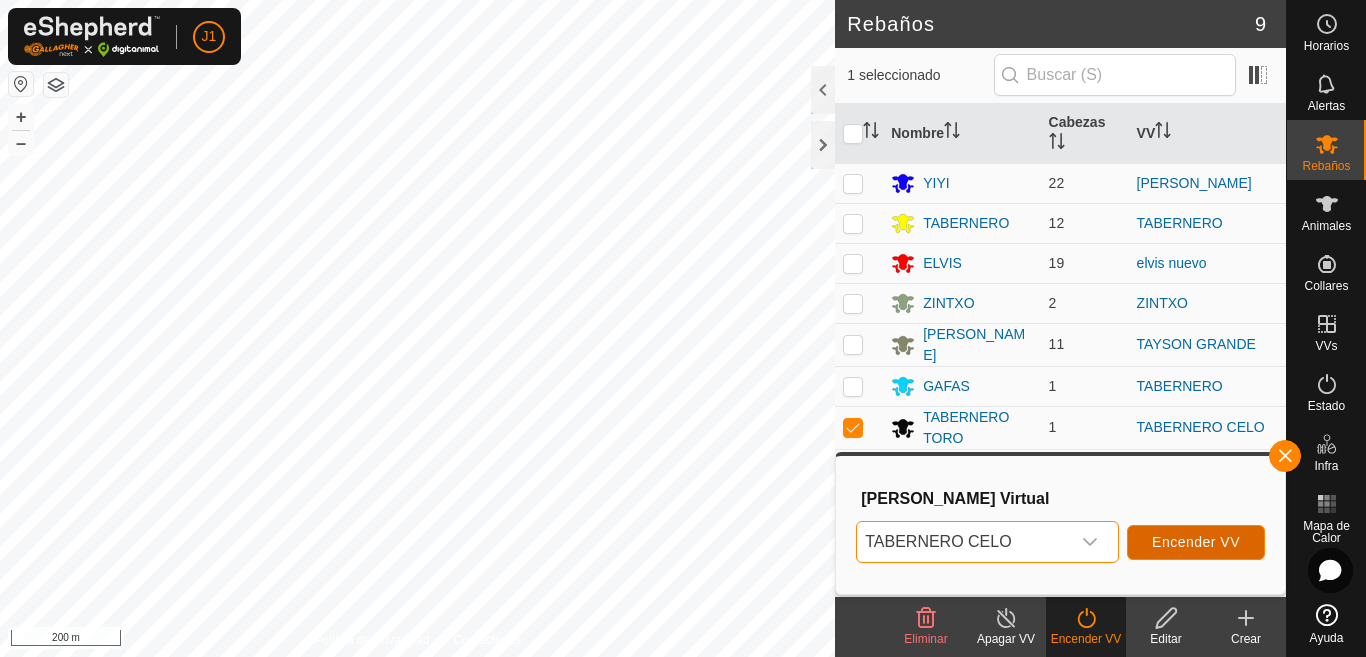 click on "Encender VV" at bounding box center [1196, 542] 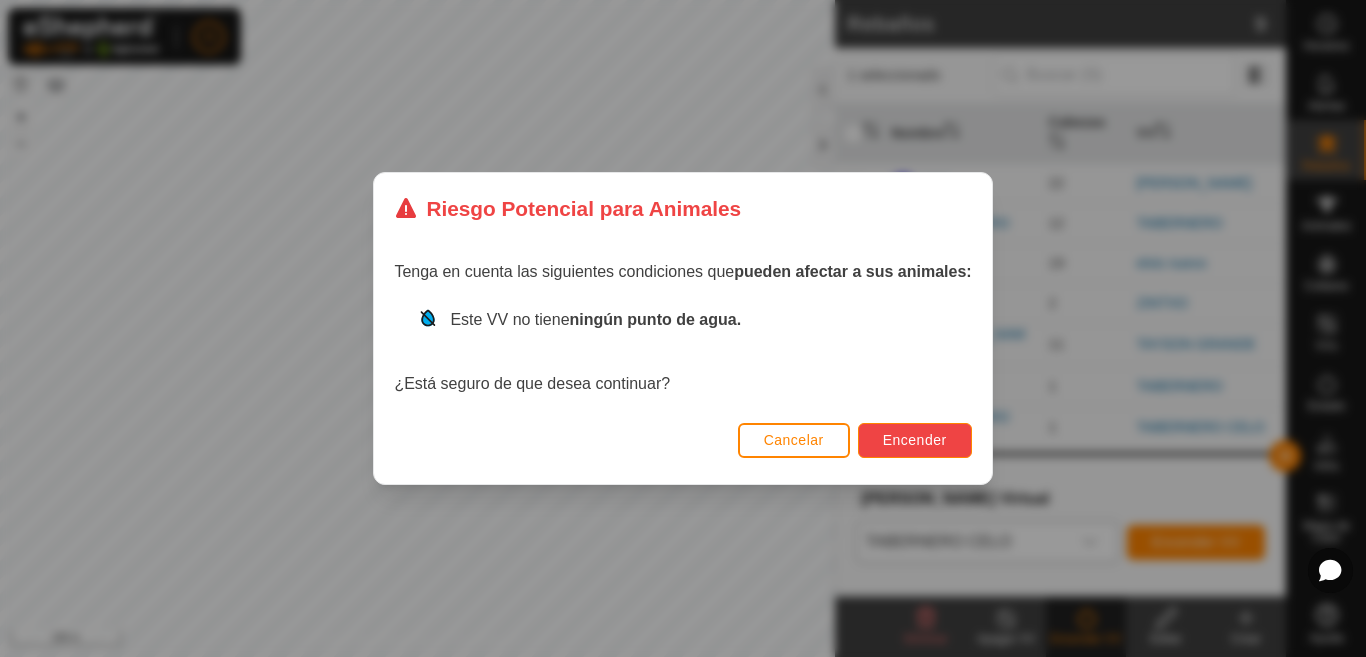 click on "Encender" at bounding box center [915, 440] 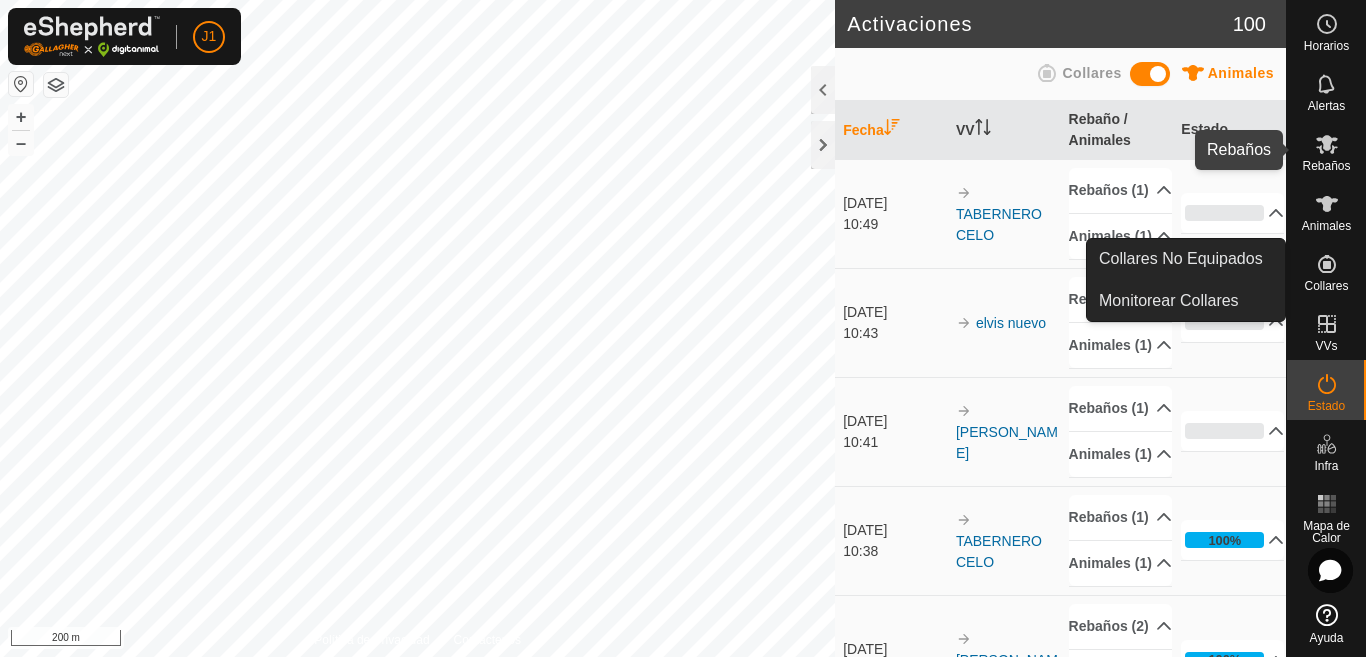 click at bounding box center [1327, 144] 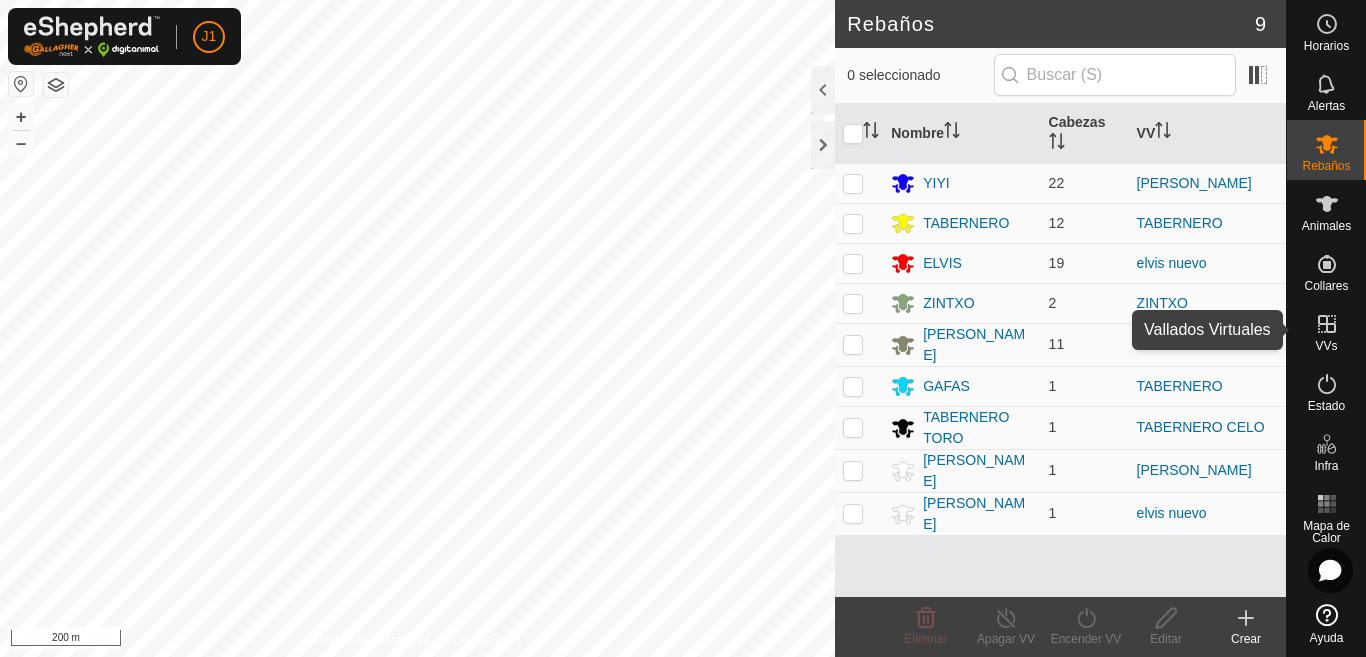 click on "VVs" at bounding box center (1326, 346) 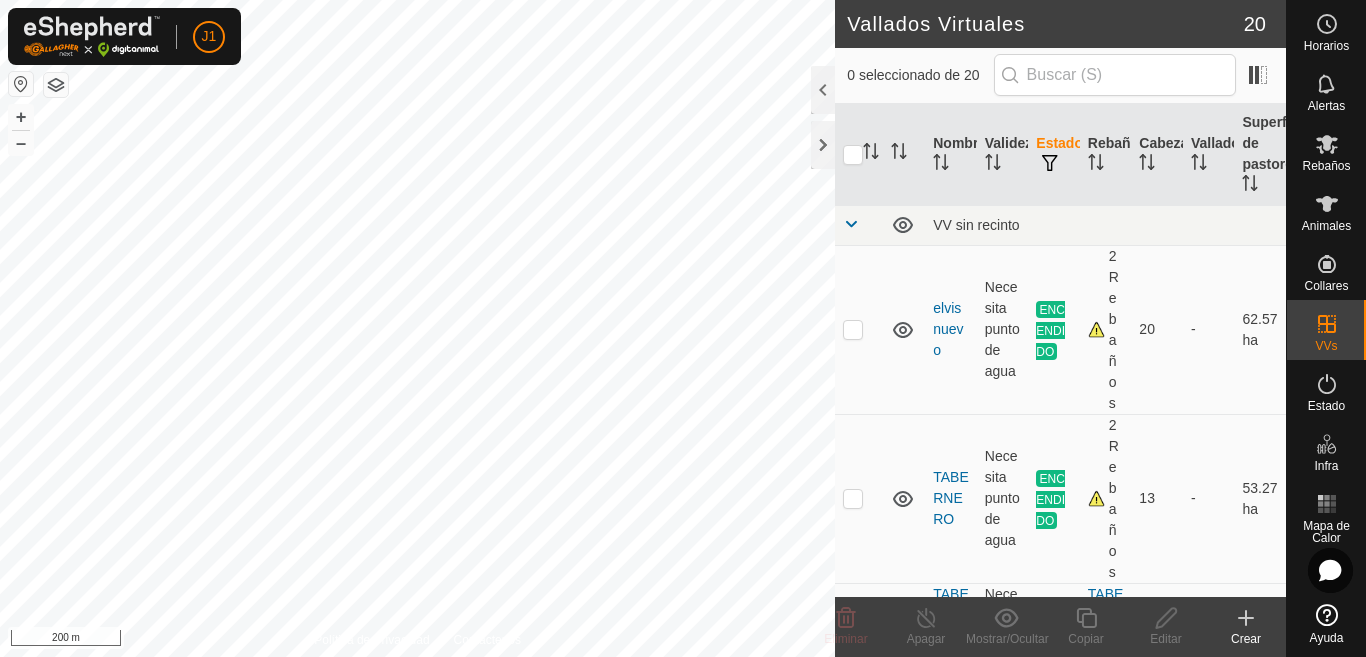scroll, scrollTop: 0, scrollLeft: 0, axis: both 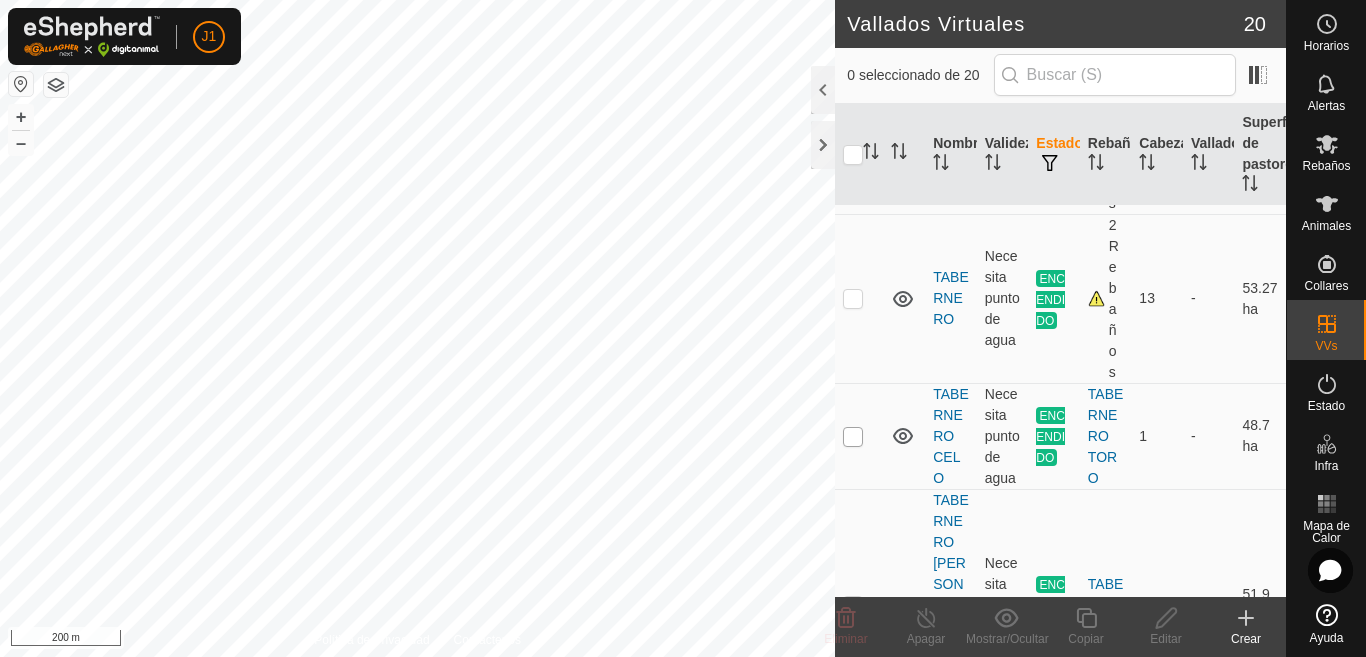 click at bounding box center (853, 437) 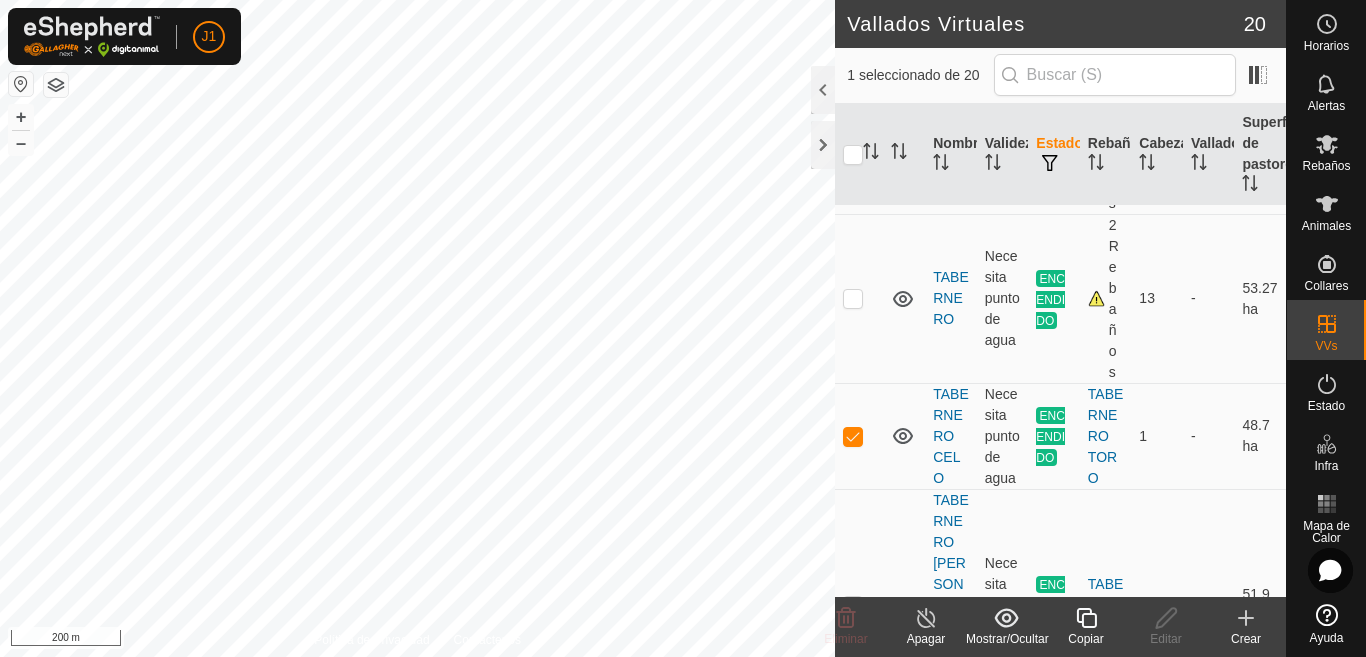 click 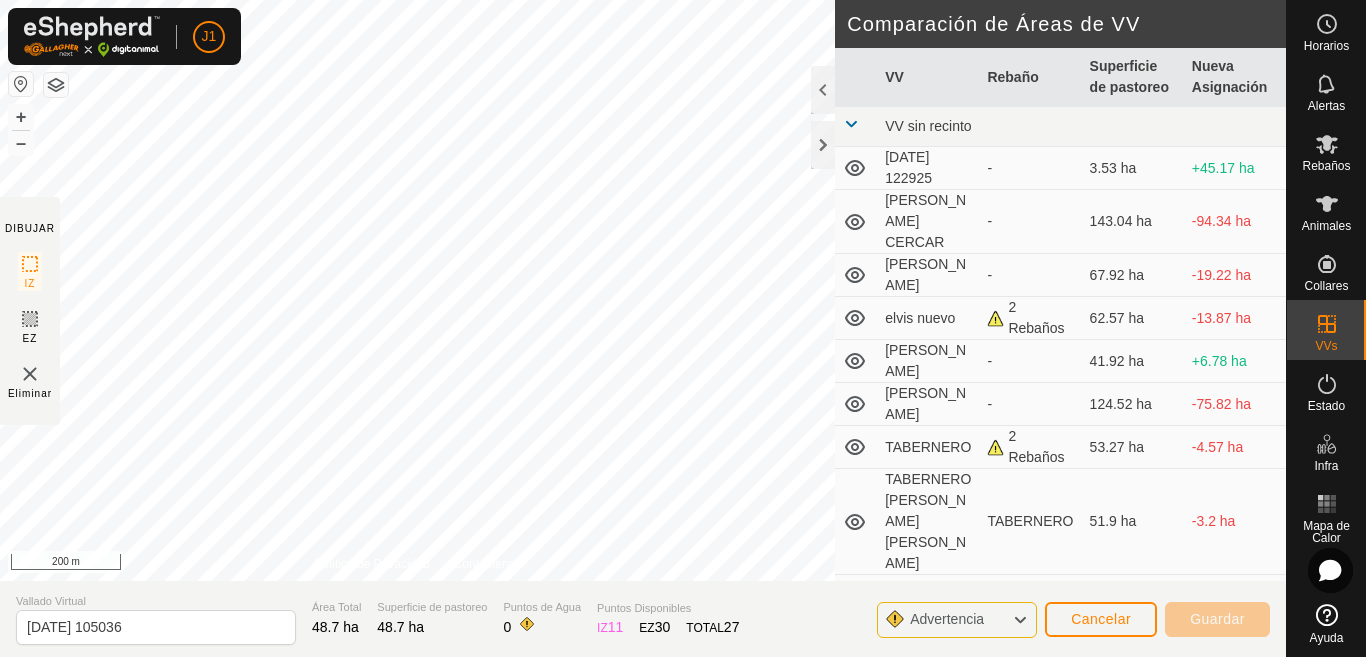 click on "DIBUJAR IZ EZ Eliminar Política de Privacidad Contáctenos + – ⇧ i 200 m Comparación de Áreas de VV     VV   Rebaño   Superficie de pastoreo   Nueva Asignación  VV sin recinto  [DATE] 122925  -  3.53 ha  +45.17 ha  ELVIS CERCAR  -  143.04 ha  -94.34 ha  ELVIS LARGO  -  67.92 ha  -19.22 ha  elvis nuevo   2 Rebaños   62.57 ha  -13.87 [PERSON_NAME]  -  41.92 ha  +6.78 [PERSON_NAME] SI  -  124.52 ha  -75.82 ha  TABERNERO   2 Rebaños   53.27 ha  -4.57 ha  TABERNERO [PERSON_NAME] [PERSON_NAME]   TABERNERO   51.9 ha  -3.2 ha  taison  -  19.31 ha  +29.39 [PERSON_NAME] GRANDE   [PERSON_NAME]   56.38 ha  -7.68 ha  YIYI  -  64.55 ha  -15.85 ha  YIYI CAZADORES  -  47.1 ha  +1.6 ha  [PERSON_NAME]  -  6.48 ha  +42.22 ha  YIYI CORRALOTO  -  3.51 ha  +45.19 ha  YIYI GRANDE  -  96.61 ha  -47.91 ha  [PERSON_NAME]   2 Rebaños   38.13 ha  +10.57 ha  YIYI NUEVO  -  26.5 ha  +22.2 ha  [PERSON_NAME]  -  31.72 ha  +16.98 ha  ZINTXO   ZINTXO   34.95 ha  +13.75 [PERSON_NAME] Virtual [DATE] 105036 Área Total 48.7 ha Superficie de pastoreo 0  IZ" 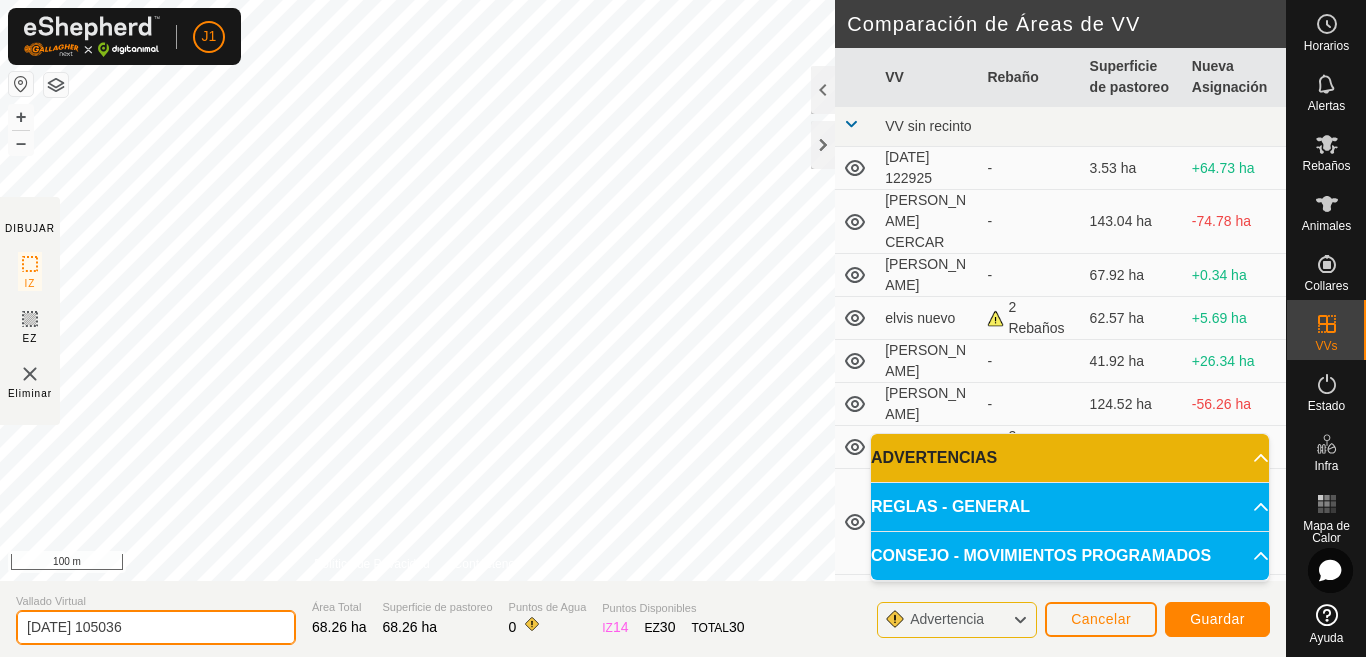 click on "[DATE] 105036" 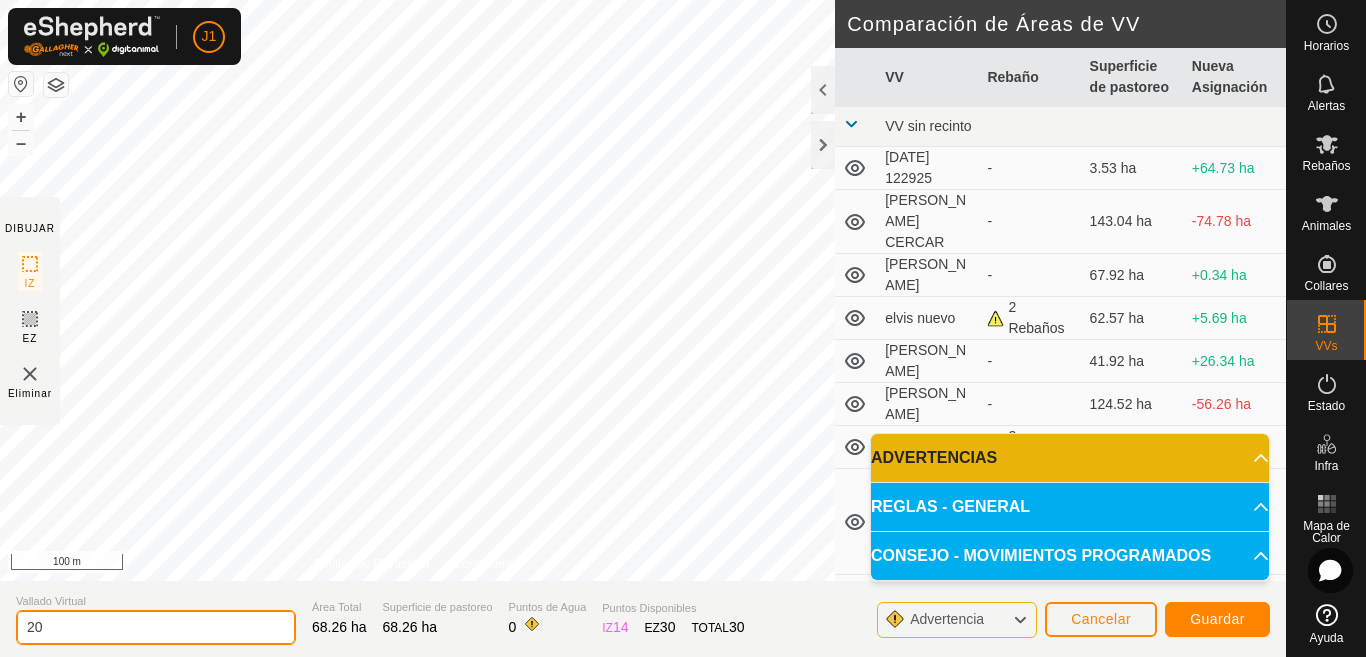 type on "2" 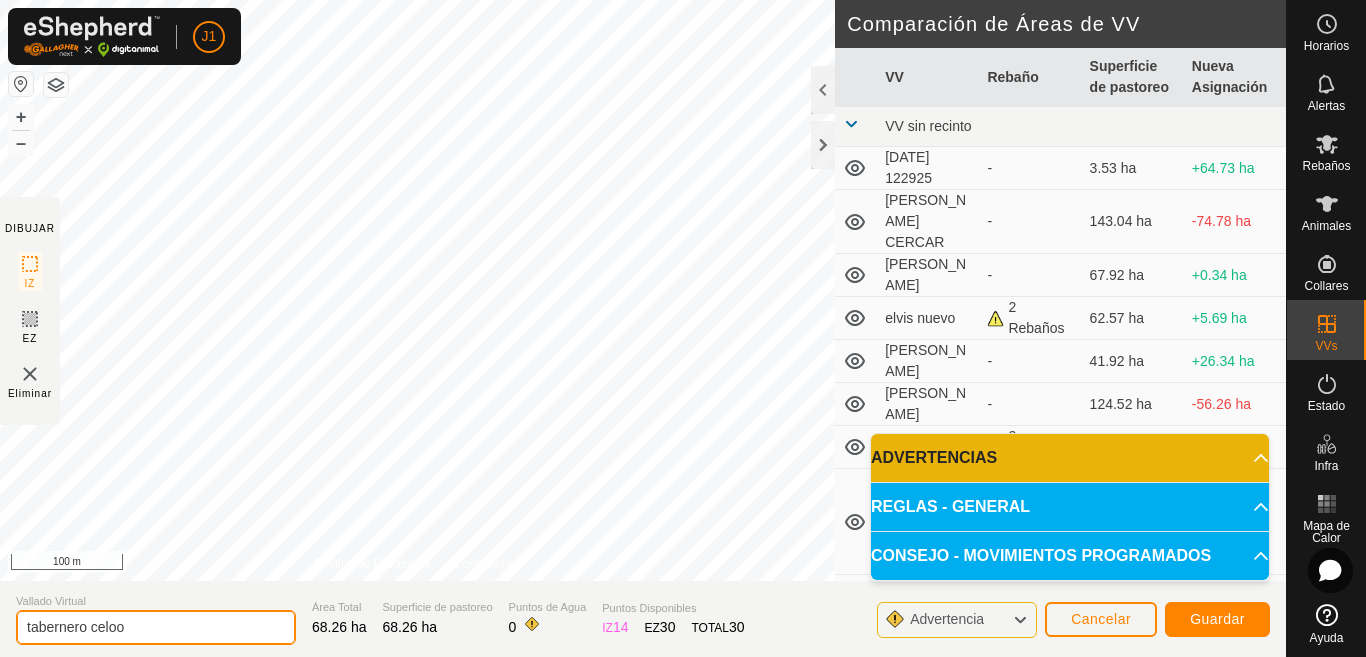 type on "tabernero celoo" 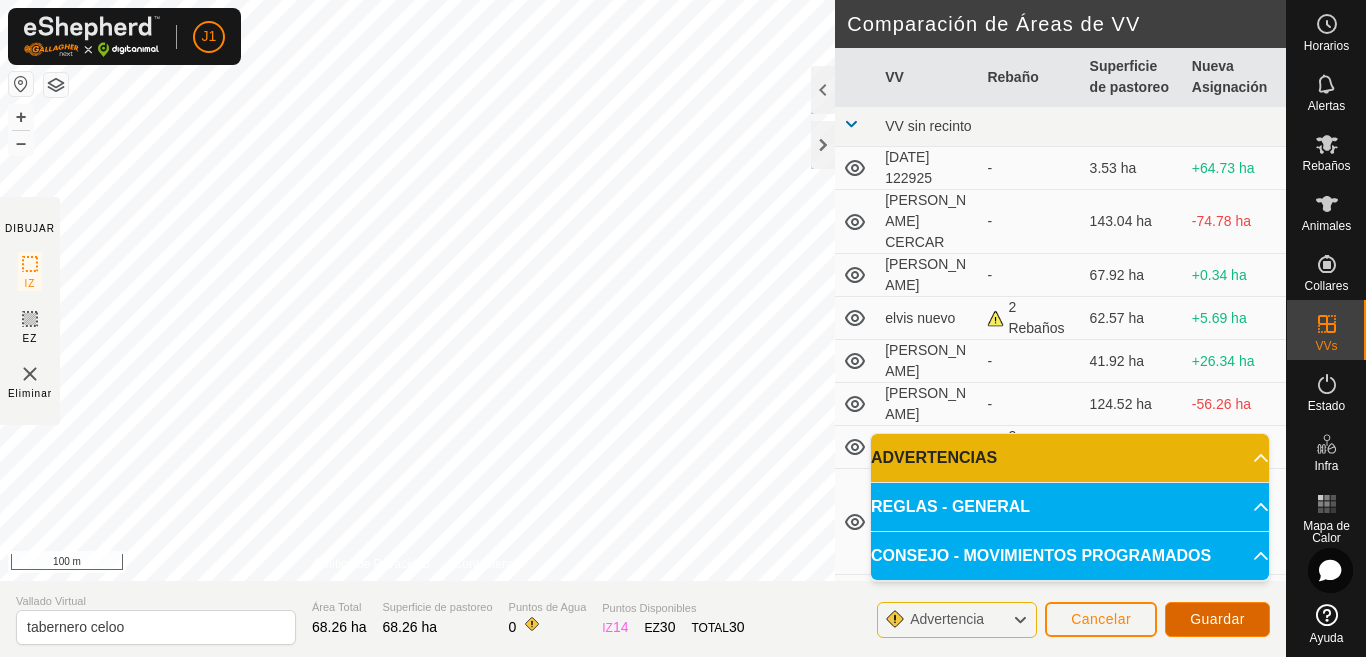 click on "Guardar" 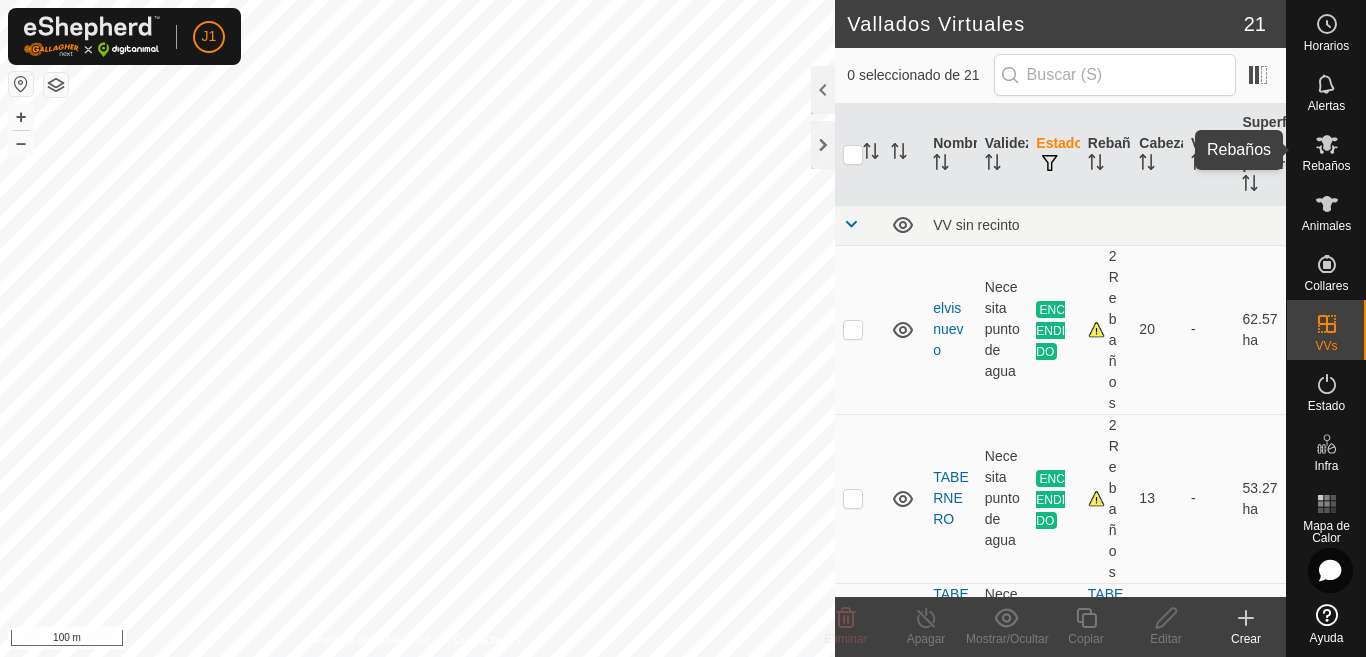 click at bounding box center [1327, 144] 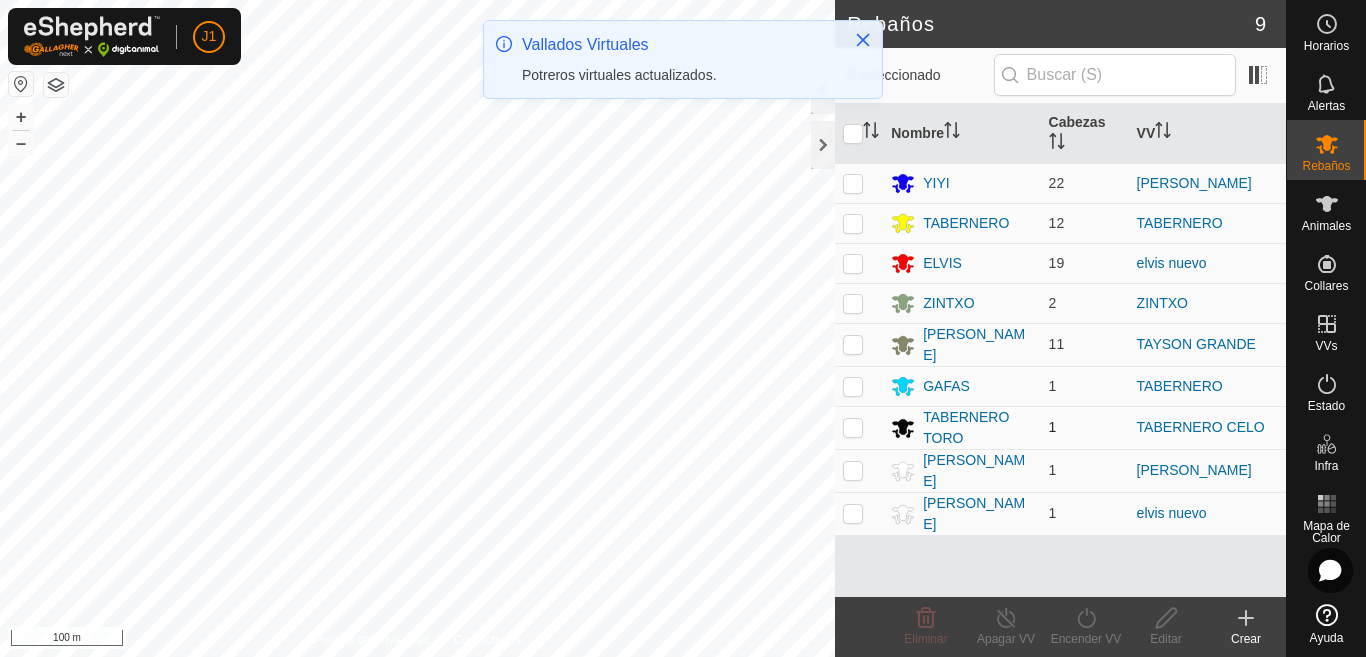 click at bounding box center (853, 427) 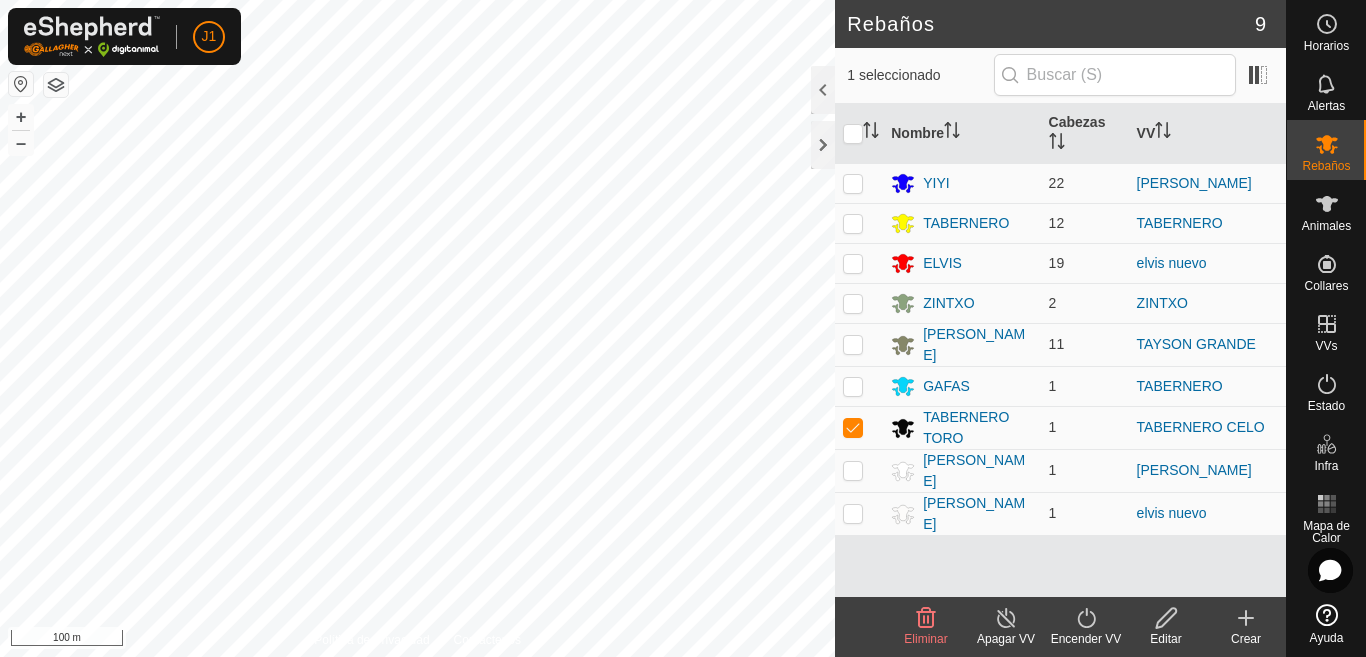 click 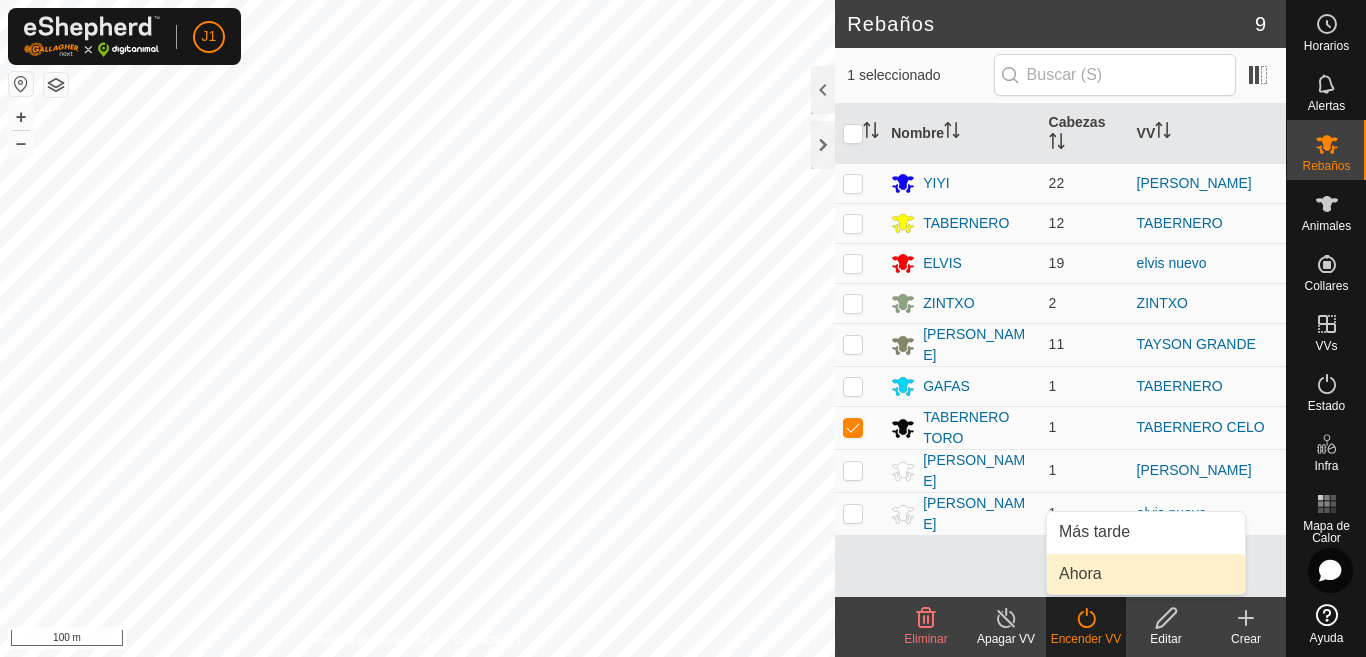 click on "Ahora" at bounding box center [1146, 574] 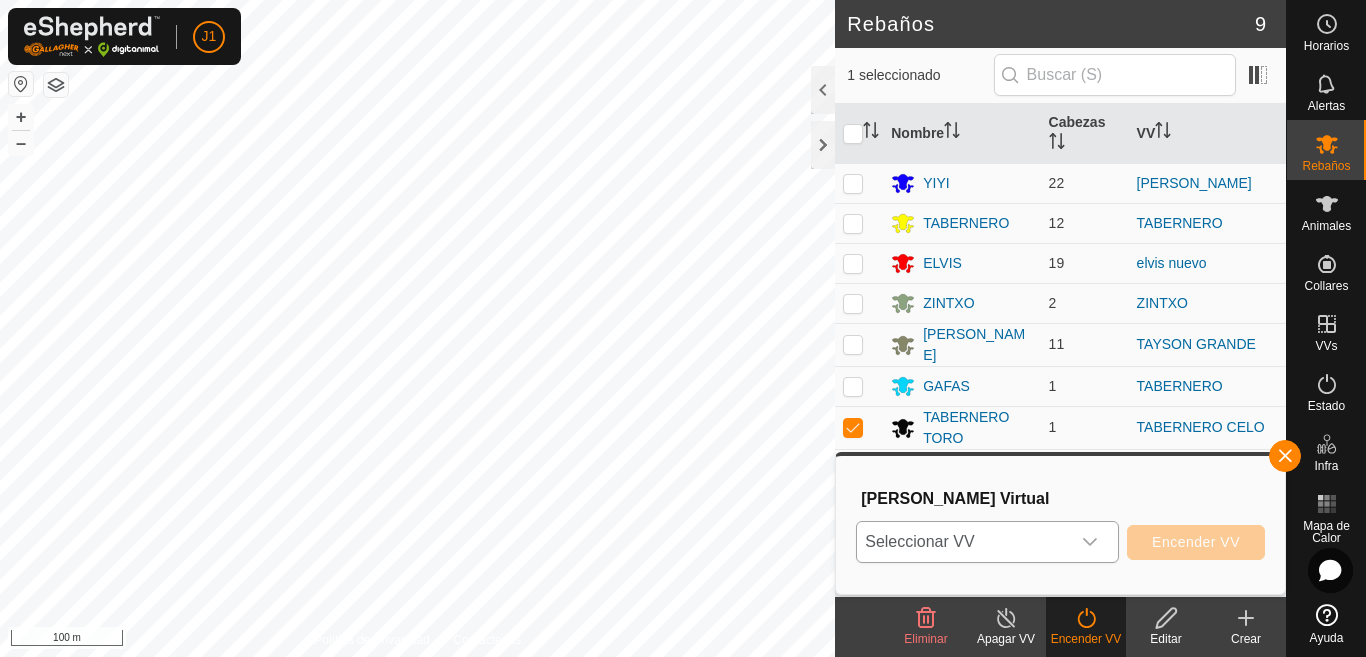 click 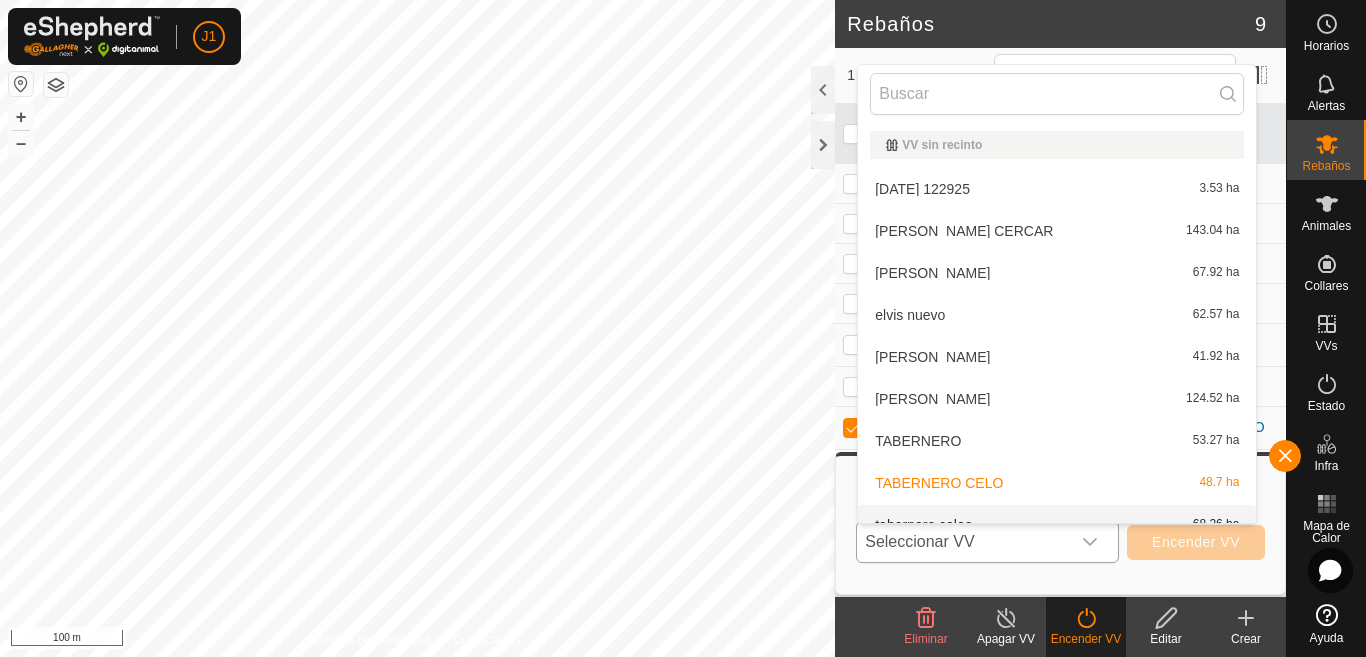 scroll, scrollTop: 22, scrollLeft: 0, axis: vertical 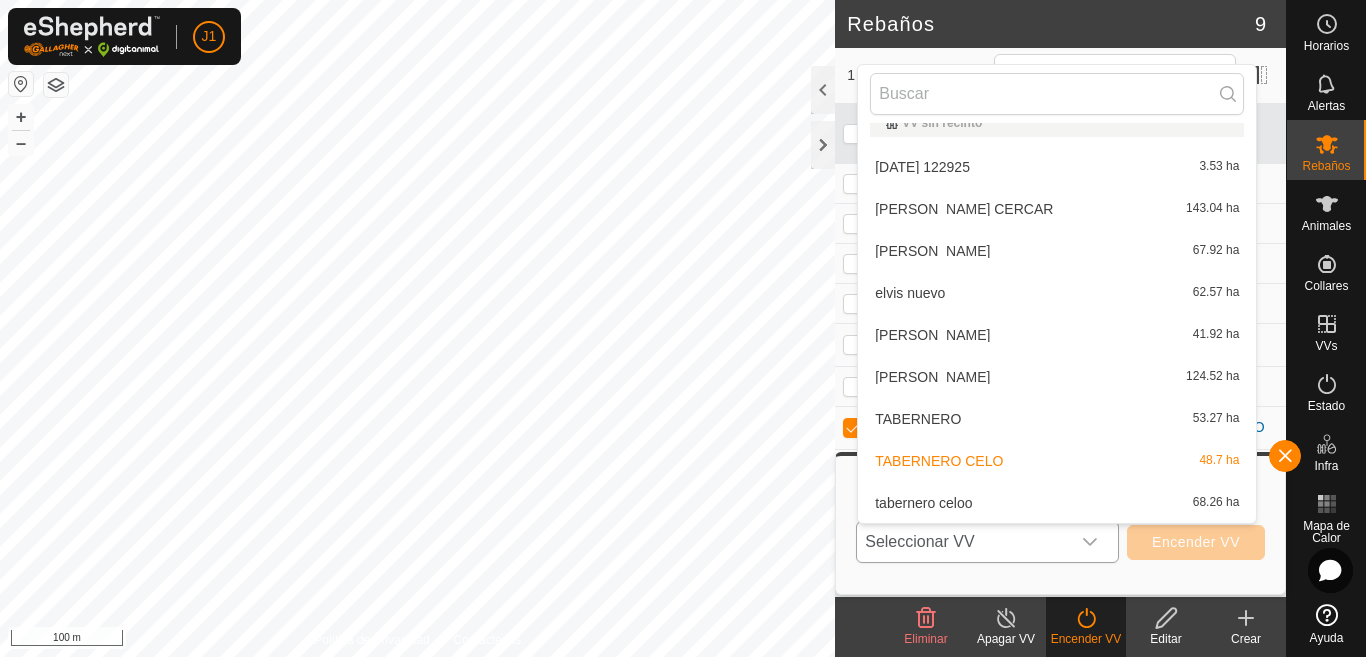 click on "tabernero celoo  68.26 ha" at bounding box center (1057, 503) 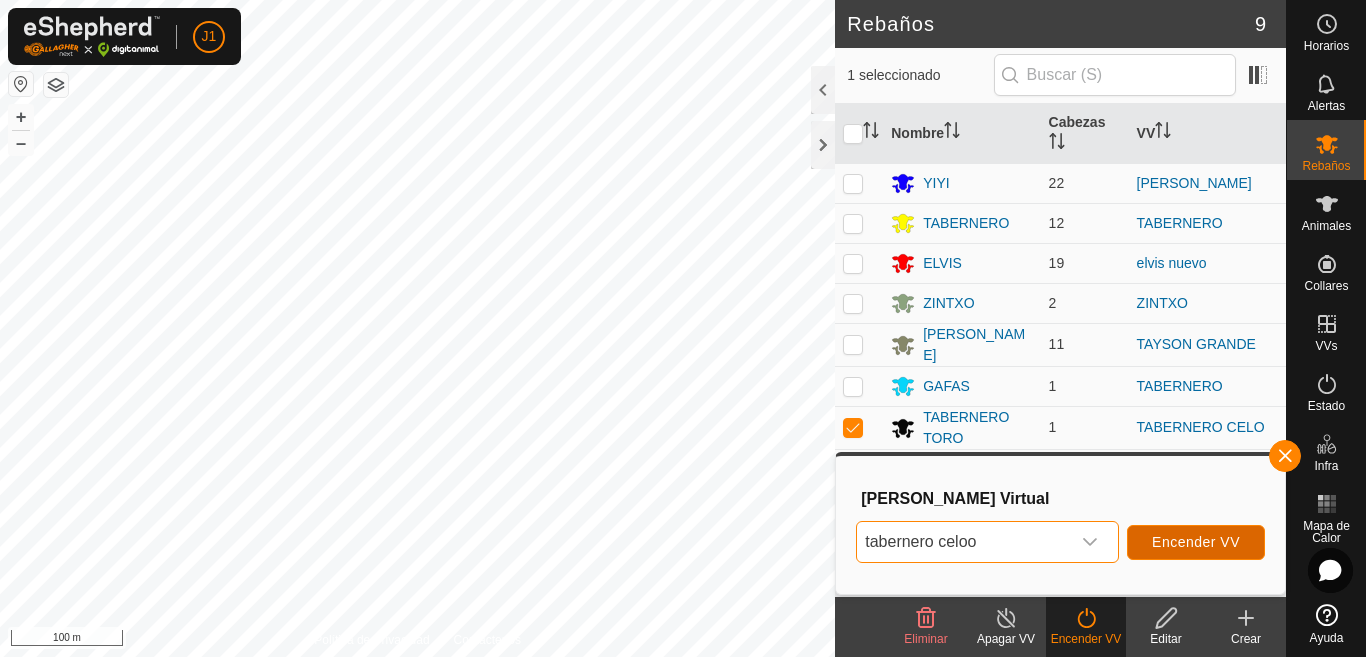 click on "Encender VV" at bounding box center (1196, 542) 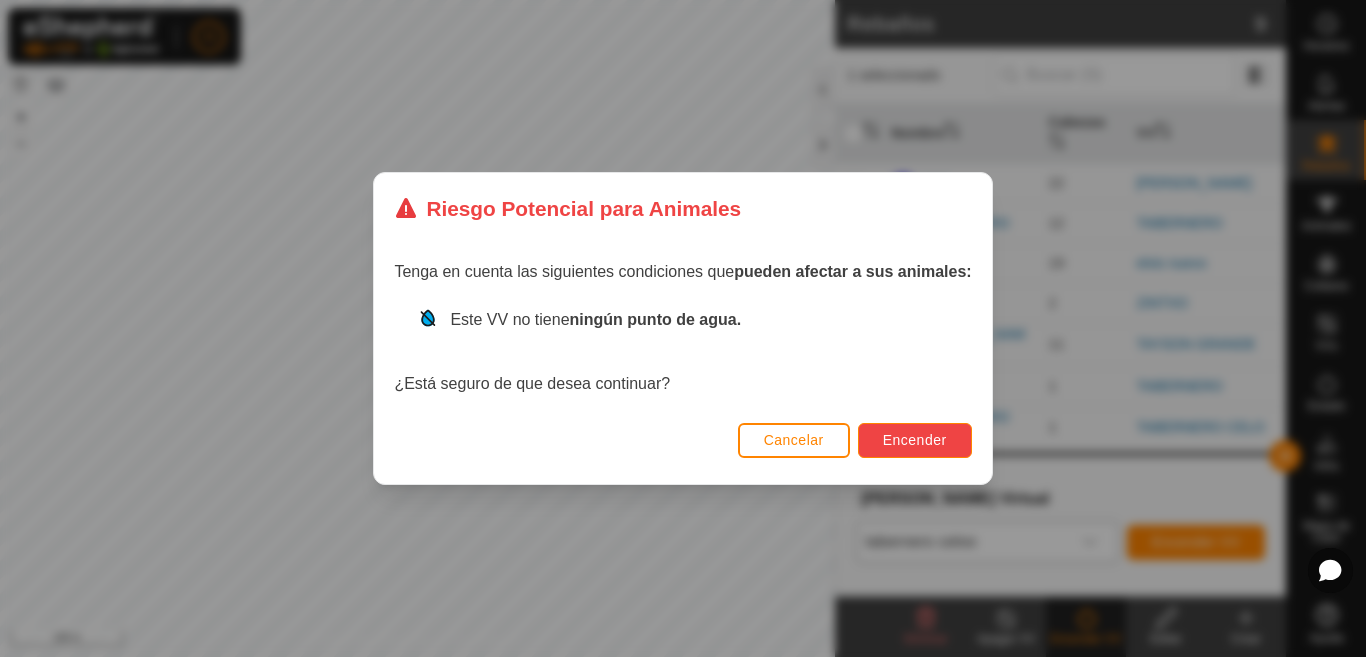 click on "Encender" at bounding box center (915, 440) 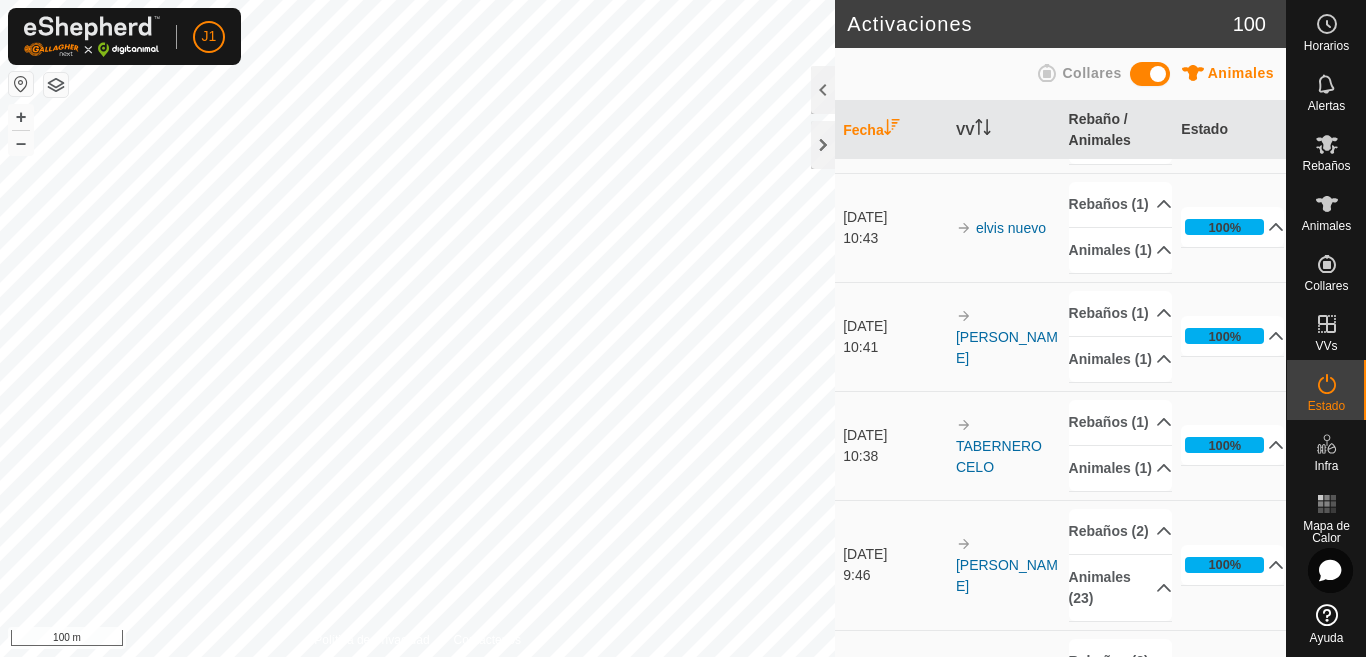 scroll, scrollTop: 300, scrollLeft: 0, axis: vertical 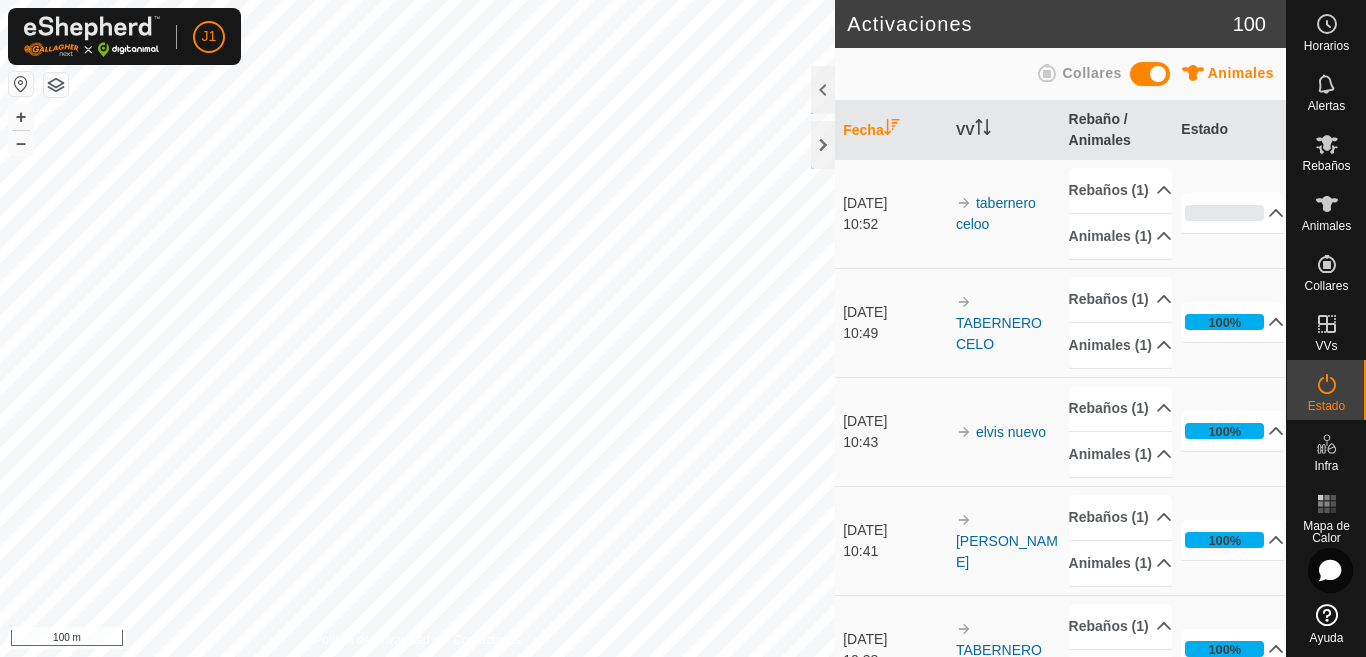 click on "J1 Horarios Alertas Rebaños Animales Collares VVs Estado Infra Mapa de Calor Ayuda Activaciones 100 Animales Collares   Fecha   VV   Rebaño / Animales   Estado  [DATE] 10:52 tabernero celoo Rebaños (1)  TABERNERO TORO  Animales (1)  TABERNEROtoroES040813557225  0% En Progreso Pendiente  1  Enviado   0  Completado Confirmado   0  Anulado  0  Cancelado   0  [DATE] 10:49 TABERNERO CELO Rebaños (1)  TABERNERO TORO  Animales (1)  TABERNEROtoroES040813557225  100% En Progreso Pendiente  0  Enviado   0  Completado Confirmado   1  Anulado  0  Cancelado   0  [DATE] 10:43 elvis nuevo Rebaños (1)  [PERSON_NAME]  Animales (1)  TOROFRANCESES030815423432  100% En Progreso Pendiente  0  Enviado   0  Completado Confirmado   1  Anulado  0  Cancelado   0  [DATE] 10:41 [PERSON_NAME] Rebaños (1)  [PERSON_NAME]  Animales (1)  YIYItoroES02081261745  100% En Progreso Pendiente  0  Enviado   0  Completado Confirmado   1  Anulado  0  Cancelado   0  [DATE] 10:38 TABERNERO CELO Rebaños (1) 100%  0  0%" at bounding box center [683, 328] 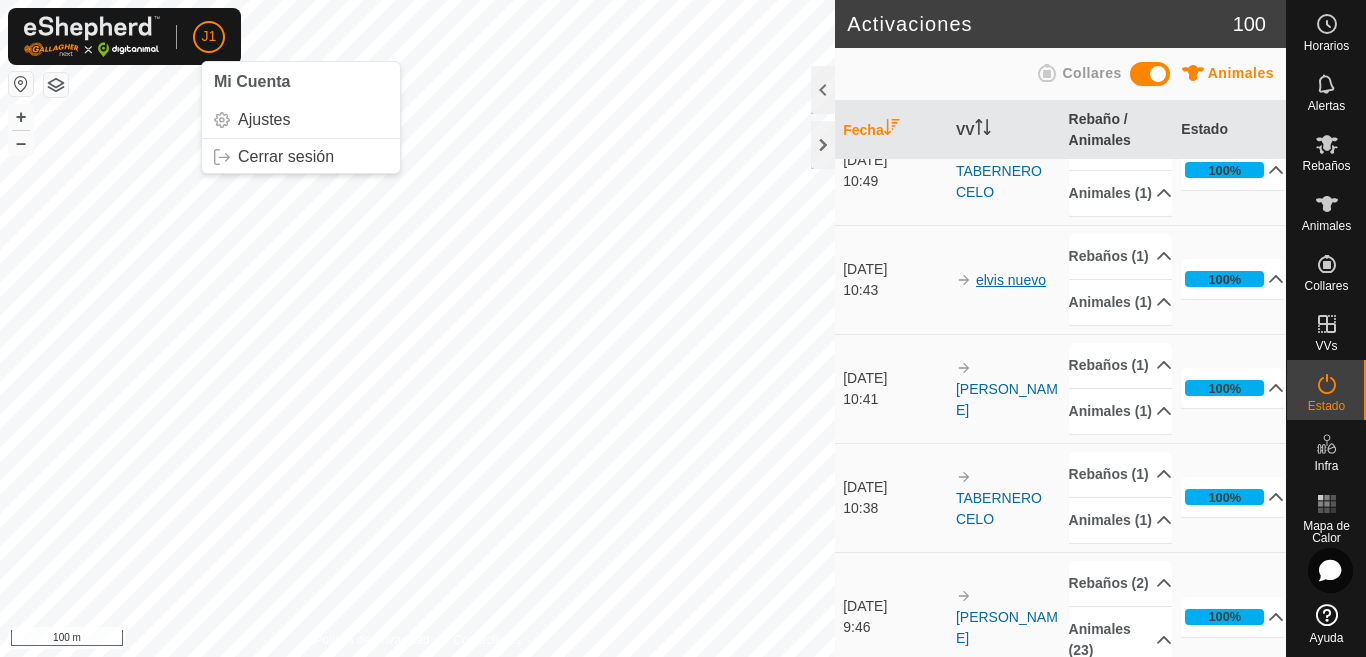 scroll, scrollTop: 0, scrollLeft: 0, axis: both 